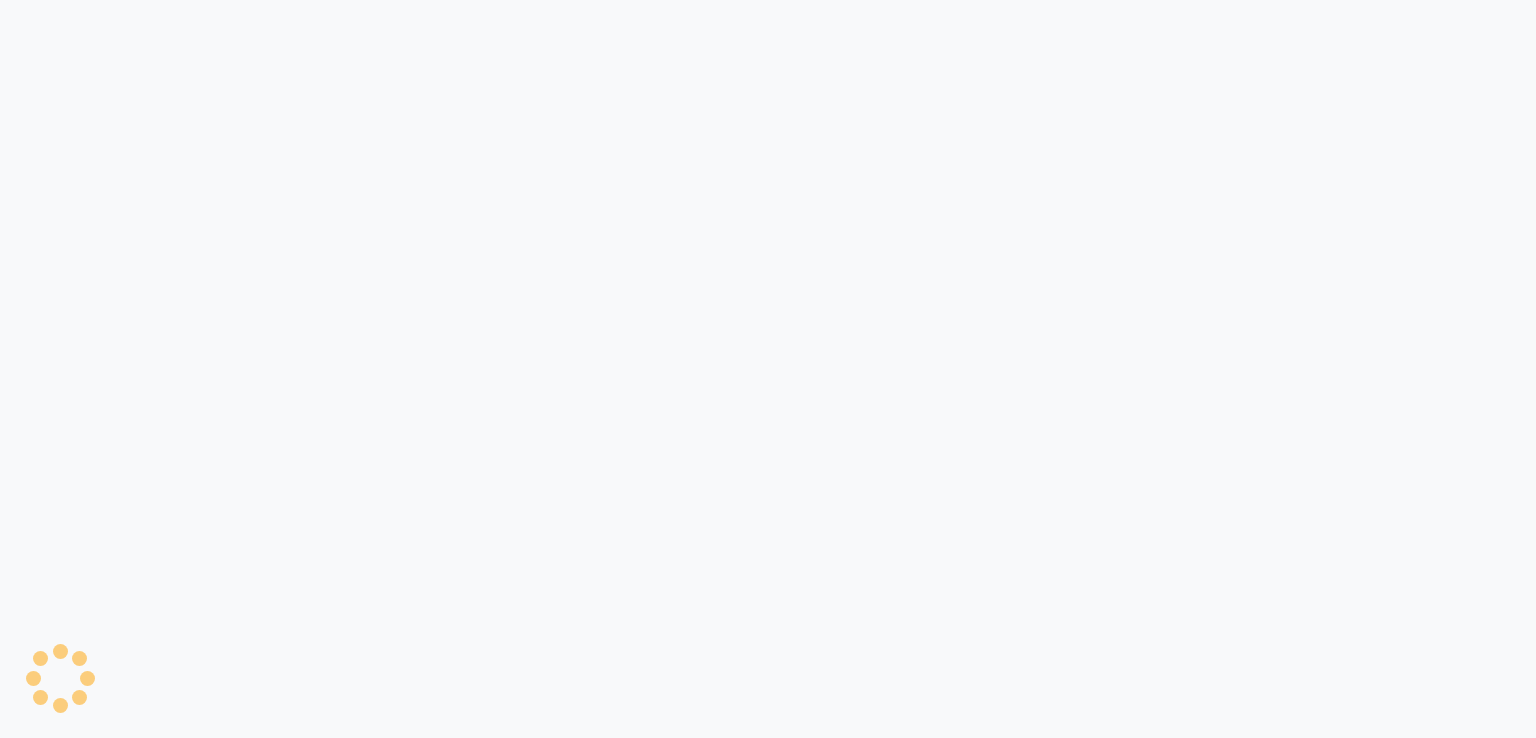 scroll, scrollTop: 0, scrollLeft: 0, axis: both 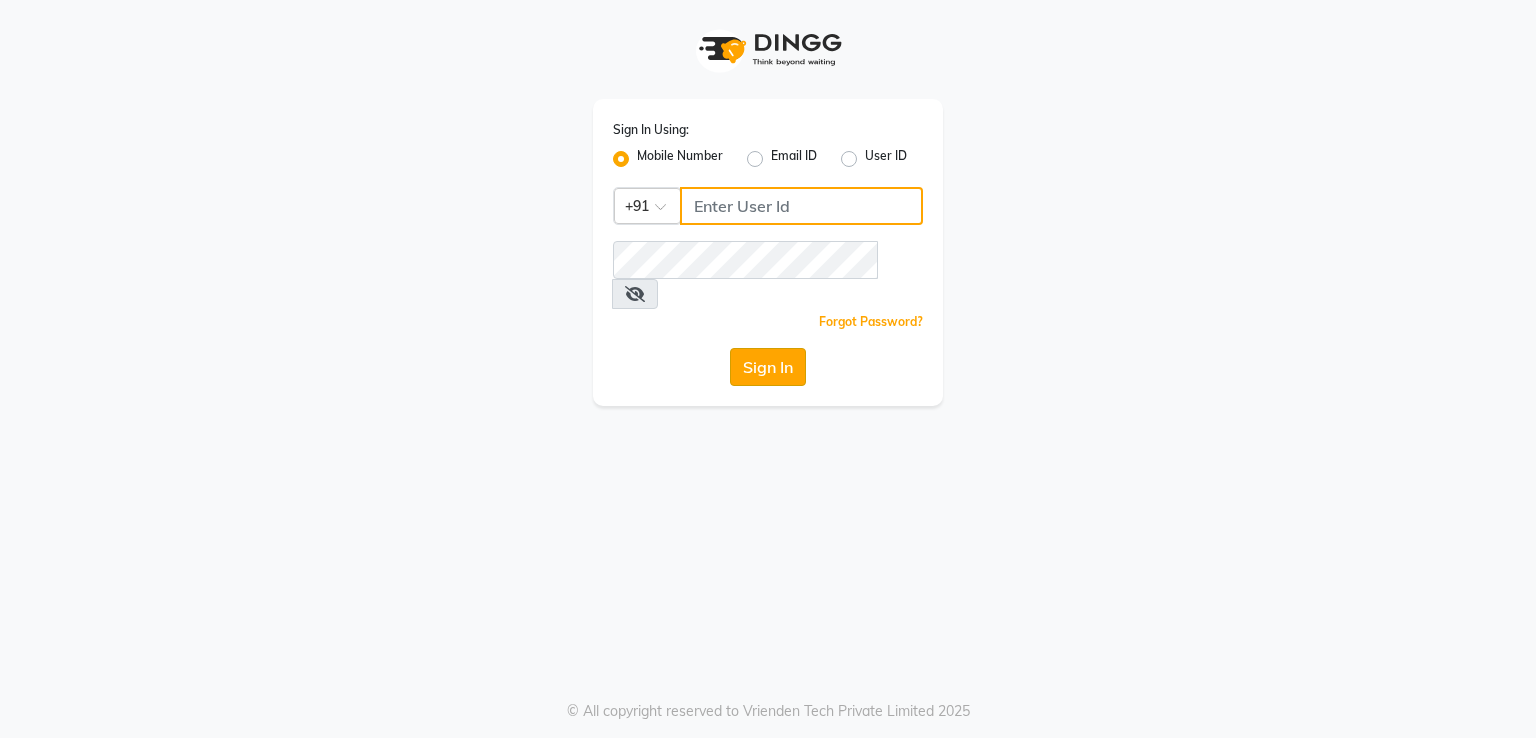type on "[PHONE]" 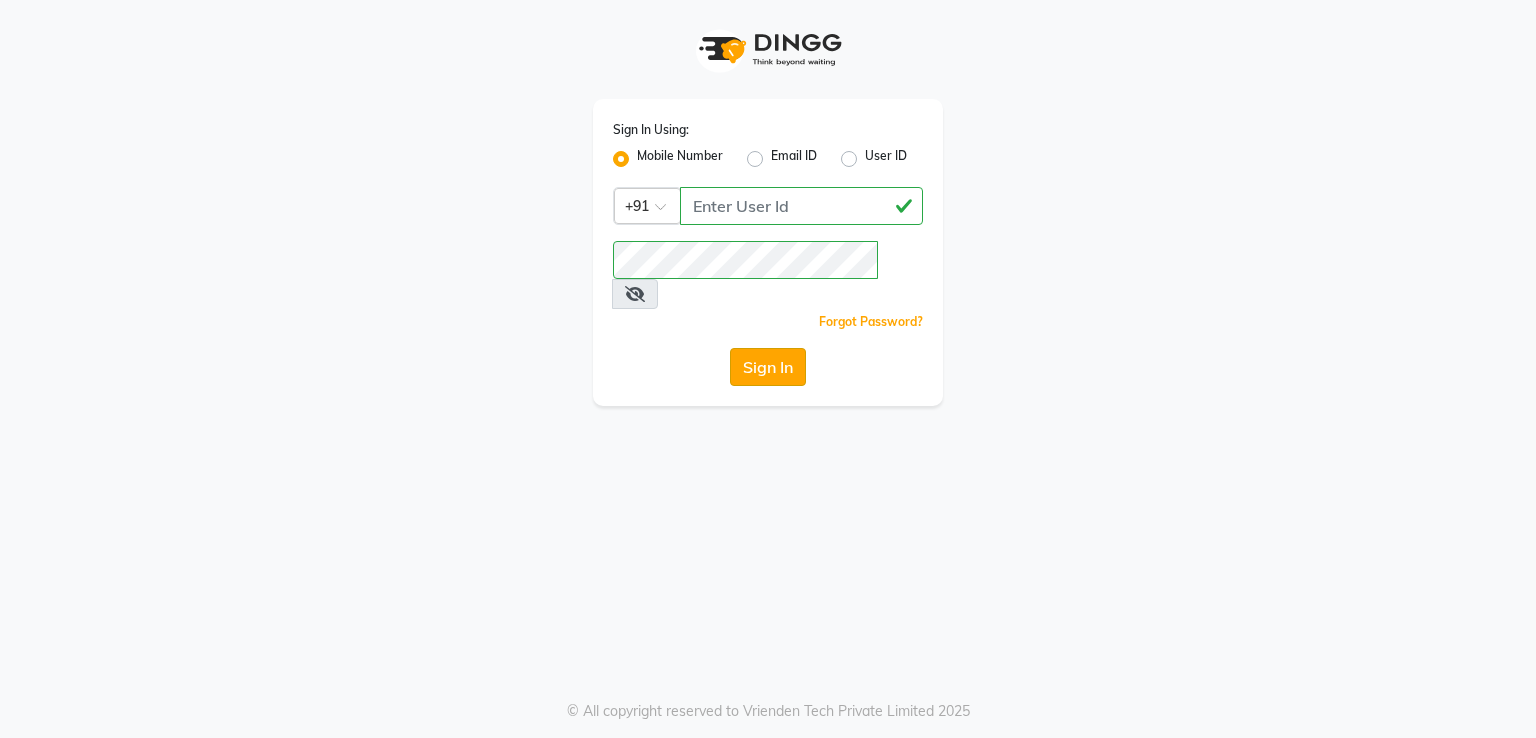 click on "Sign In" 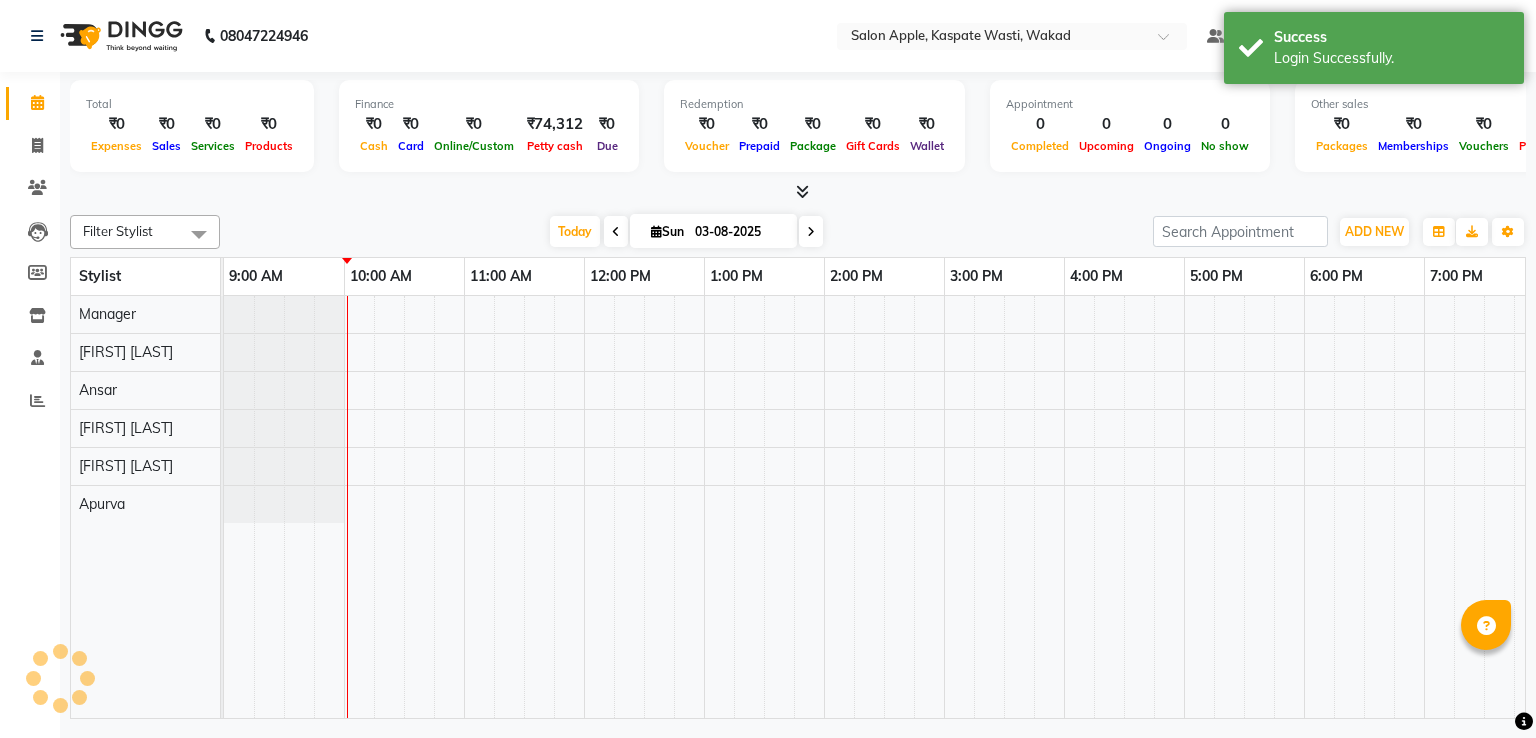scroll, scrollTop: 0, scrollLeft: 0, axis: both 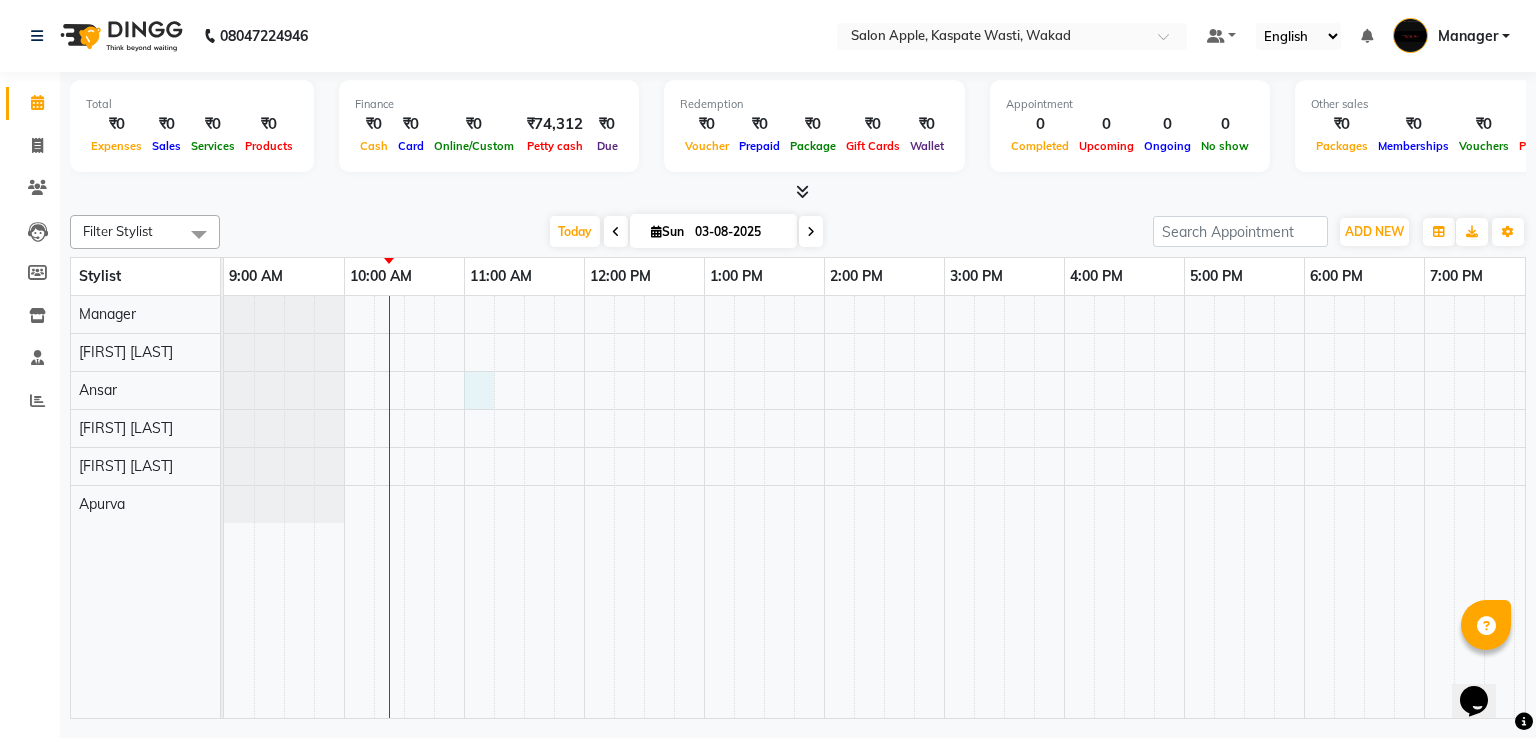 click at bounding box center [1004, 507] 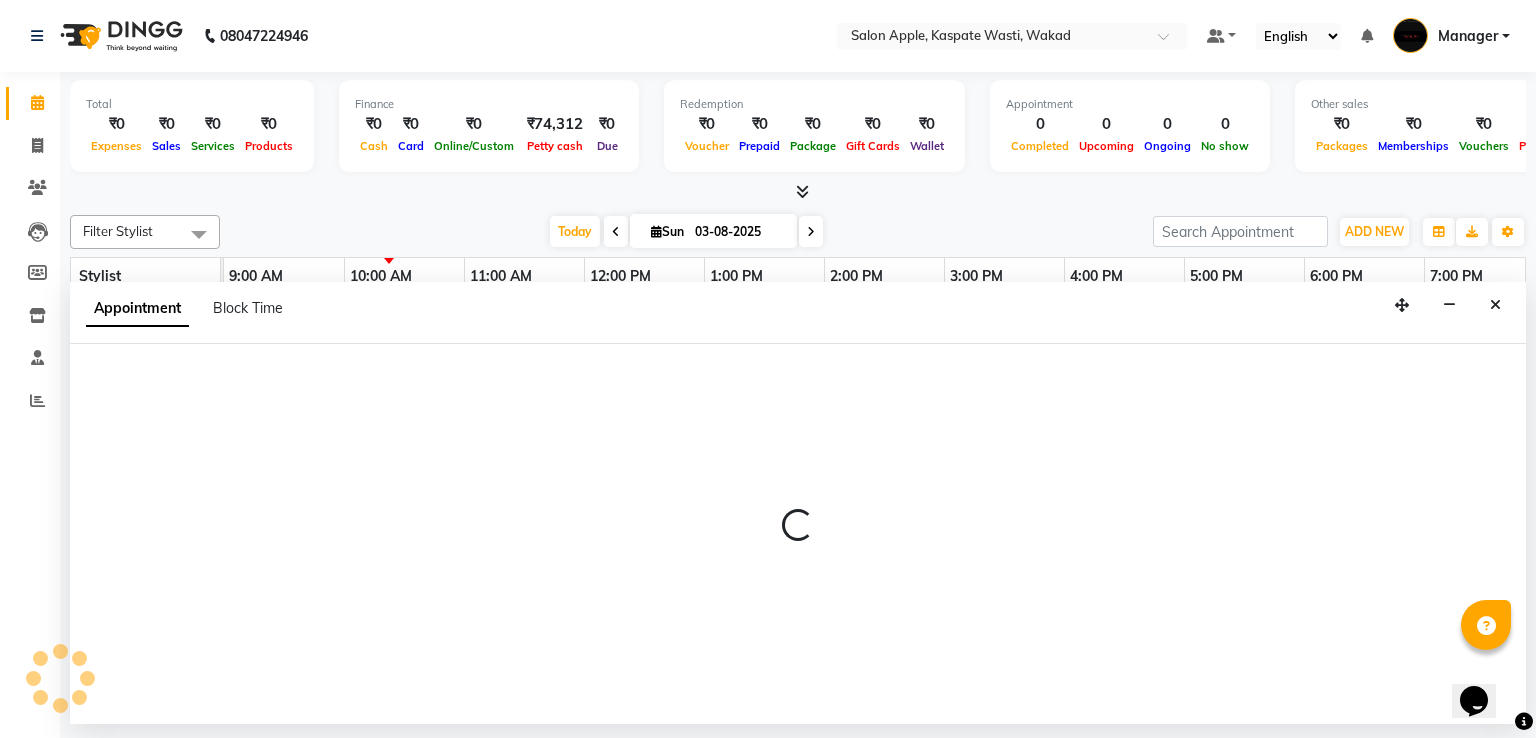 select on "79940" 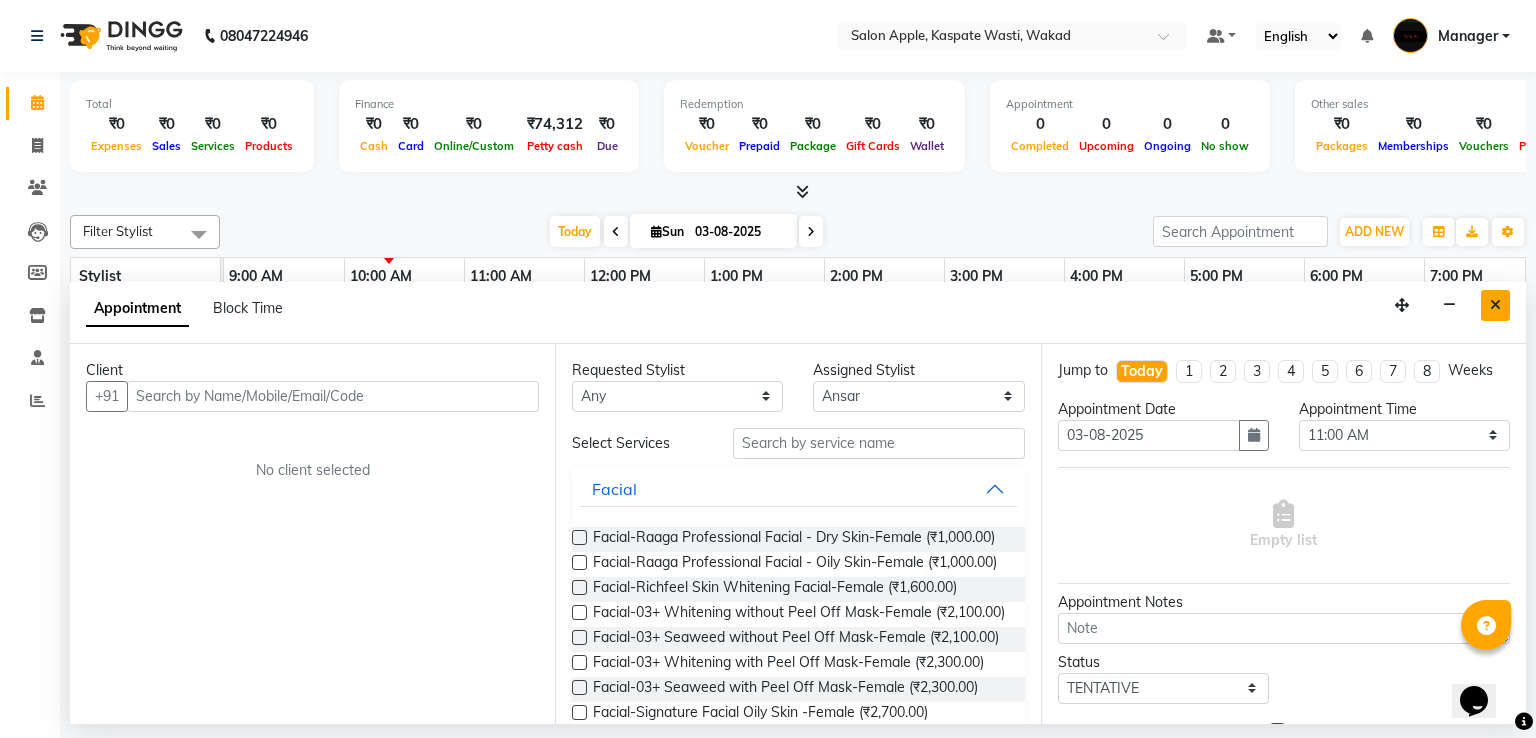 click at bounding box center (1495, 305) 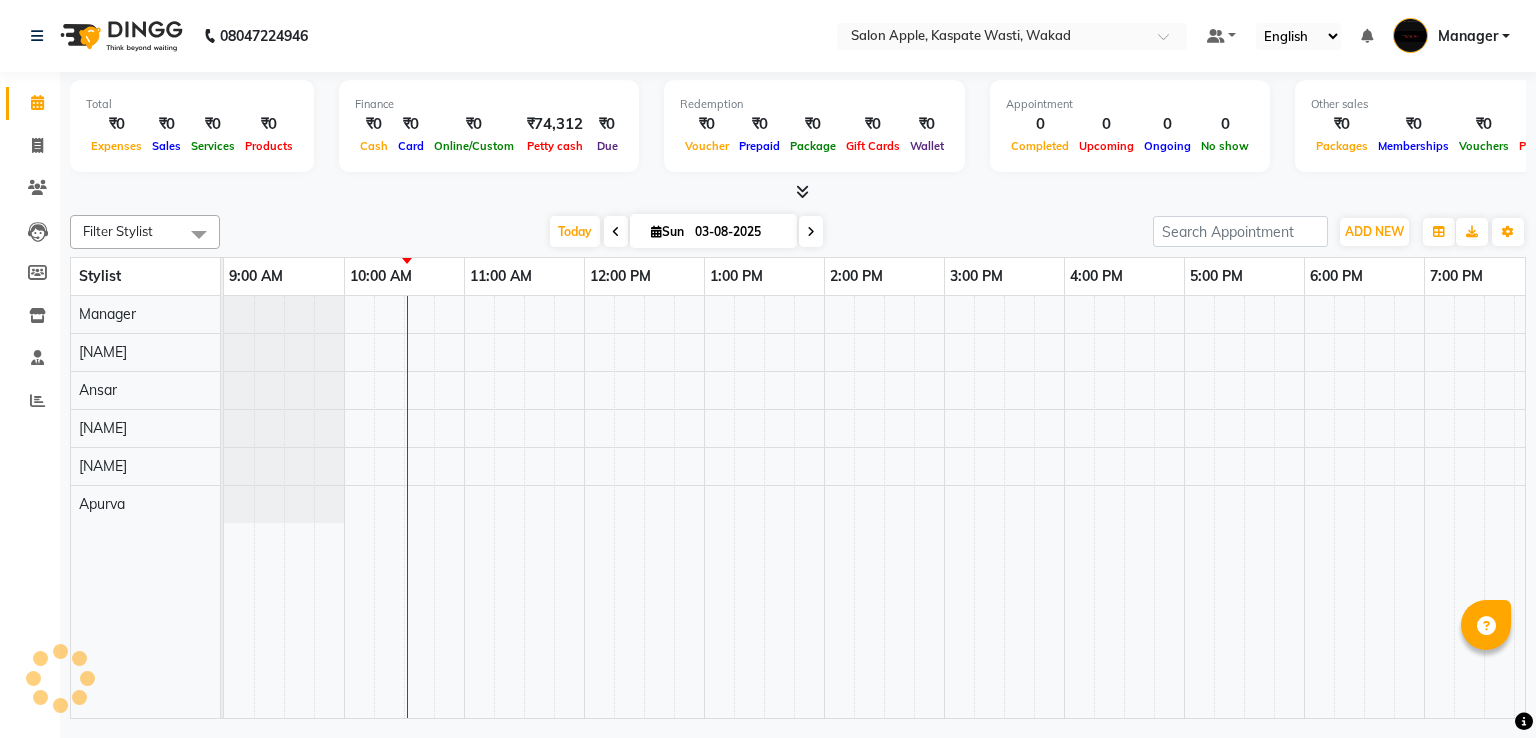 scroll, scrollTop: 0, scrollLeft: 0, axis: both 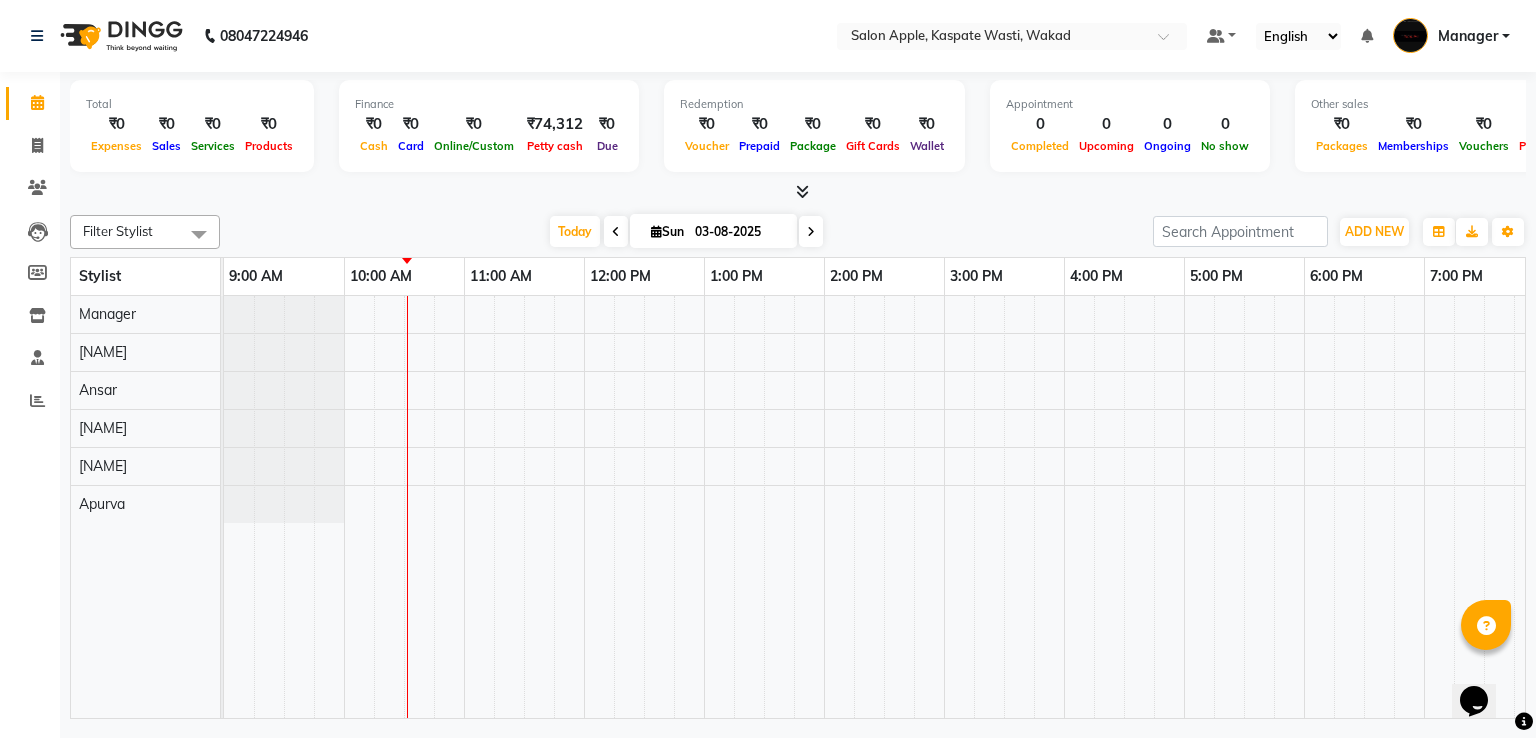 click at bounding box center (616, 231) 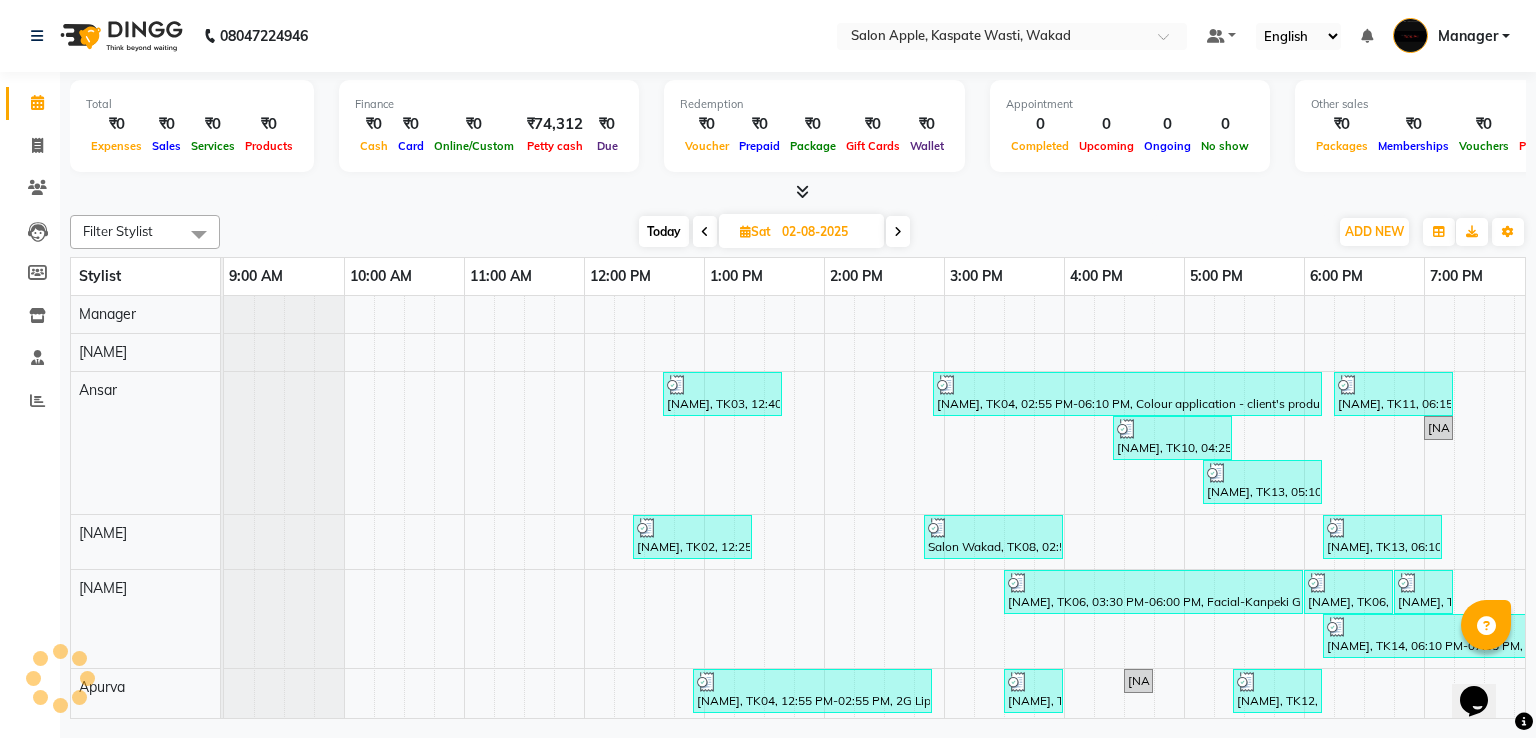 scroll, scrollTop: 0, scrollLeft: 120, axis: horizontal 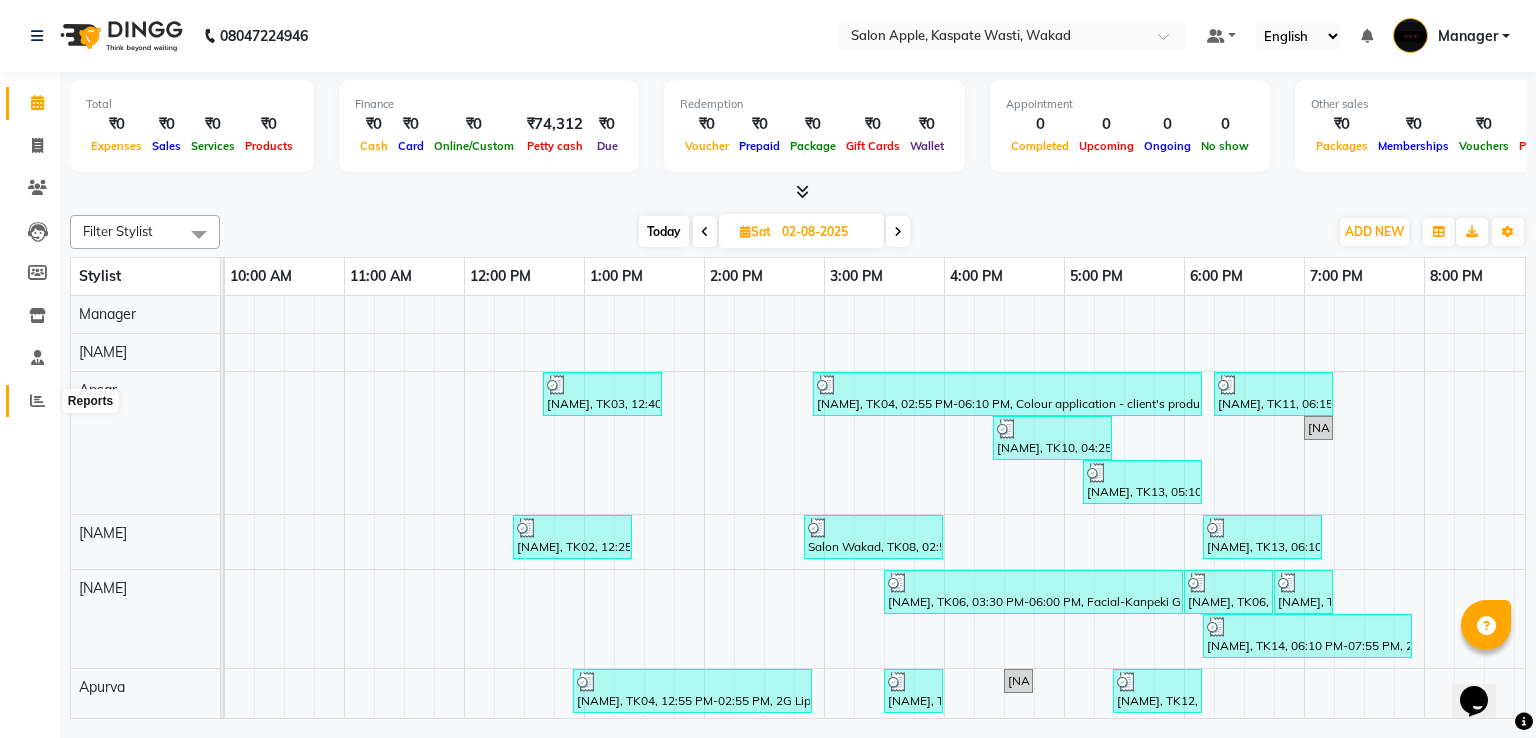 click 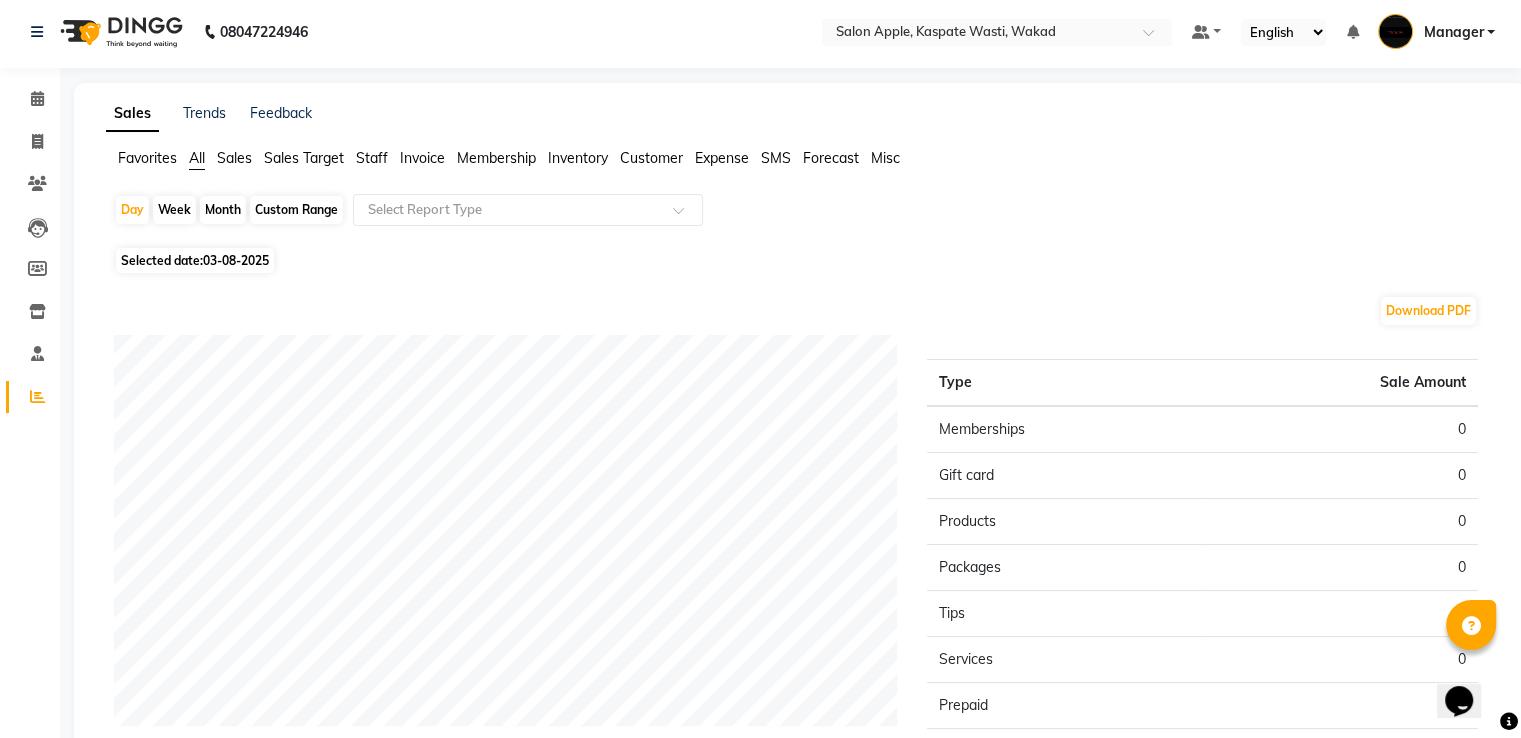 scroll, scrollTop: 0, scrollLeft: 0, axis: both 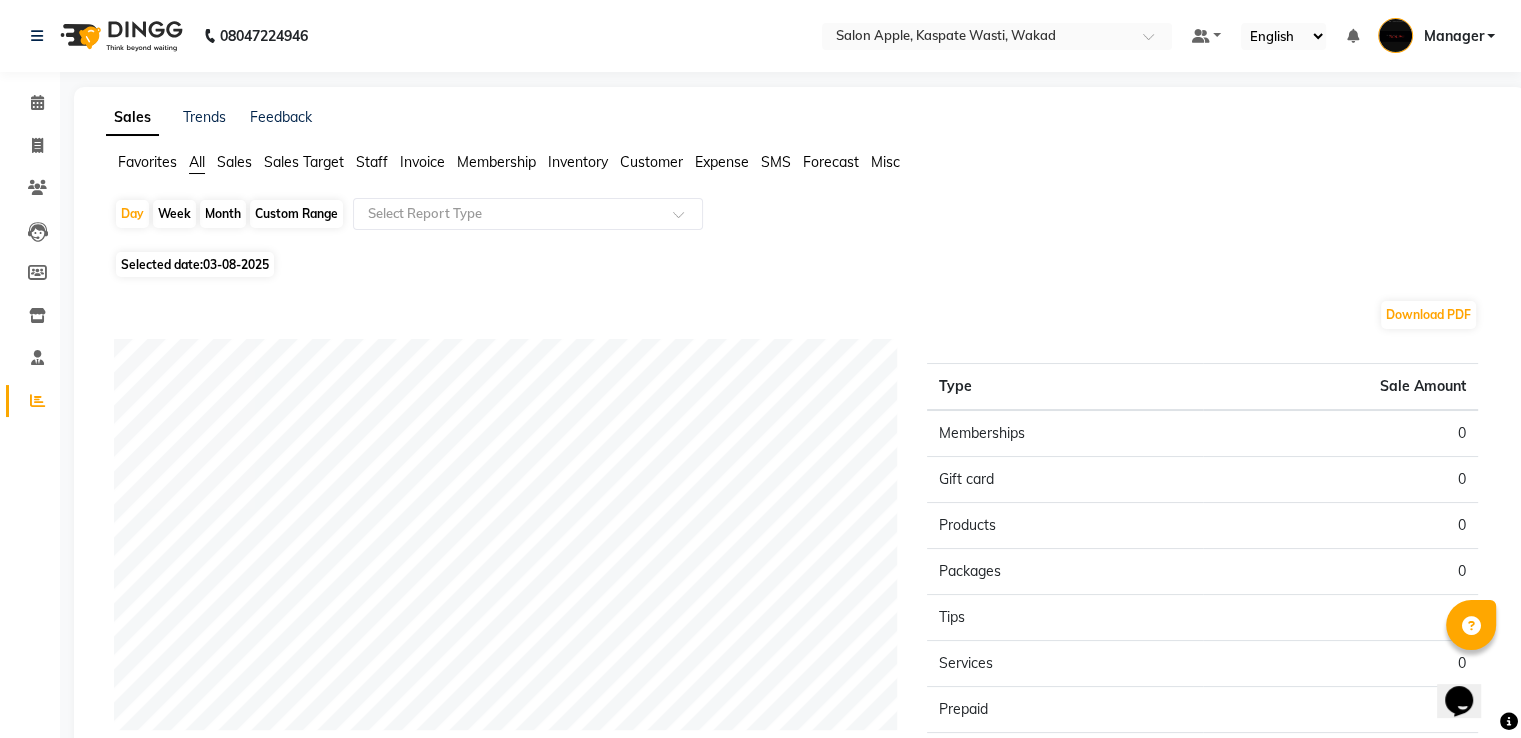 click on "Month" 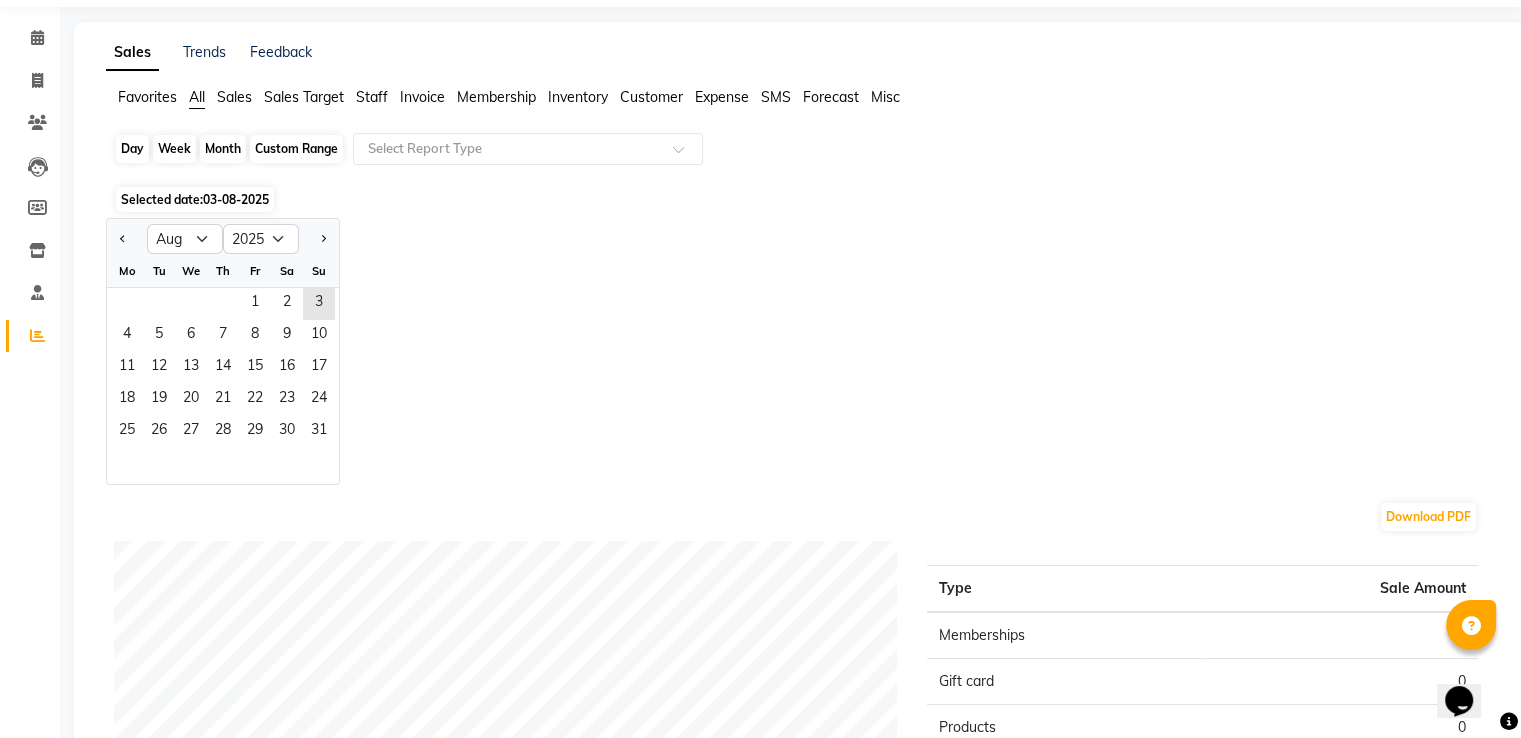 scroll, scrollTop: 0, scrollLeft: 0, axis: both 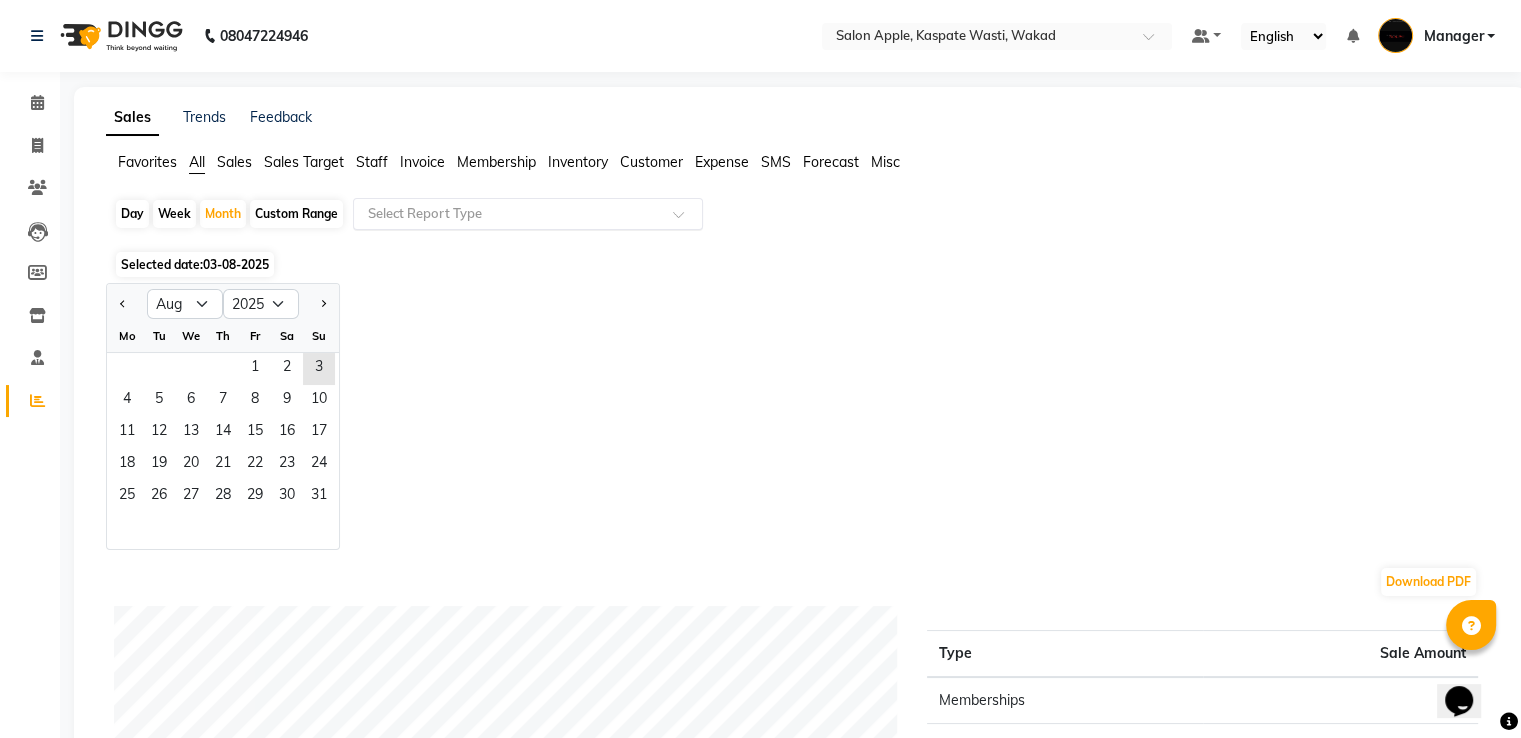 click 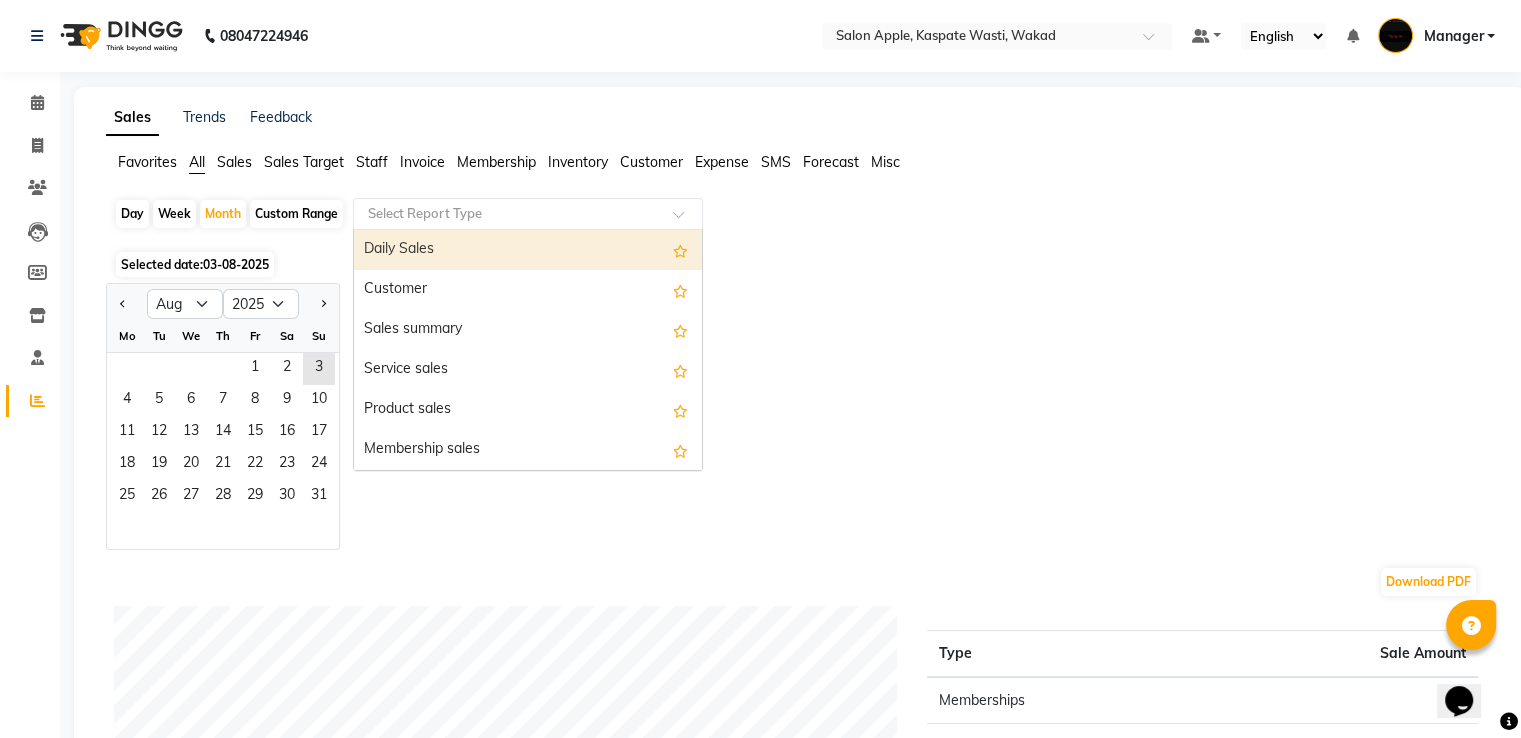 click 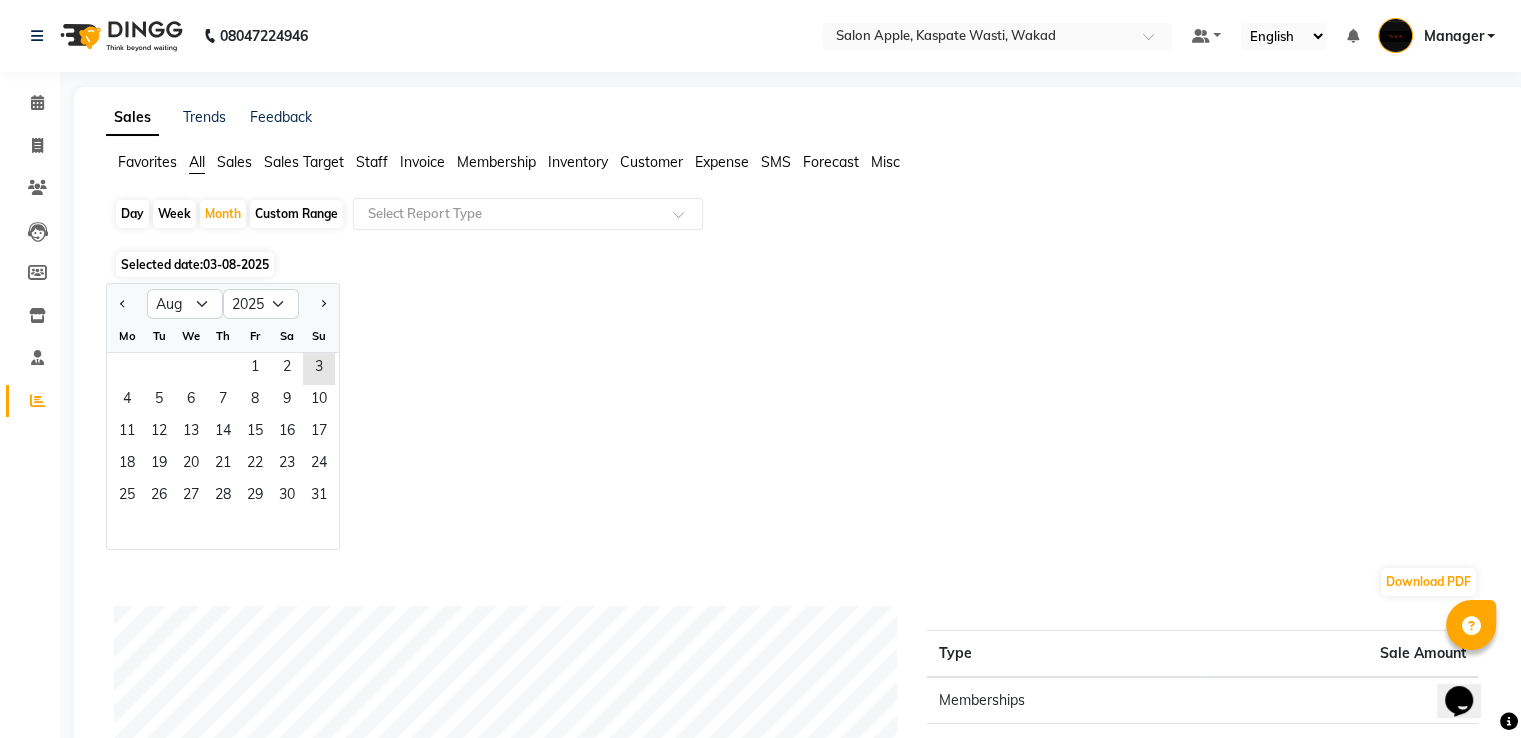 click on "Favorites All Sales Sales Target Staff Invoice Membership Inventory Customer Expense SMS Forecast Misc" 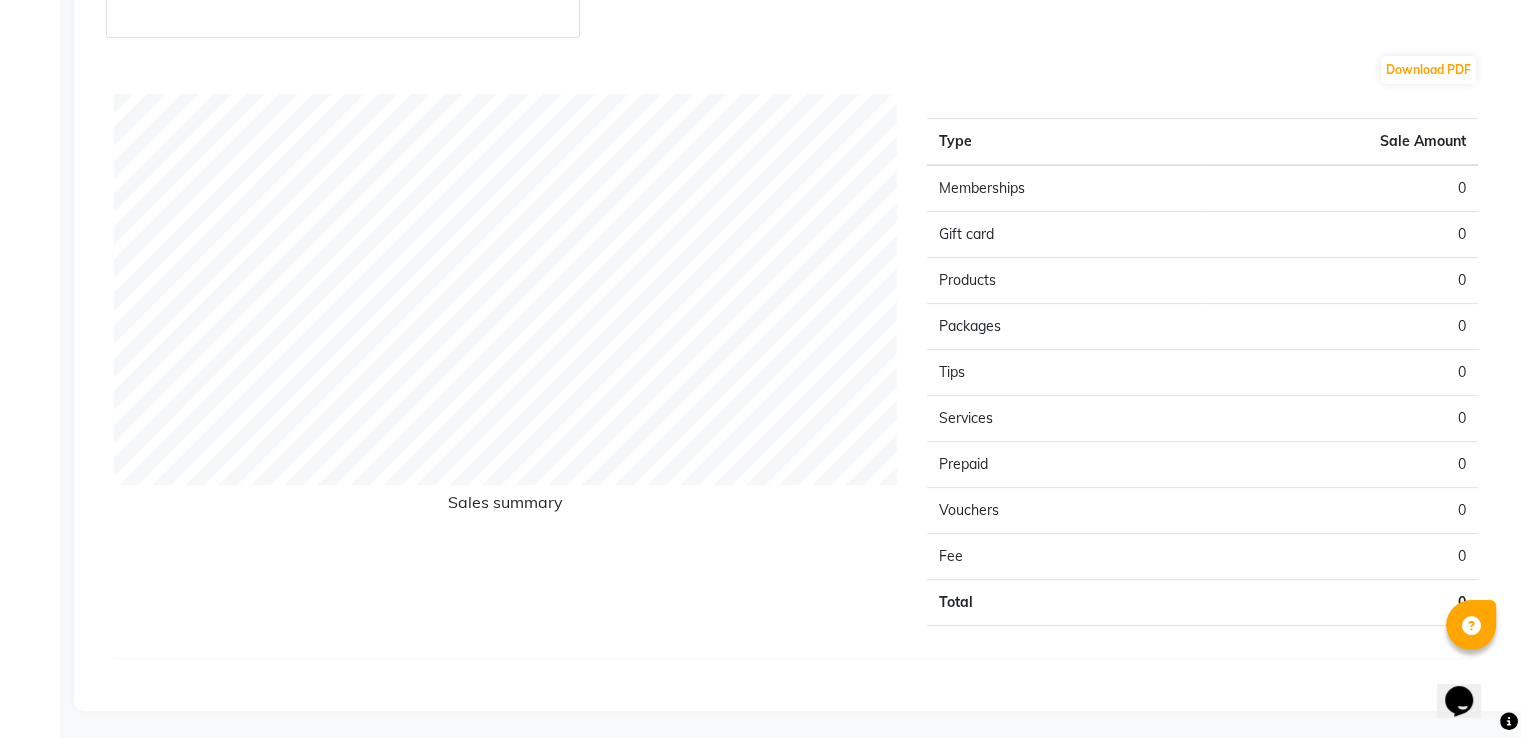 scroll, scrollTop: 0, scrollLeft: 0, axis: both 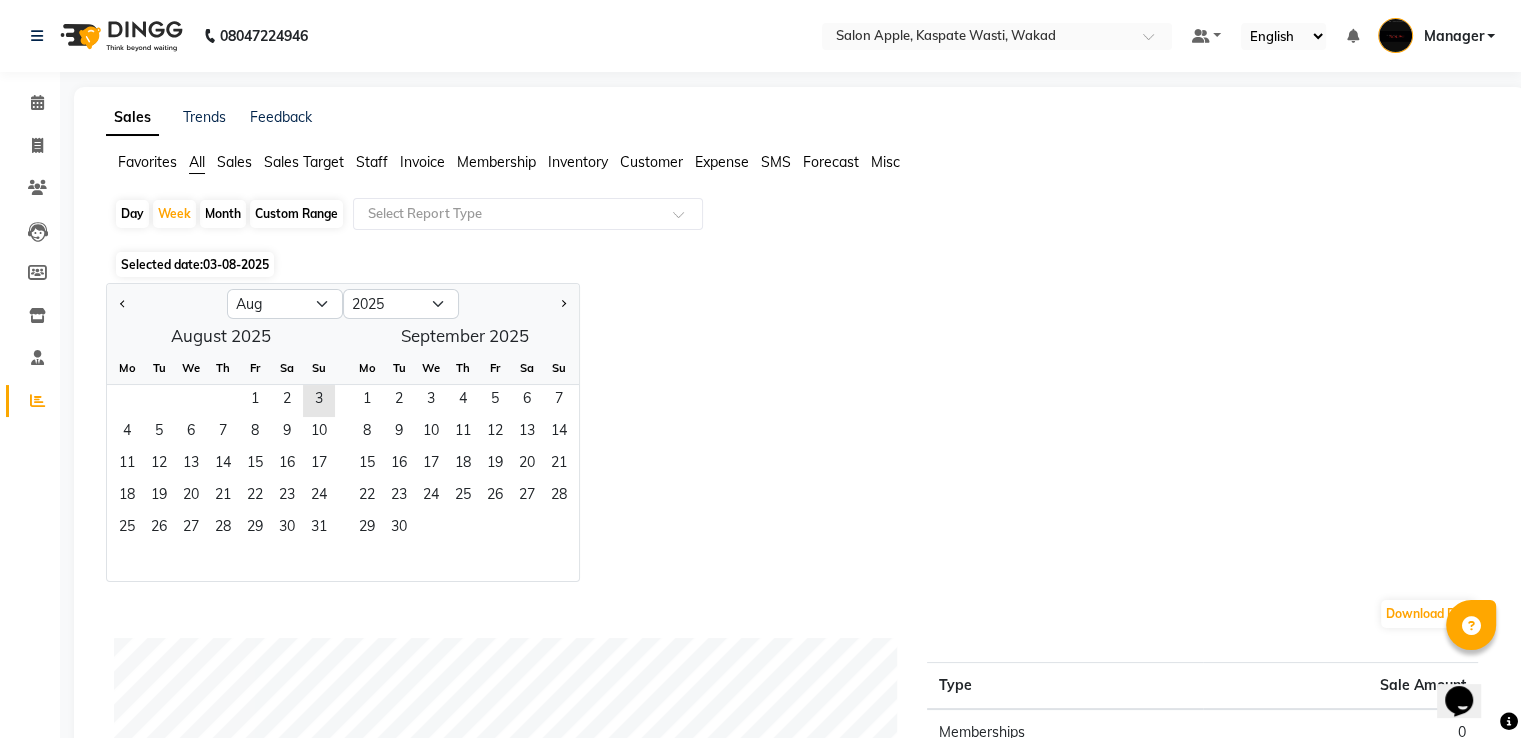 click on "Sales" 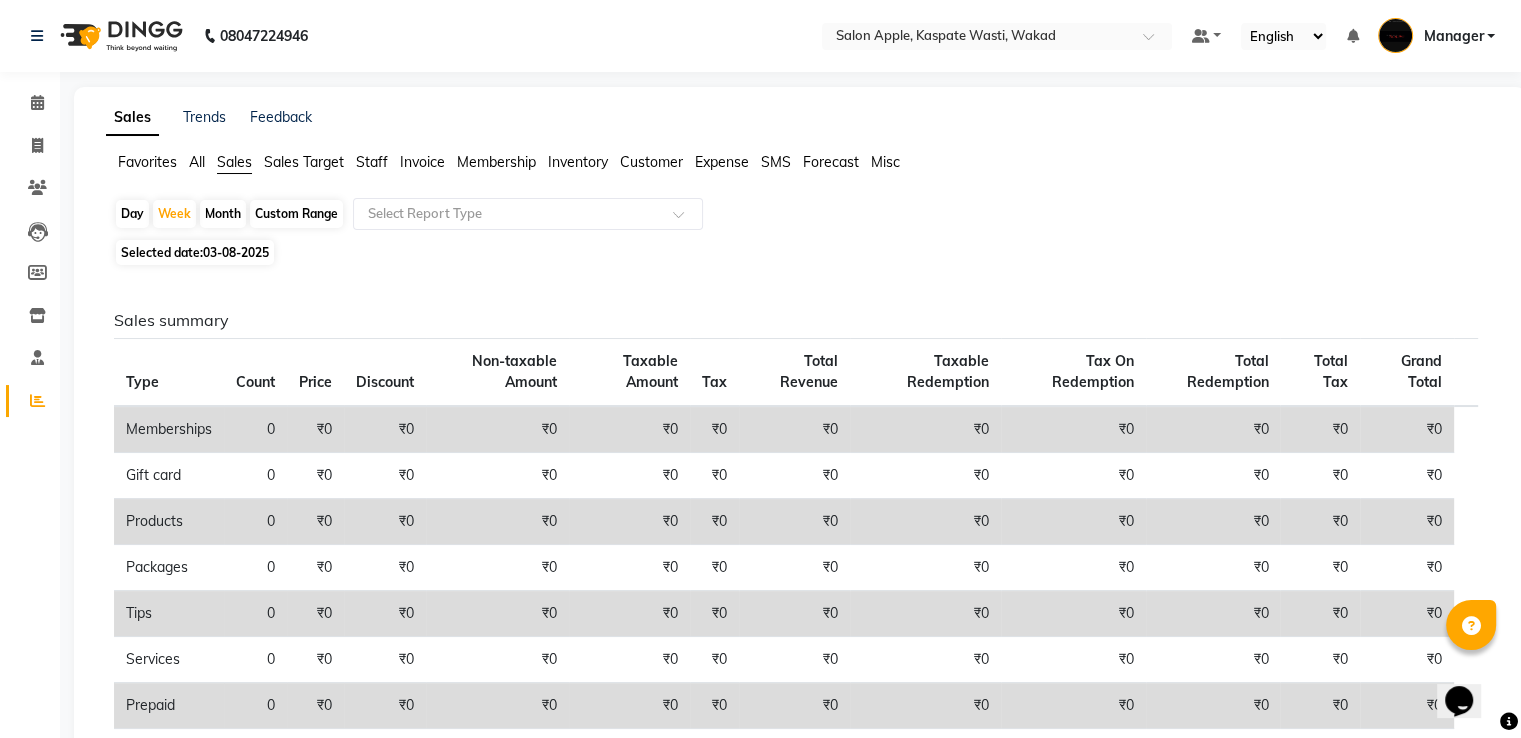 click on "Sales Target" 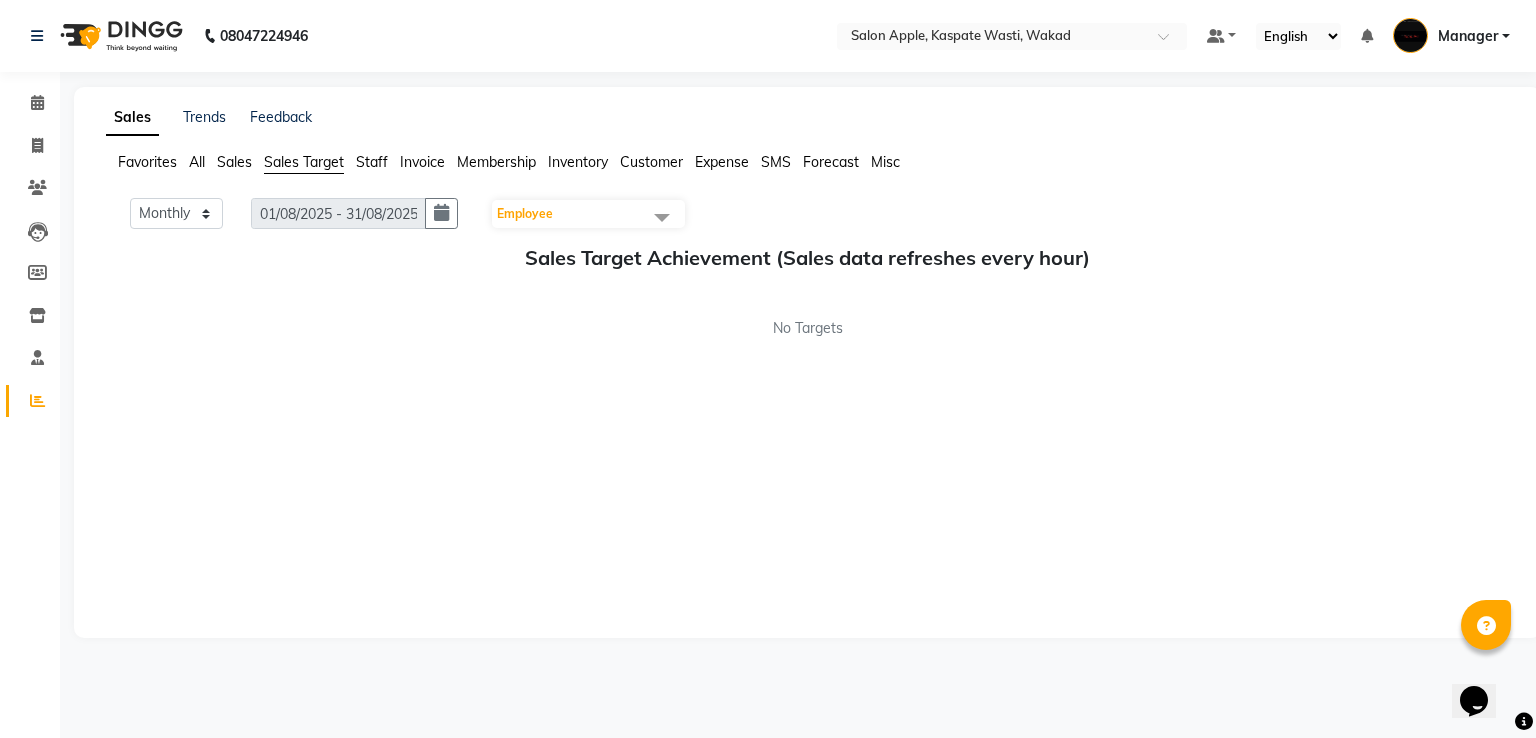 click on "Staff" 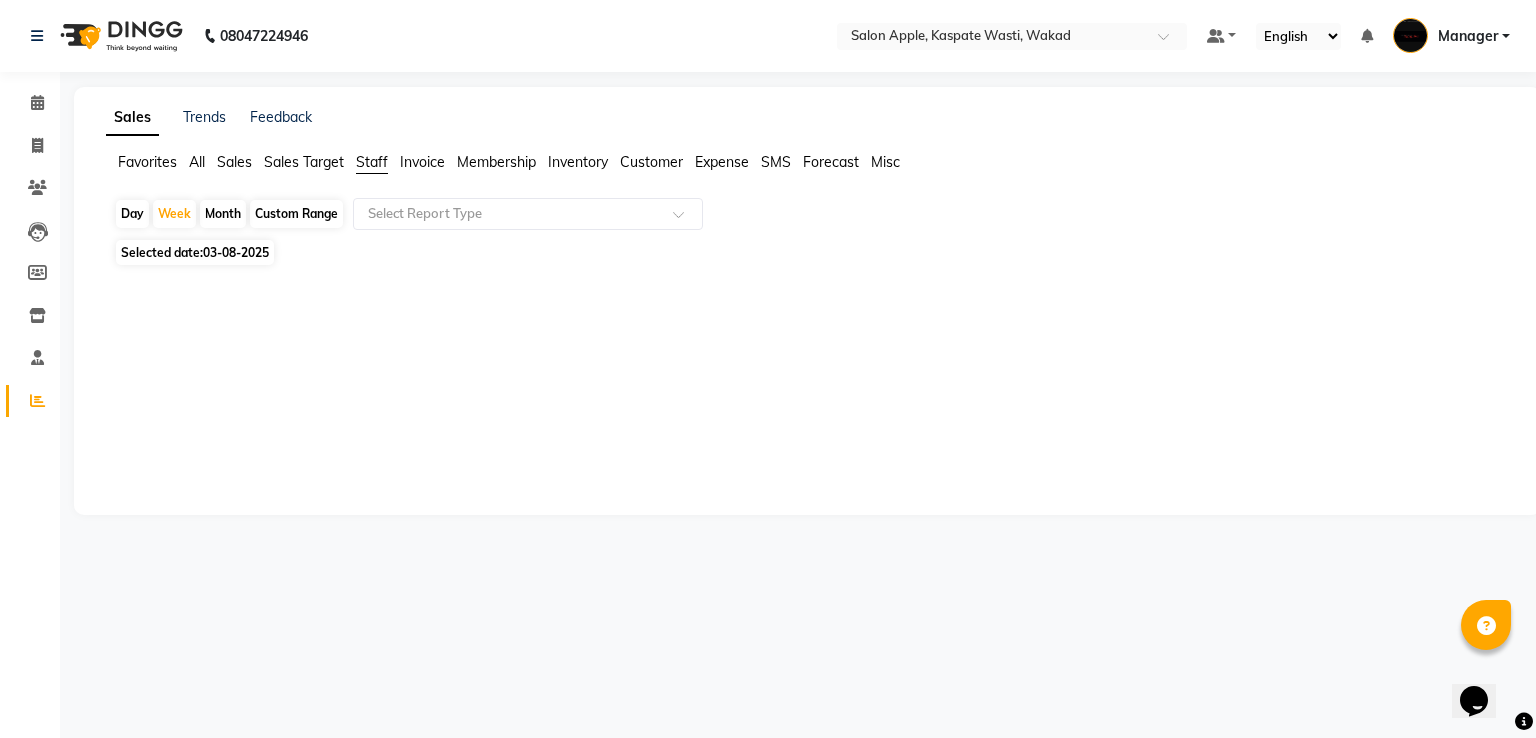 click on "Invoice" 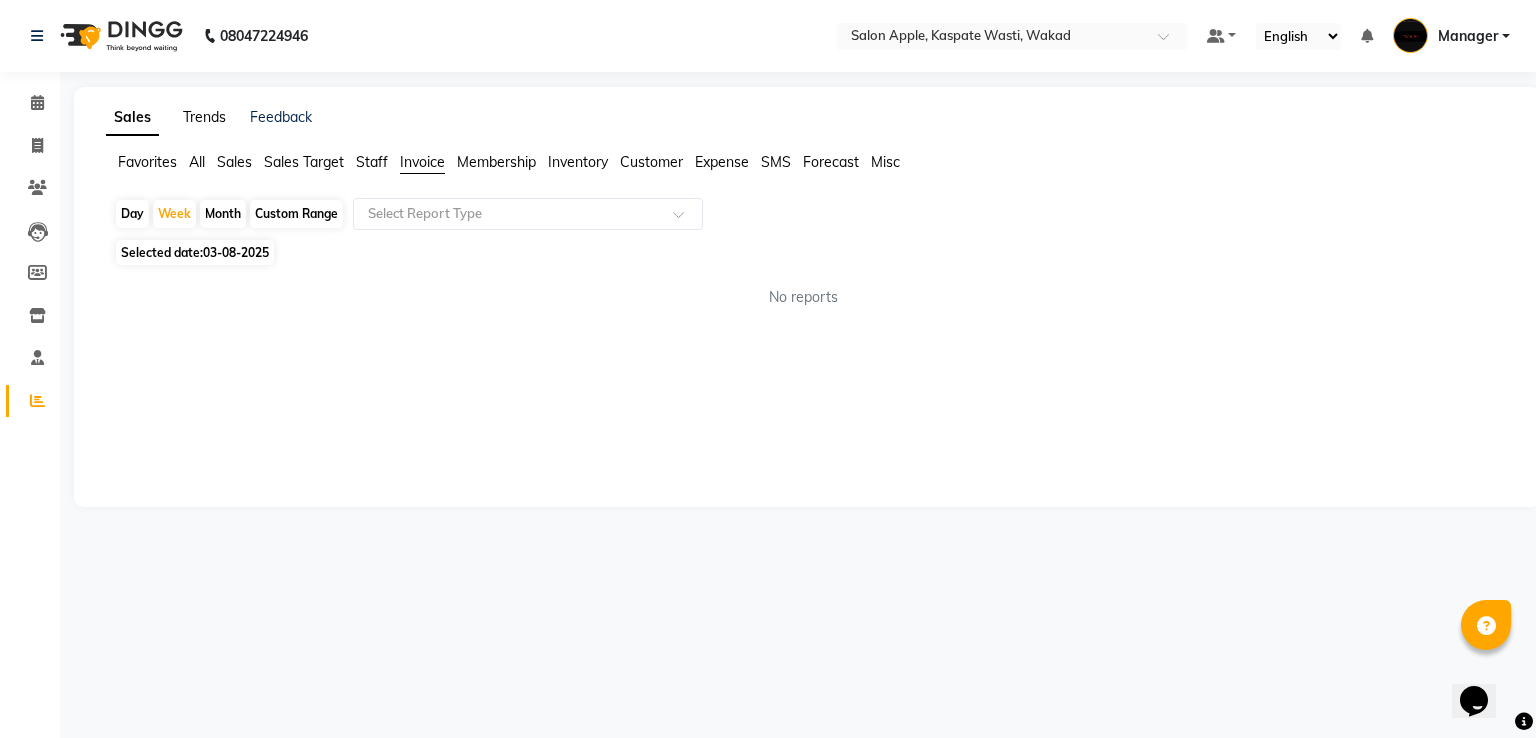 click on "Trends" 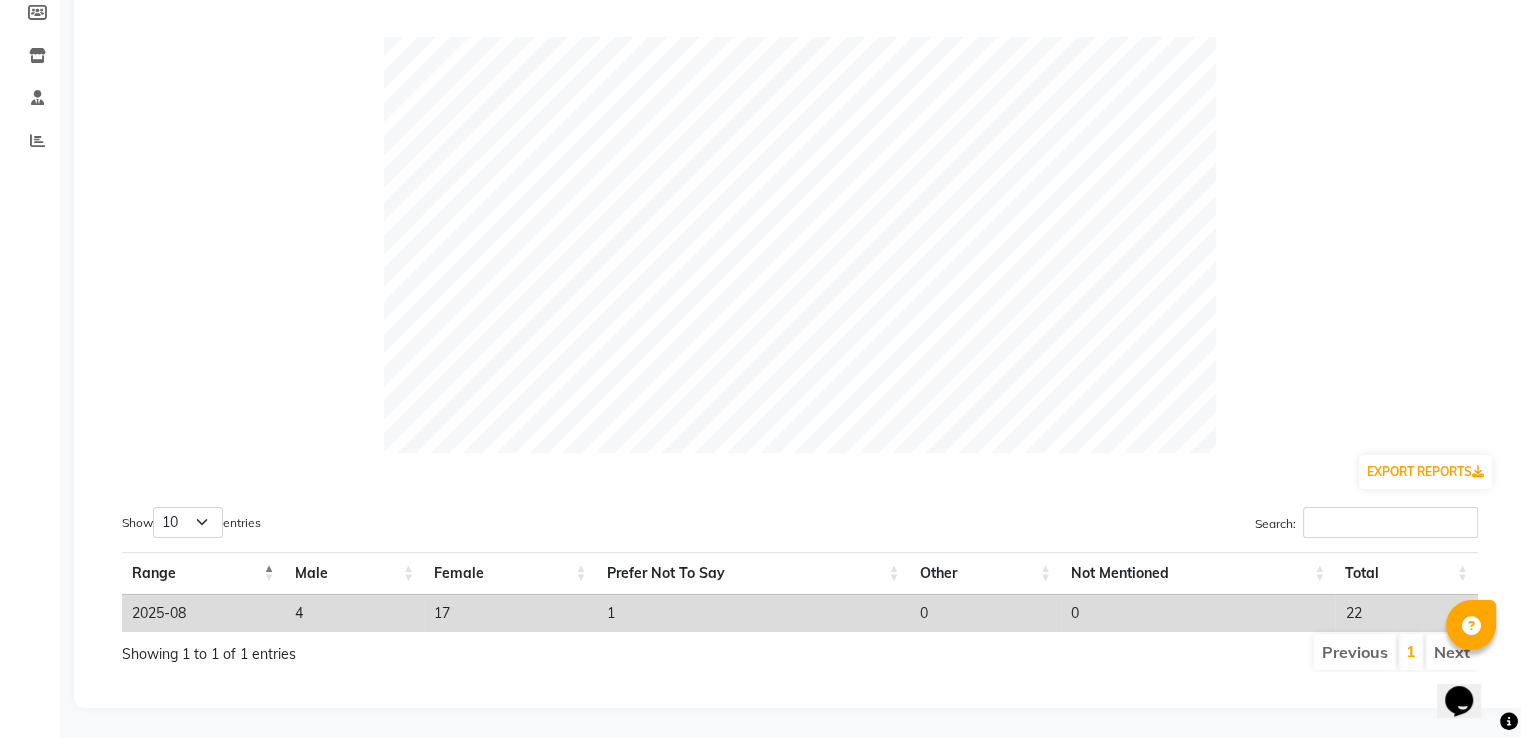 scroll, scrollTop: 0, scrollLeft: 0, axis: both 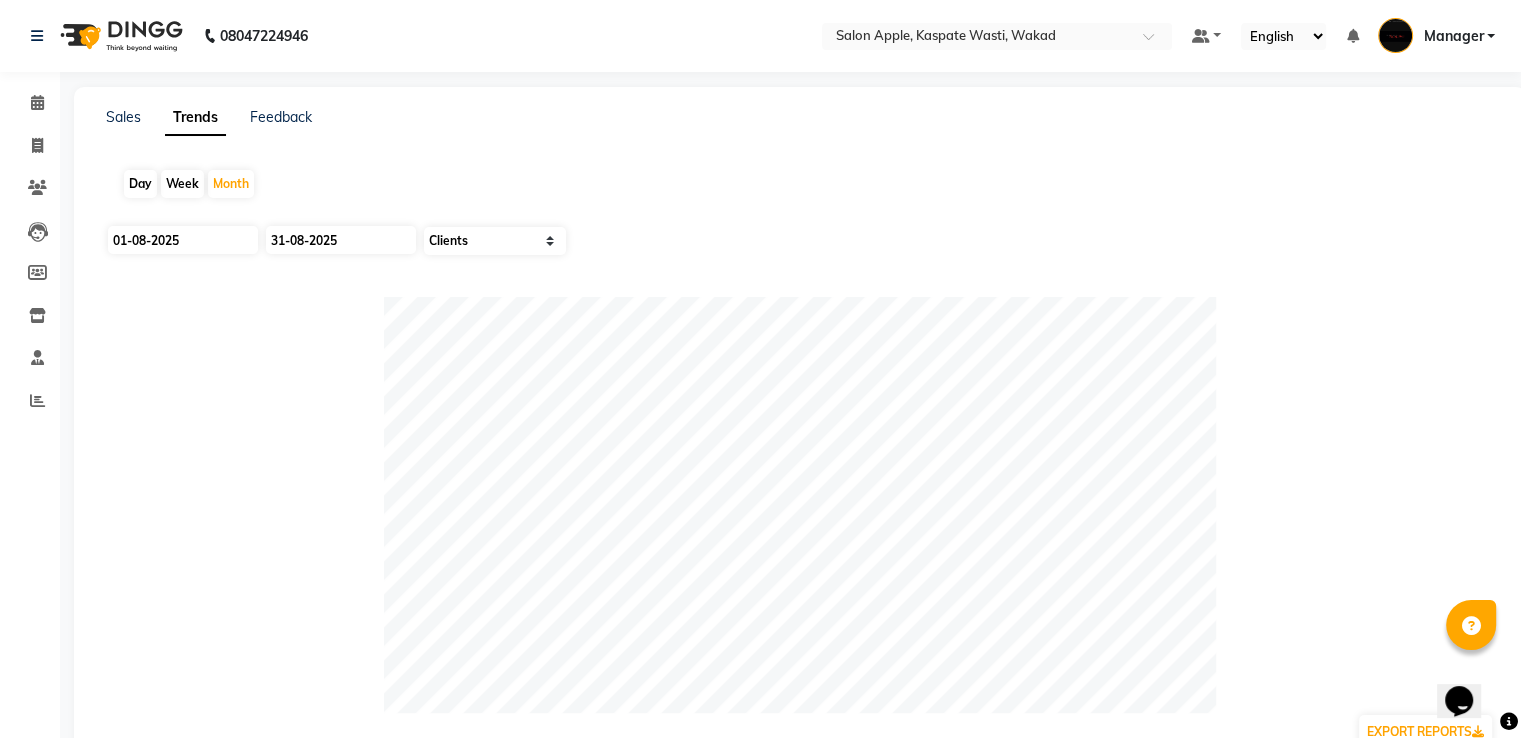 click on "Week" 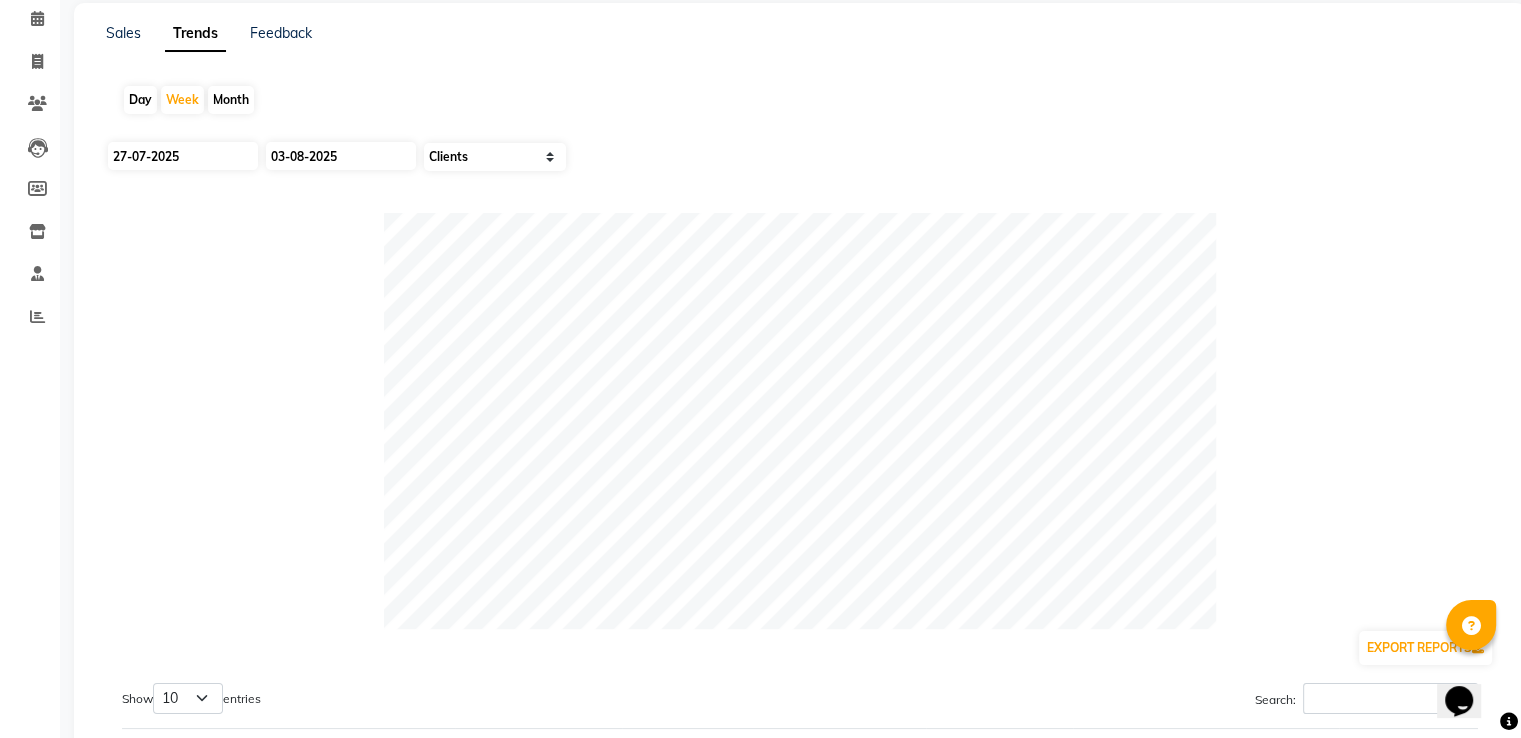 scroll, scrollTop: 0, scrollLeft: 0, axis: both 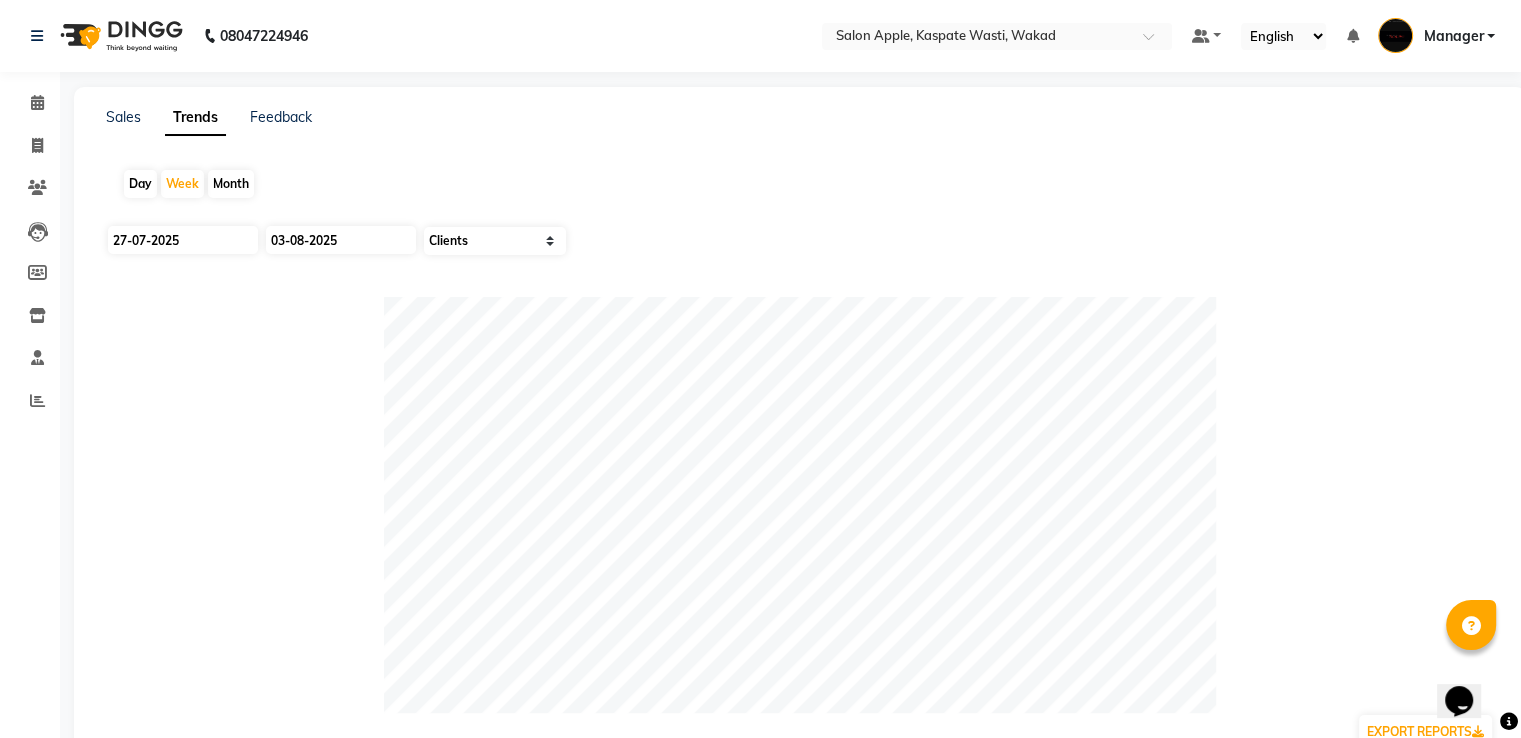 click on "Day" 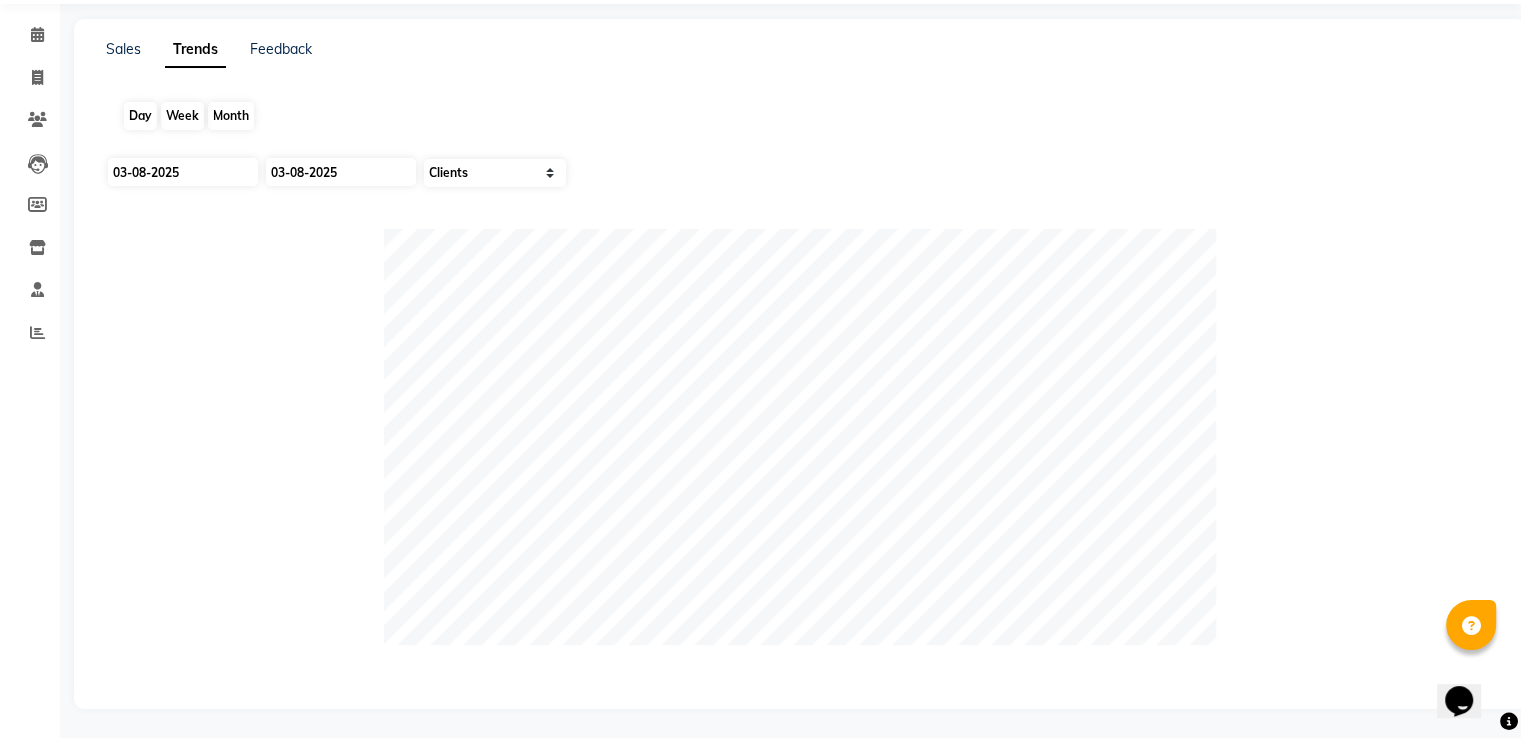 scroll, scrollTop: 69, scrollLeft: 0, axis: vertical 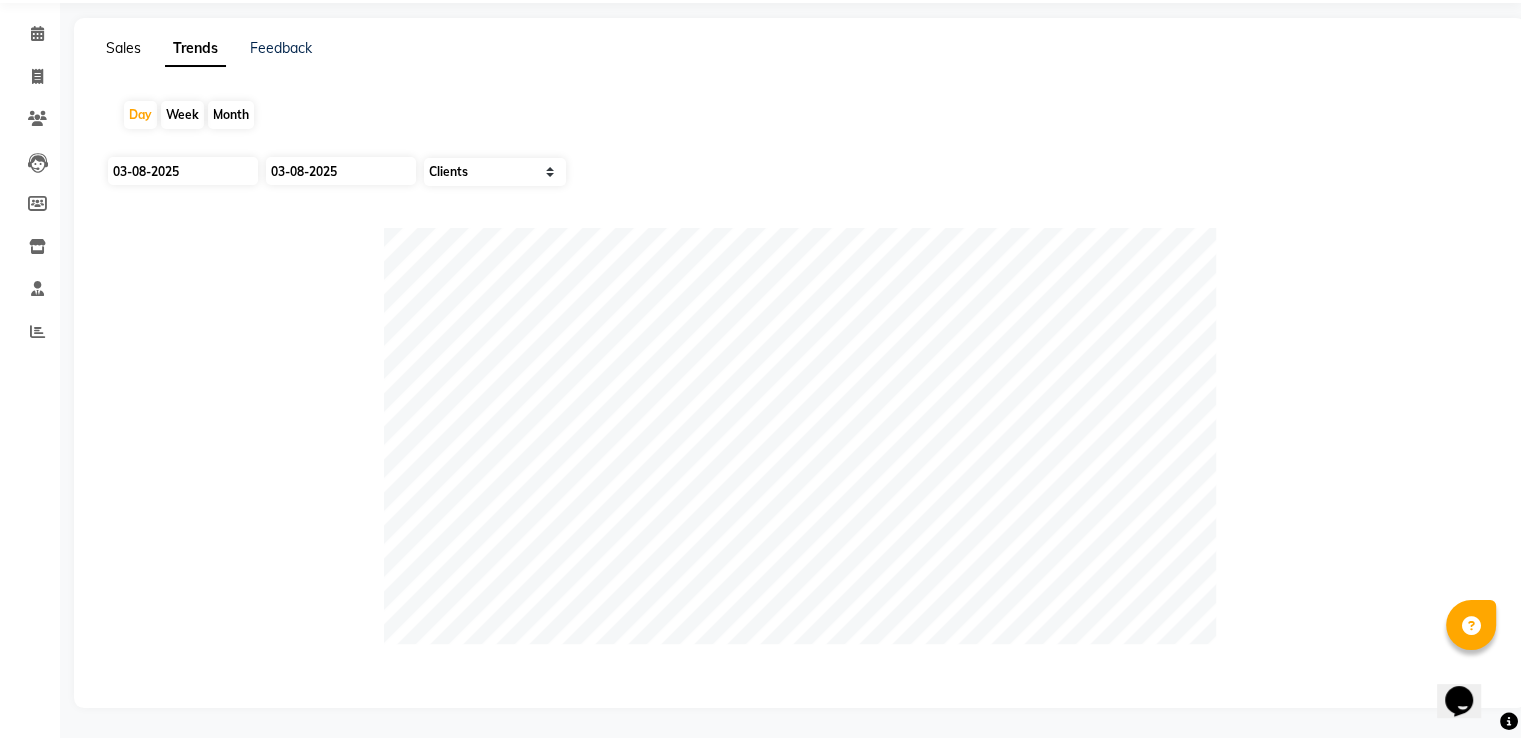 click on "Sales" 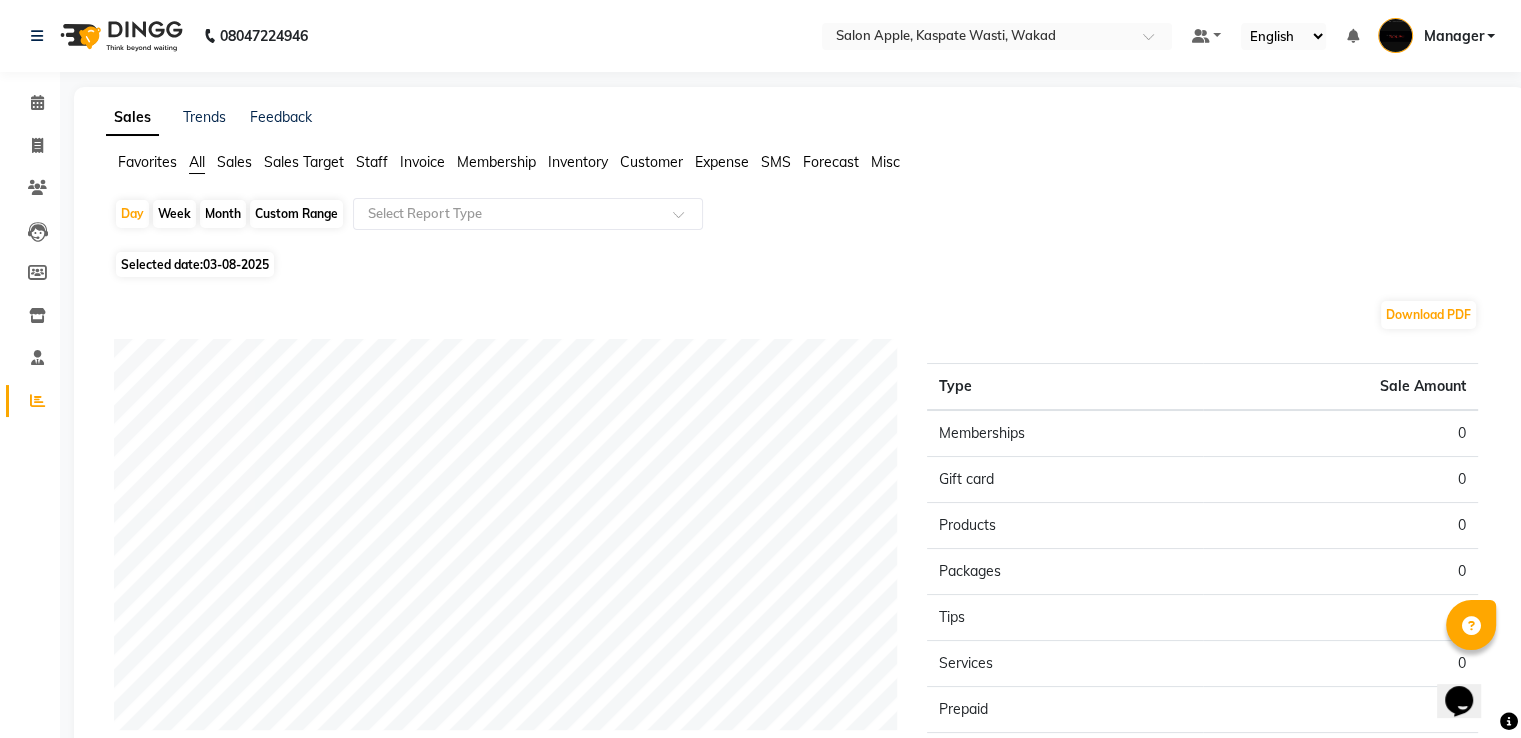 click on "Sales Trends Feedback Favorites All Sales Sales Target Staff Invoice Membership Inventory Customer Expense SMS Forecast Misc  Day   Week   Month   Custom Range  Select Report Type Selected date:  03-08-2025  Download PDF Sales summary Type Sale Amount Memberships 0 Gift card 0 Products 0 Packages 0 Tips 0 Services 0 Prepaid 0 Vouchers 0 Fee 0 Total 0 ★ Mark as Favorite  Choose how you'd like to save "" report to favorites  Save to Personal Favorites:   Only you can see this report in your favorites tab. Share with Organization:   Everyone in your organization can see this report in their favorites tab.  Save to Favorites" 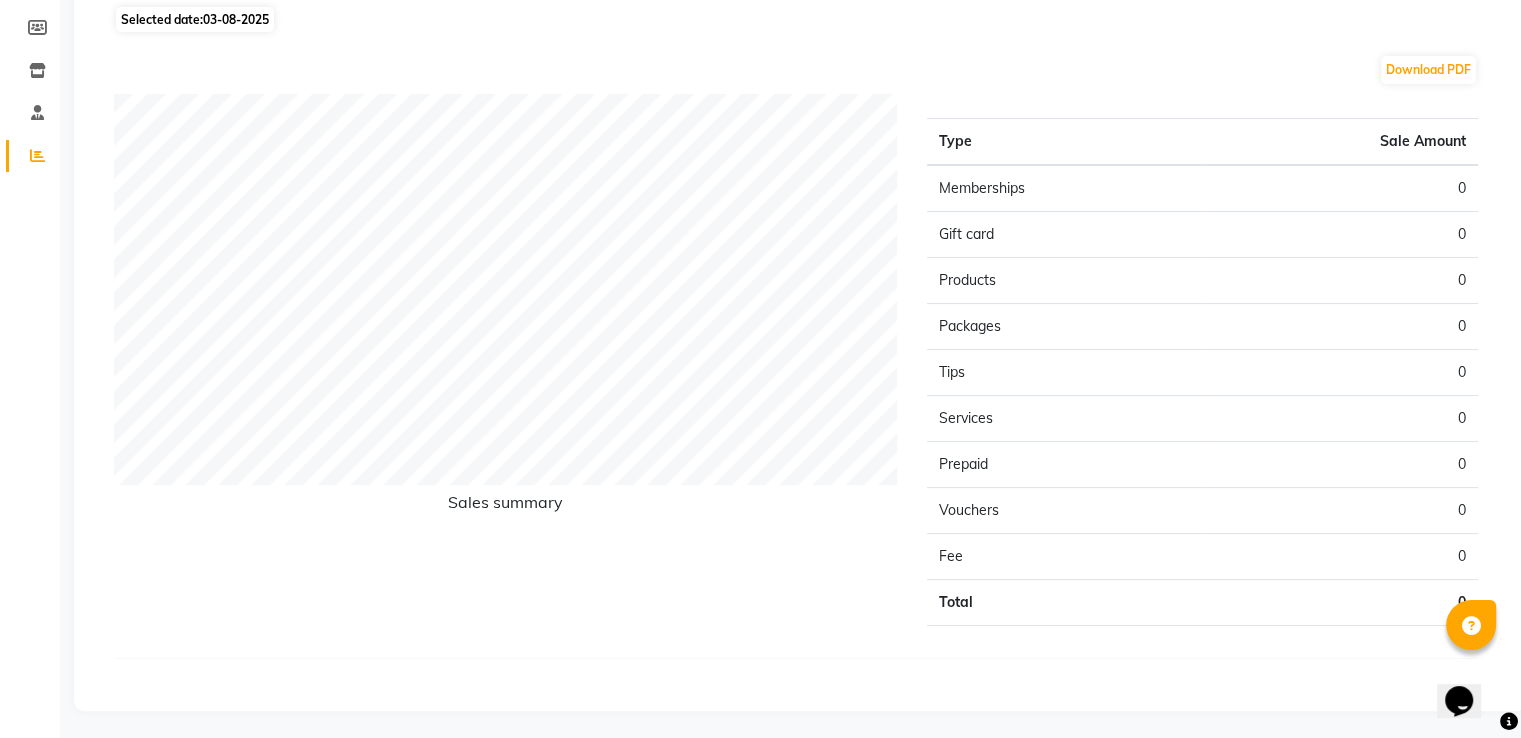 scroll, scrollTop: 0, scrollLeft: 0, axis: both 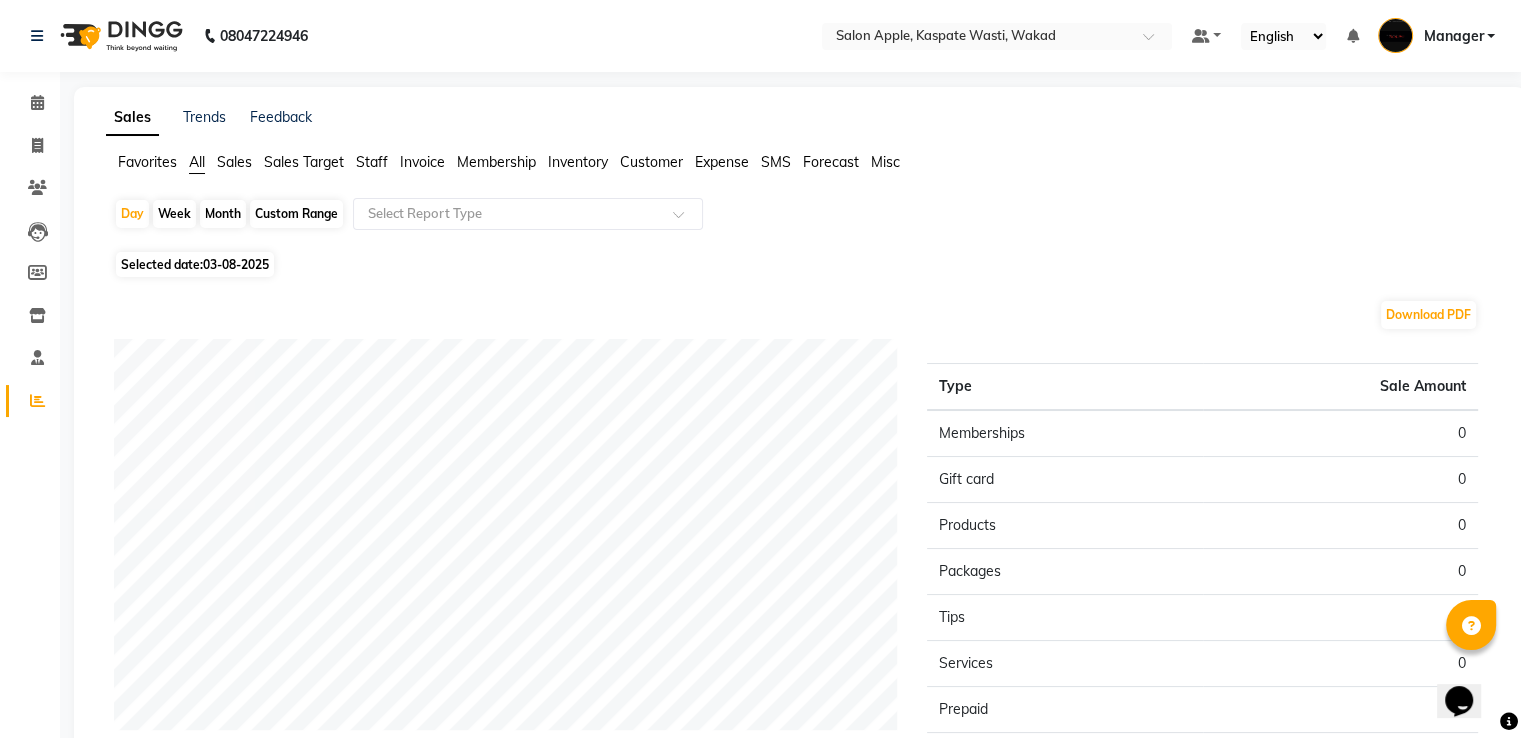 click on "Invoice" 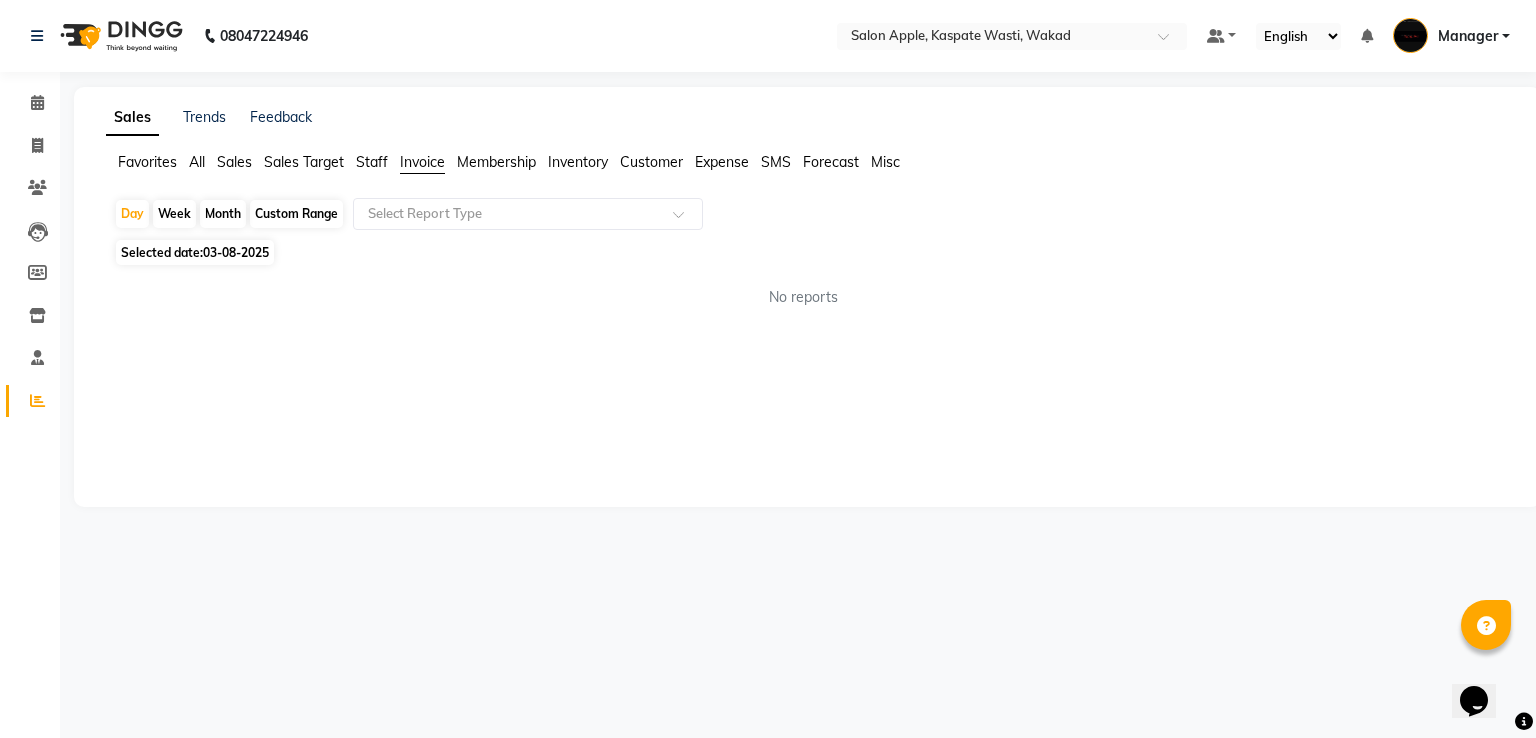 click on "03-08-2025" 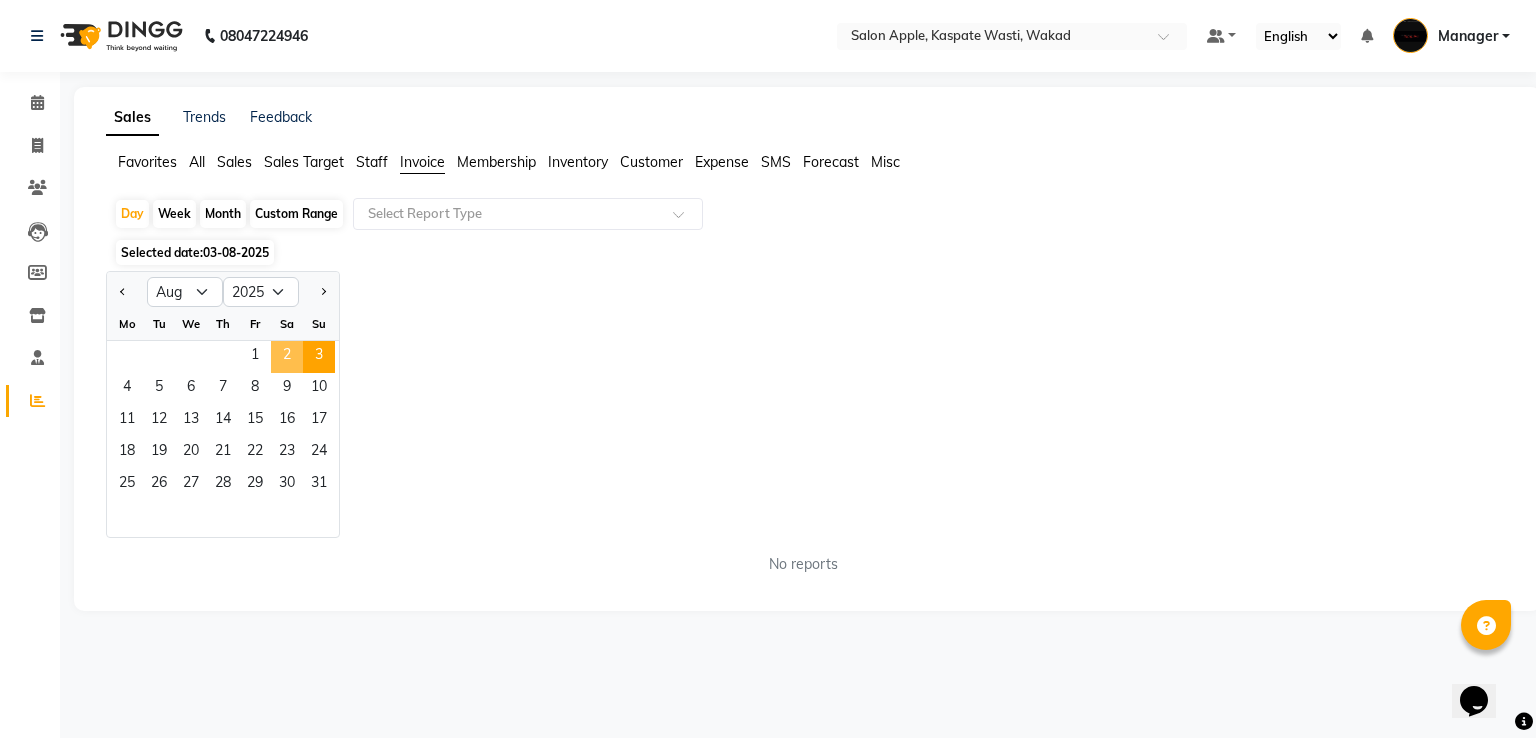 click on "2" 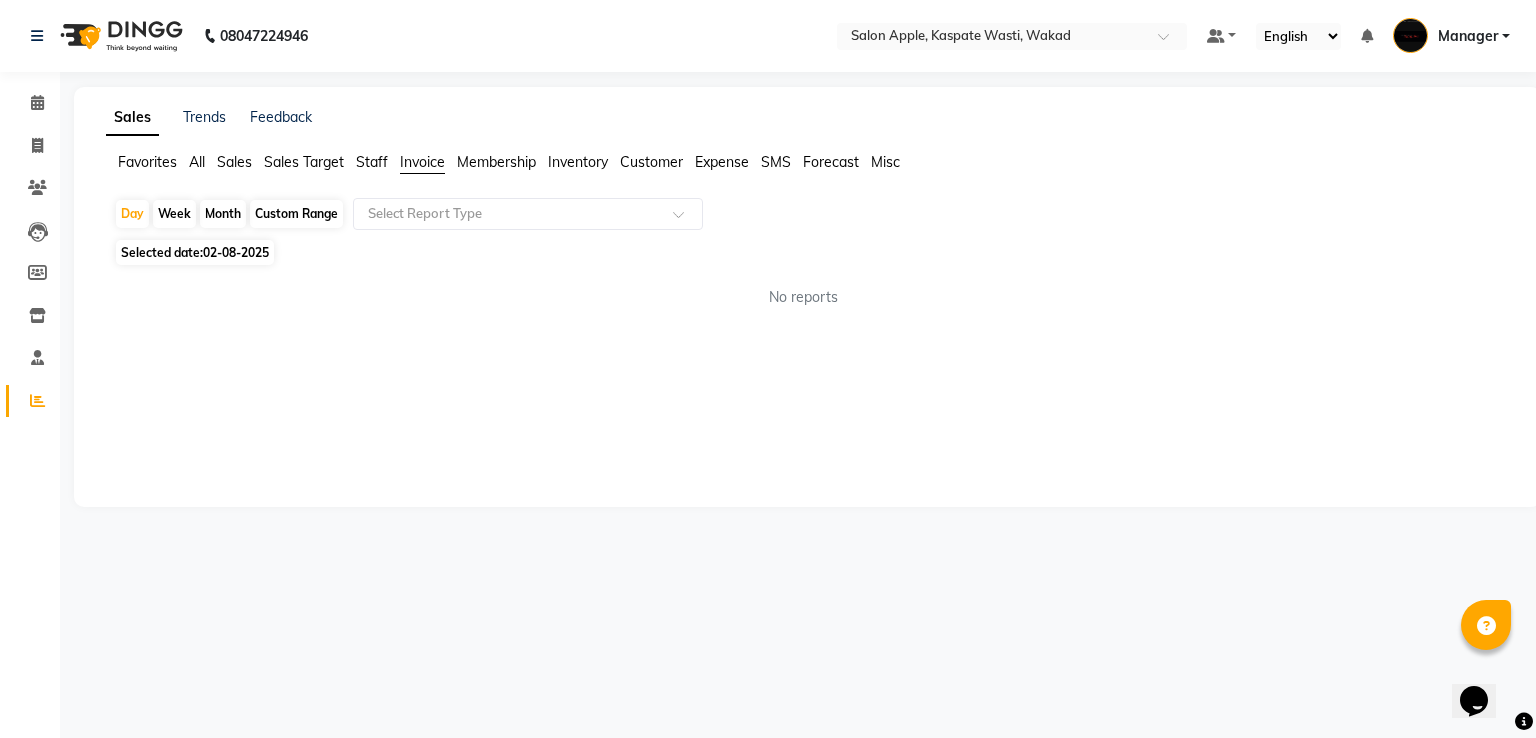 click on "Week" 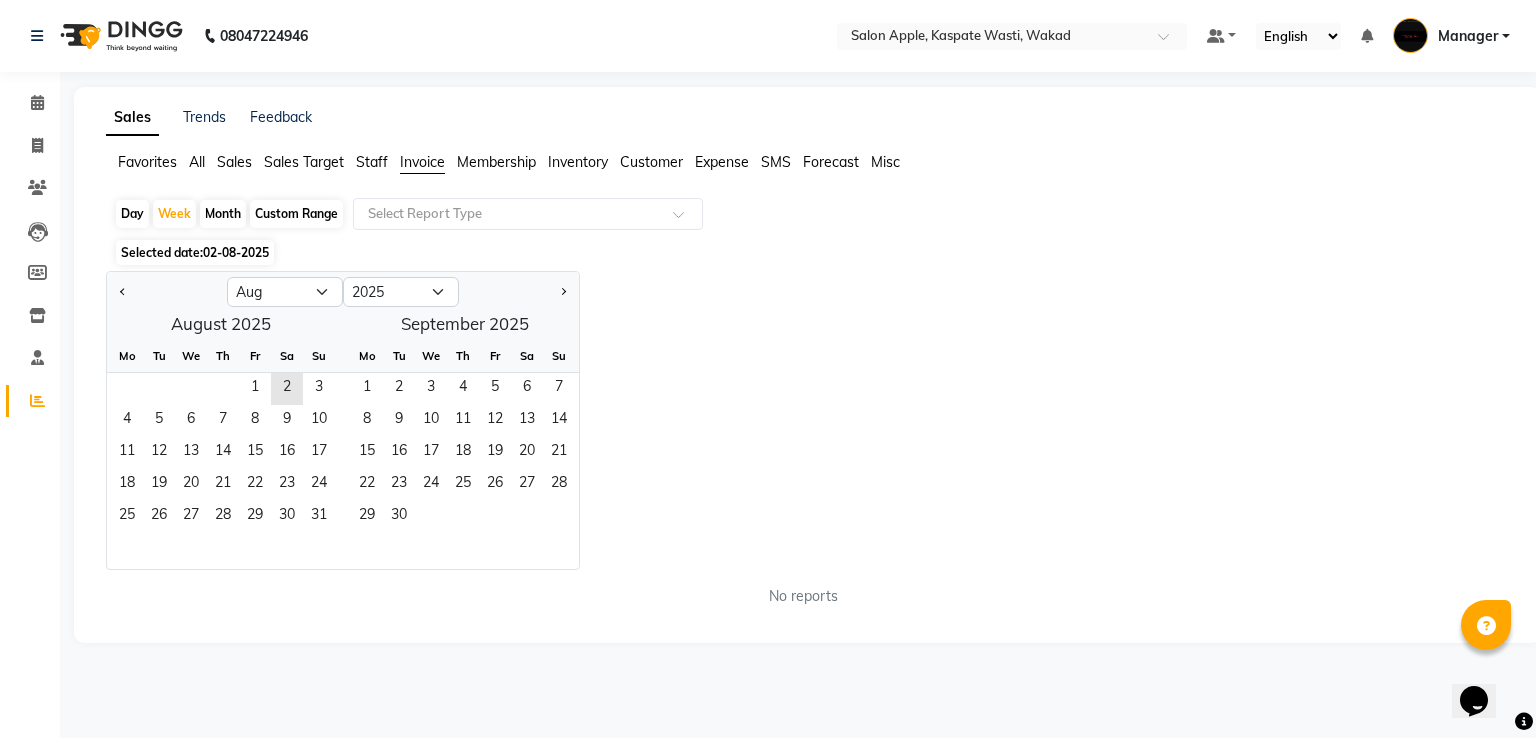 click on "Month" 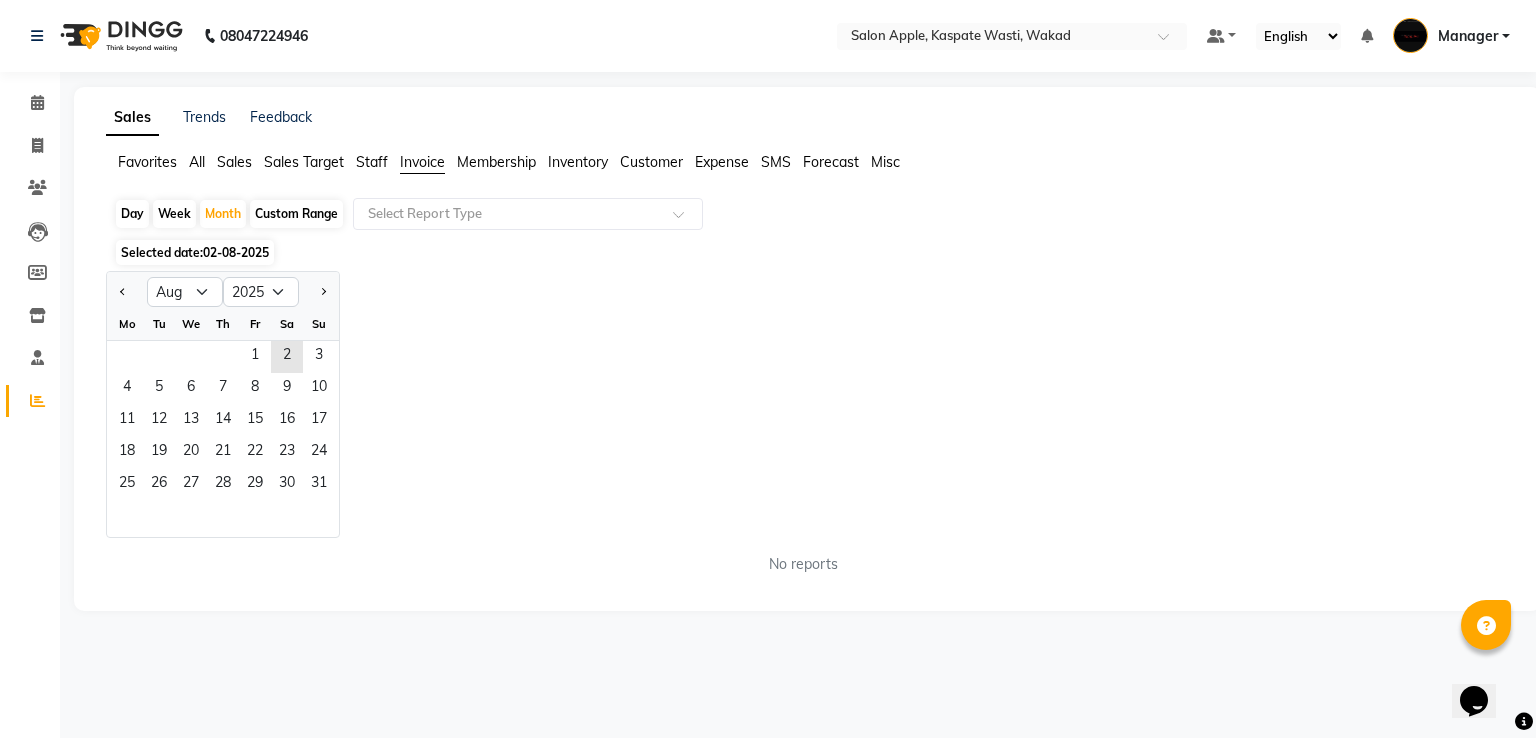 click on "Custom Range" 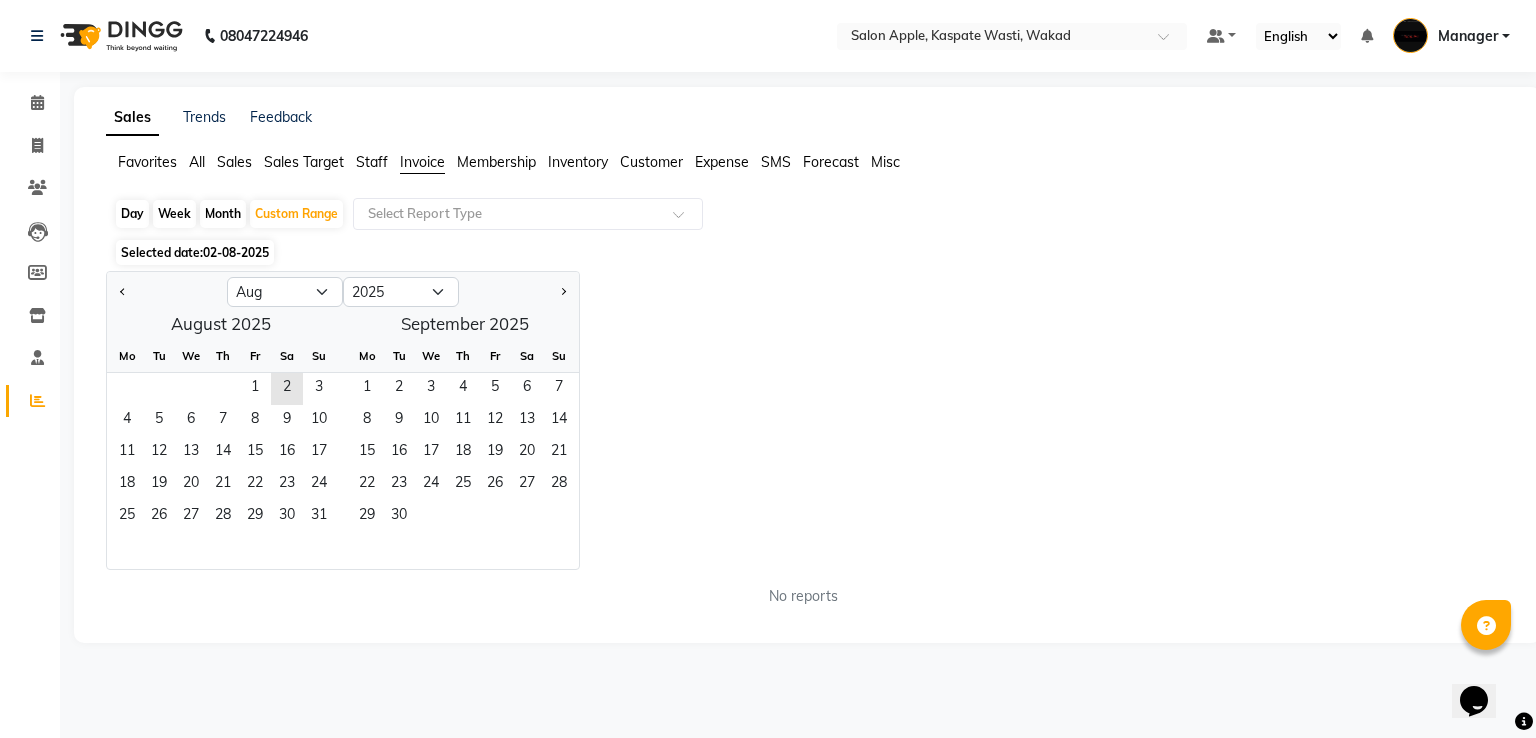 click on "Staff" 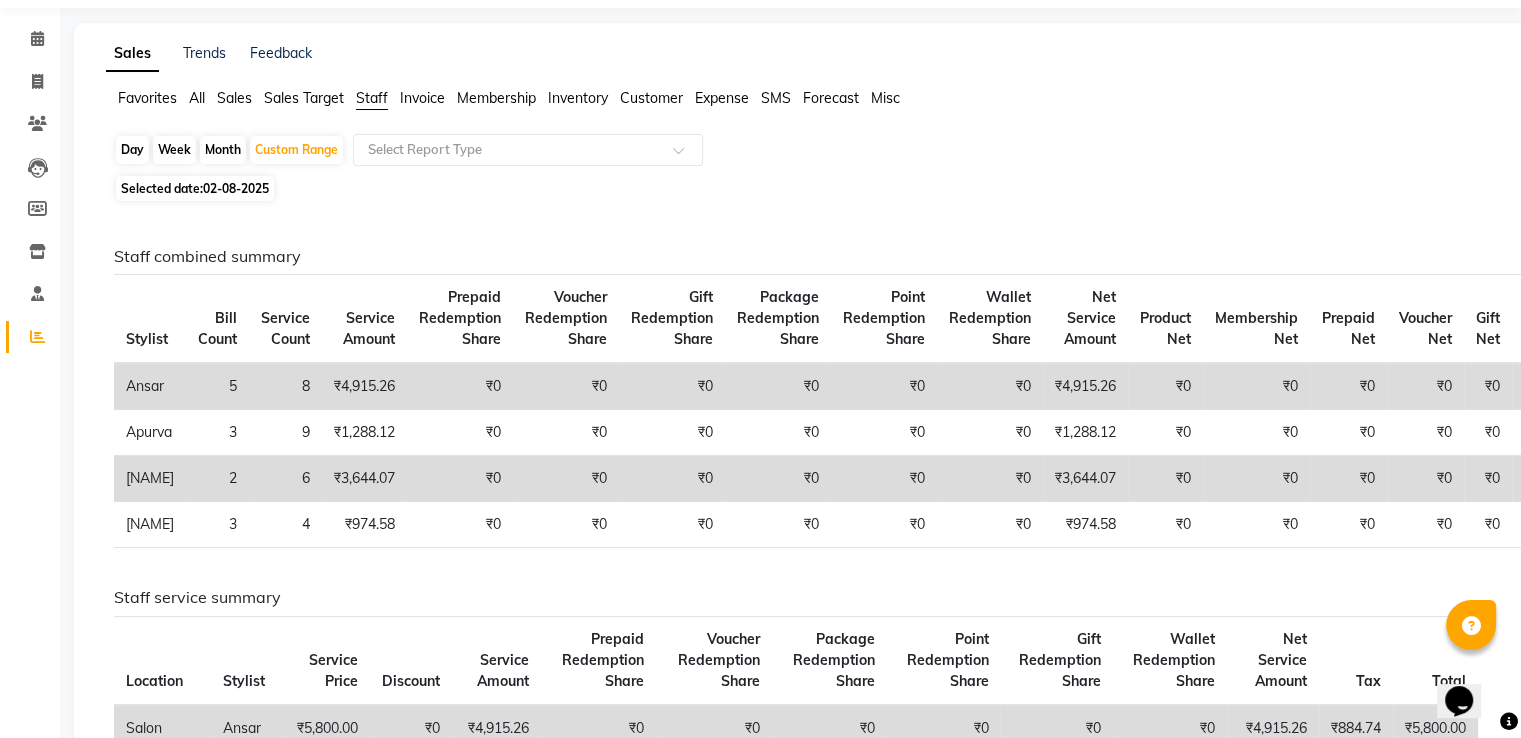 scroll, scrollTop: 0, scrollLeft: 0, axis: both 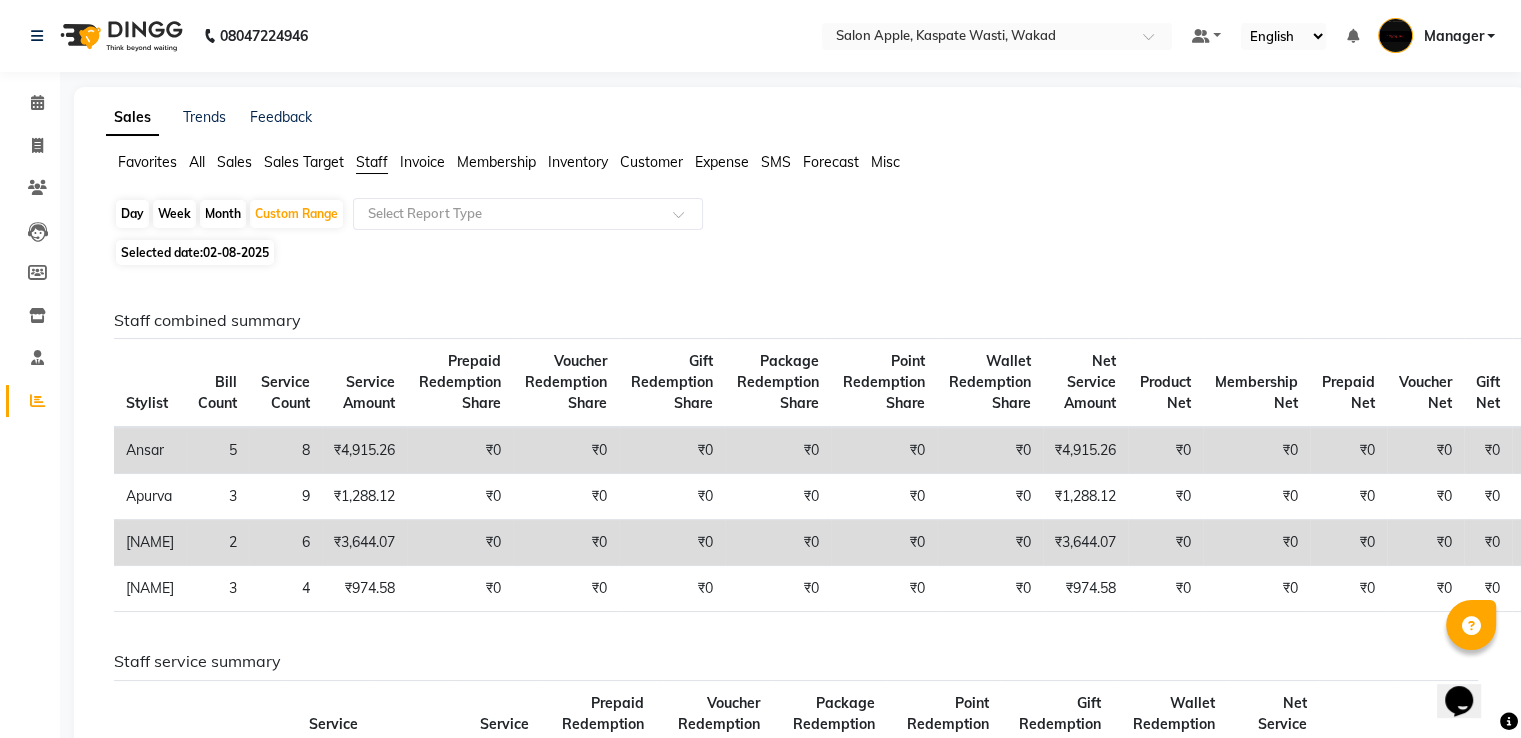 click on "All" 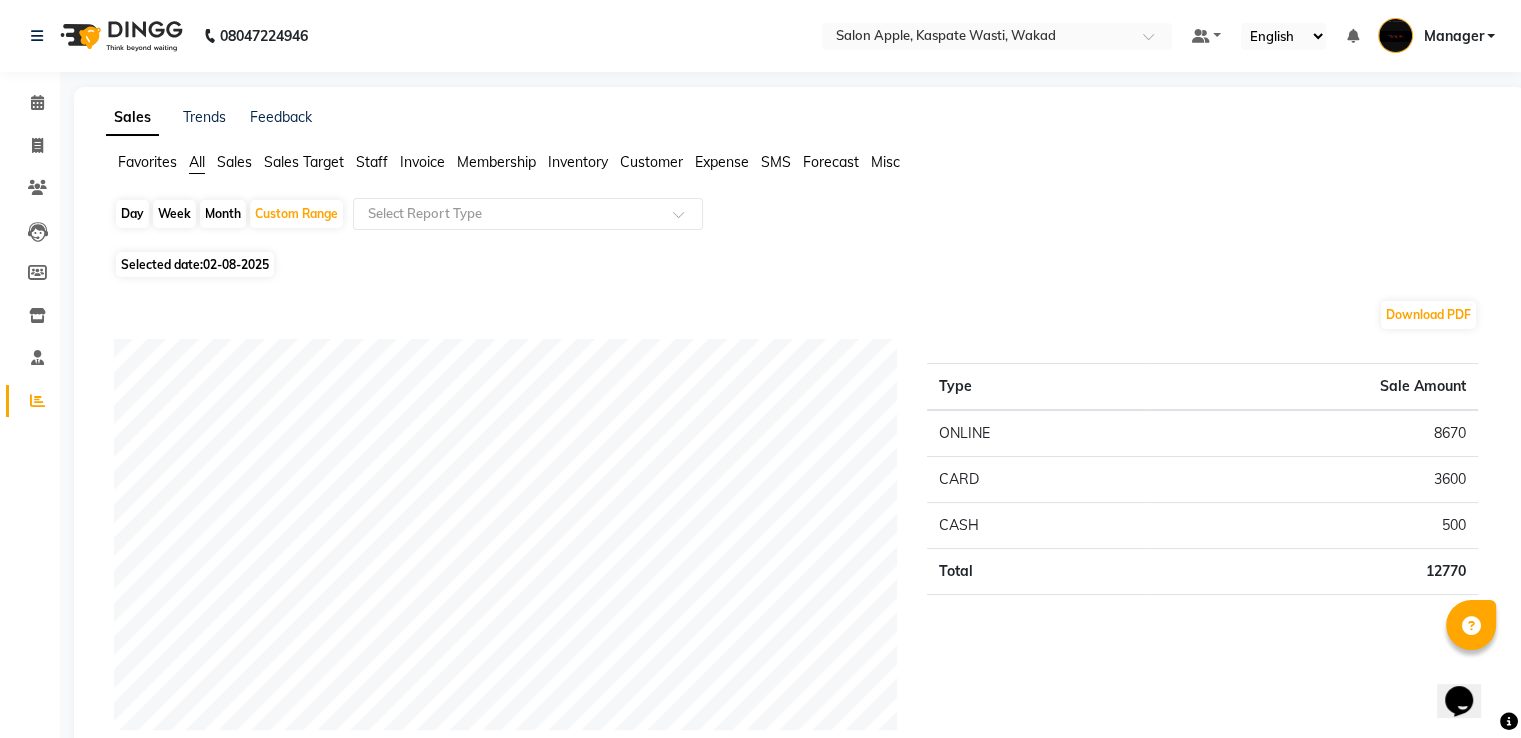 click on "02-08-2025" 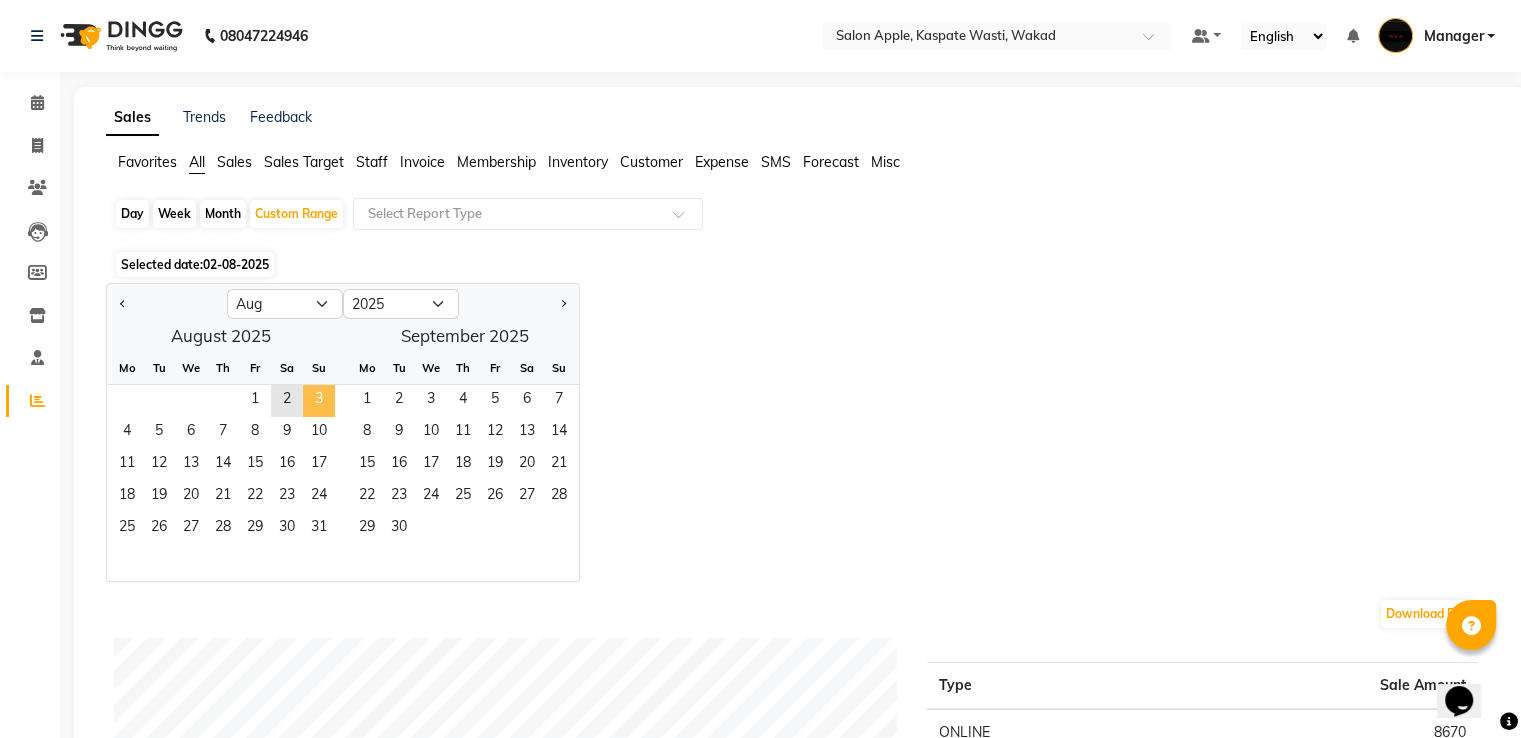 click on "3" 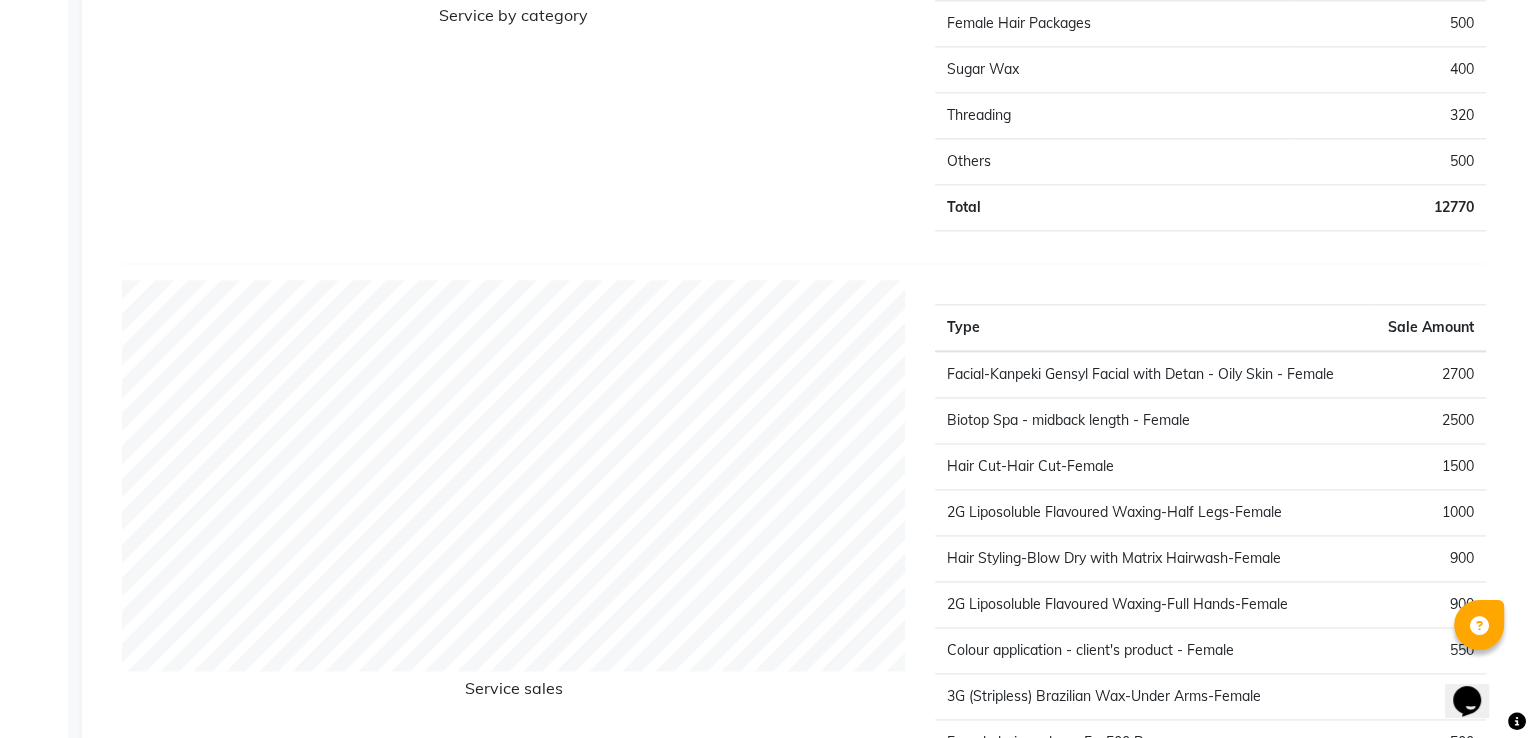 scroll, scrollTop: 0, scrollLeft: 0, axis: both 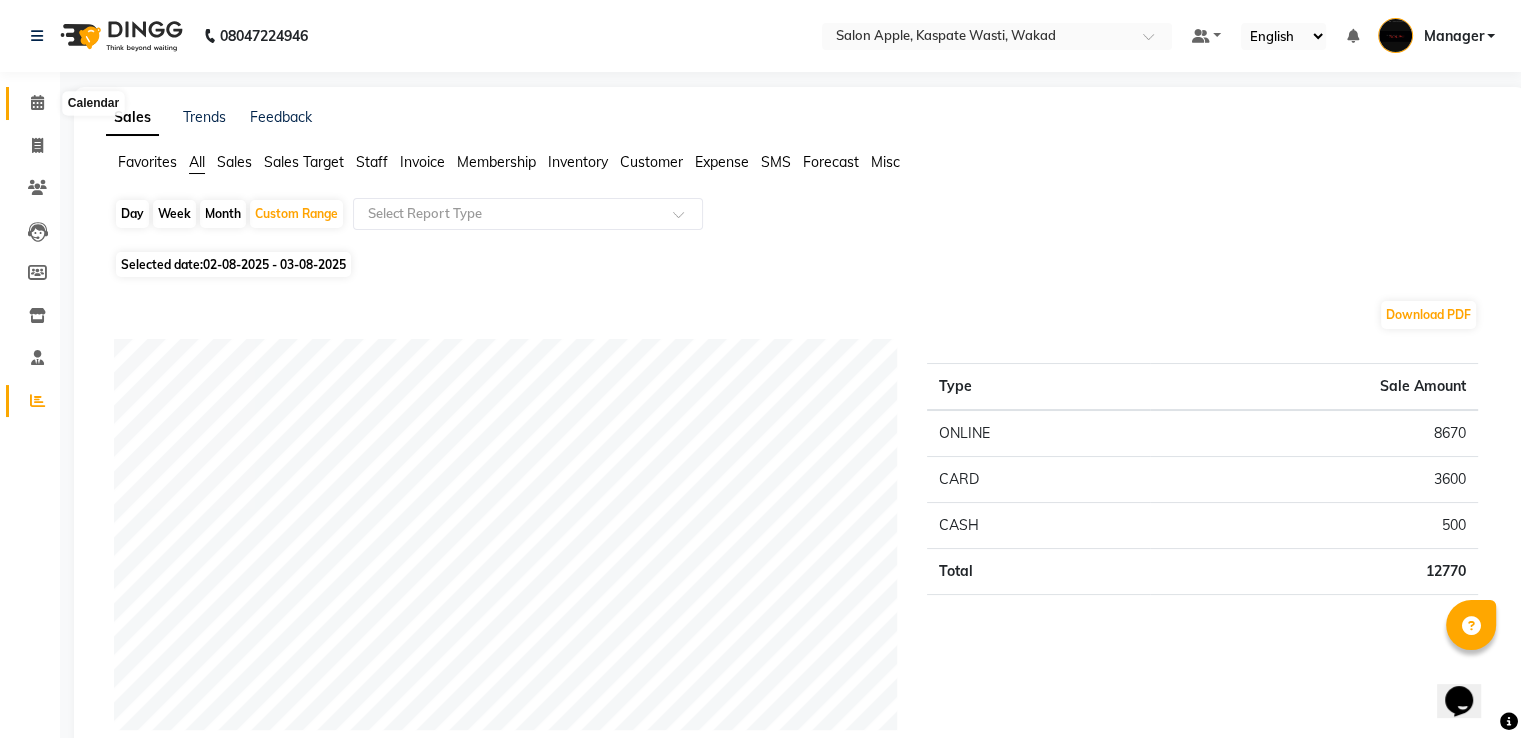 click 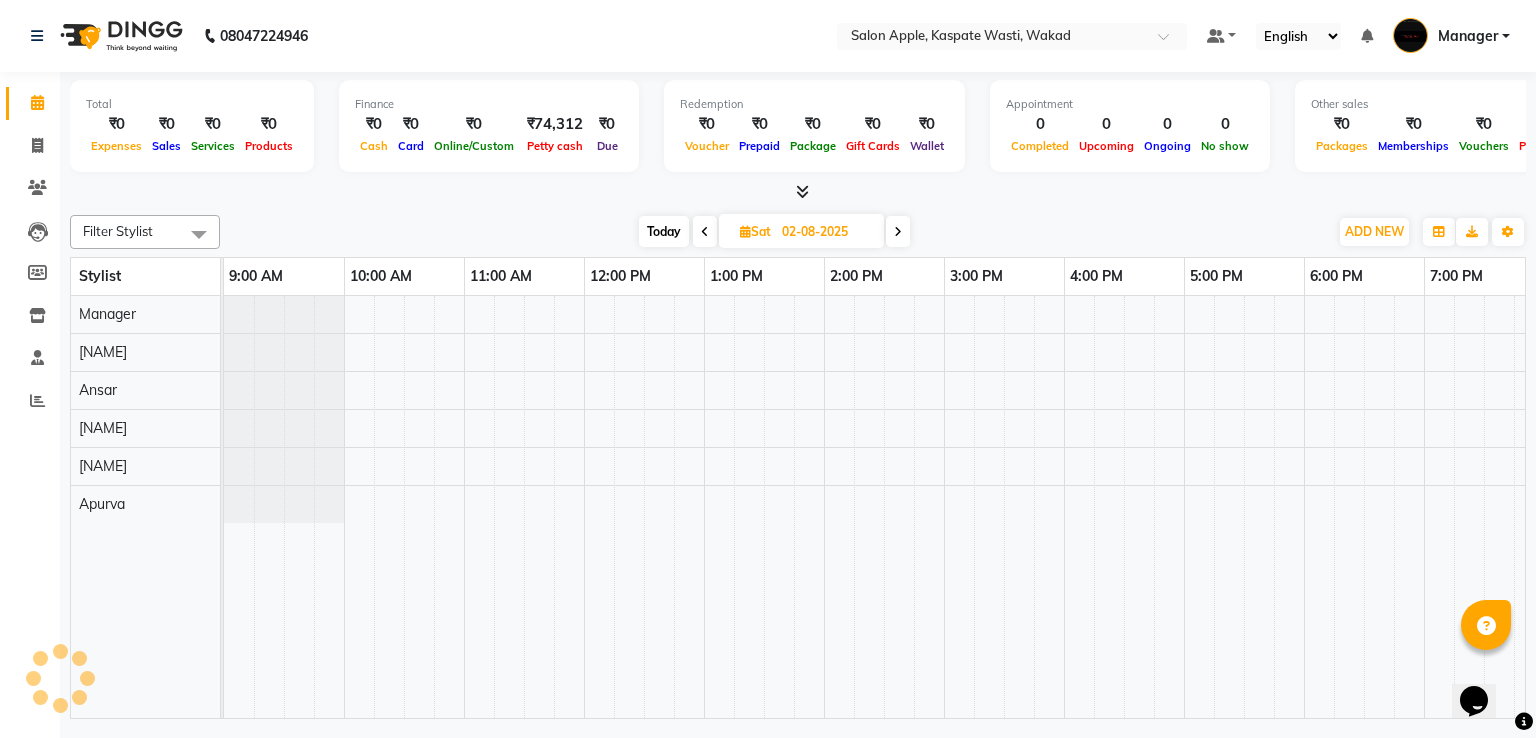scroll, scrollTop: 0, scrollLeft: 0, axis: both 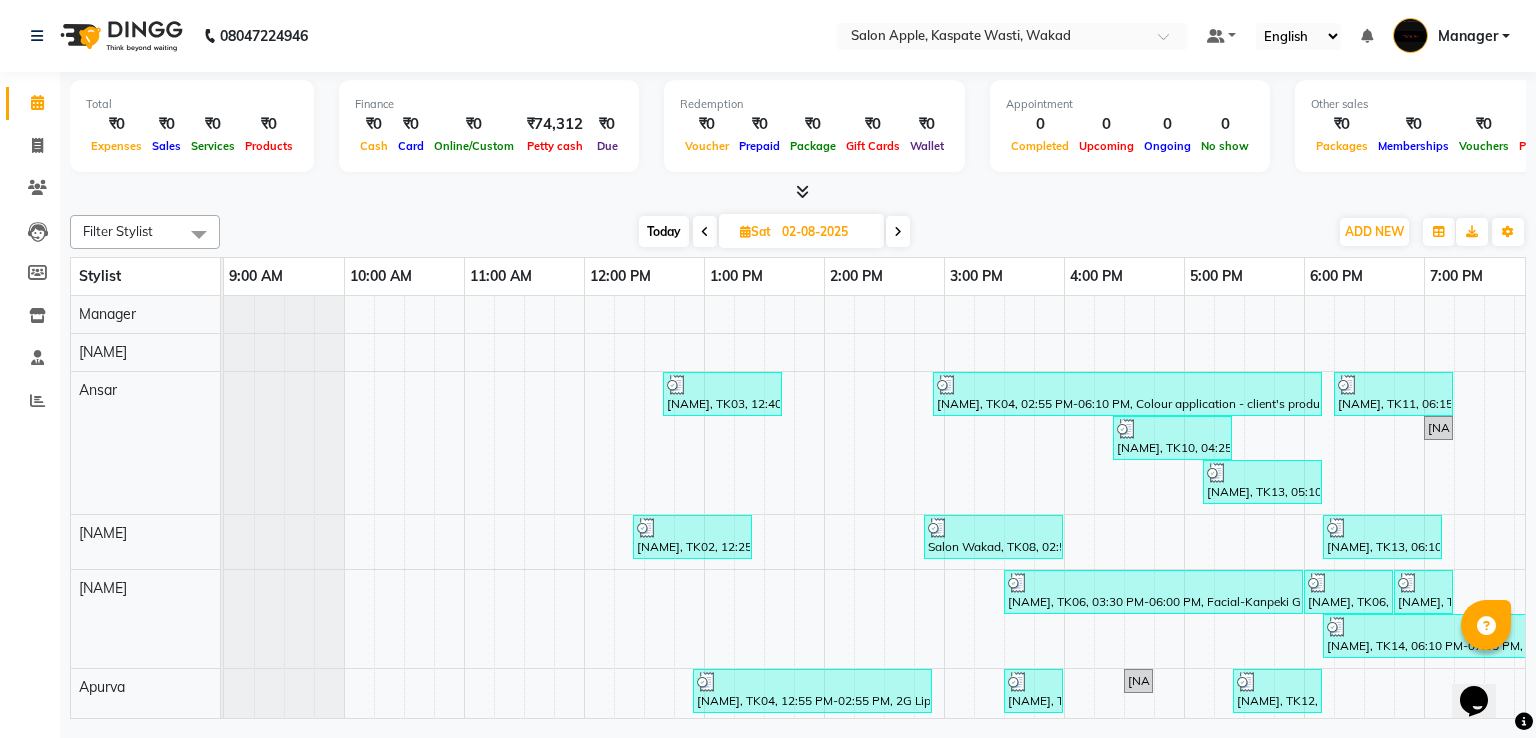 click at bounding box center (898, 231) 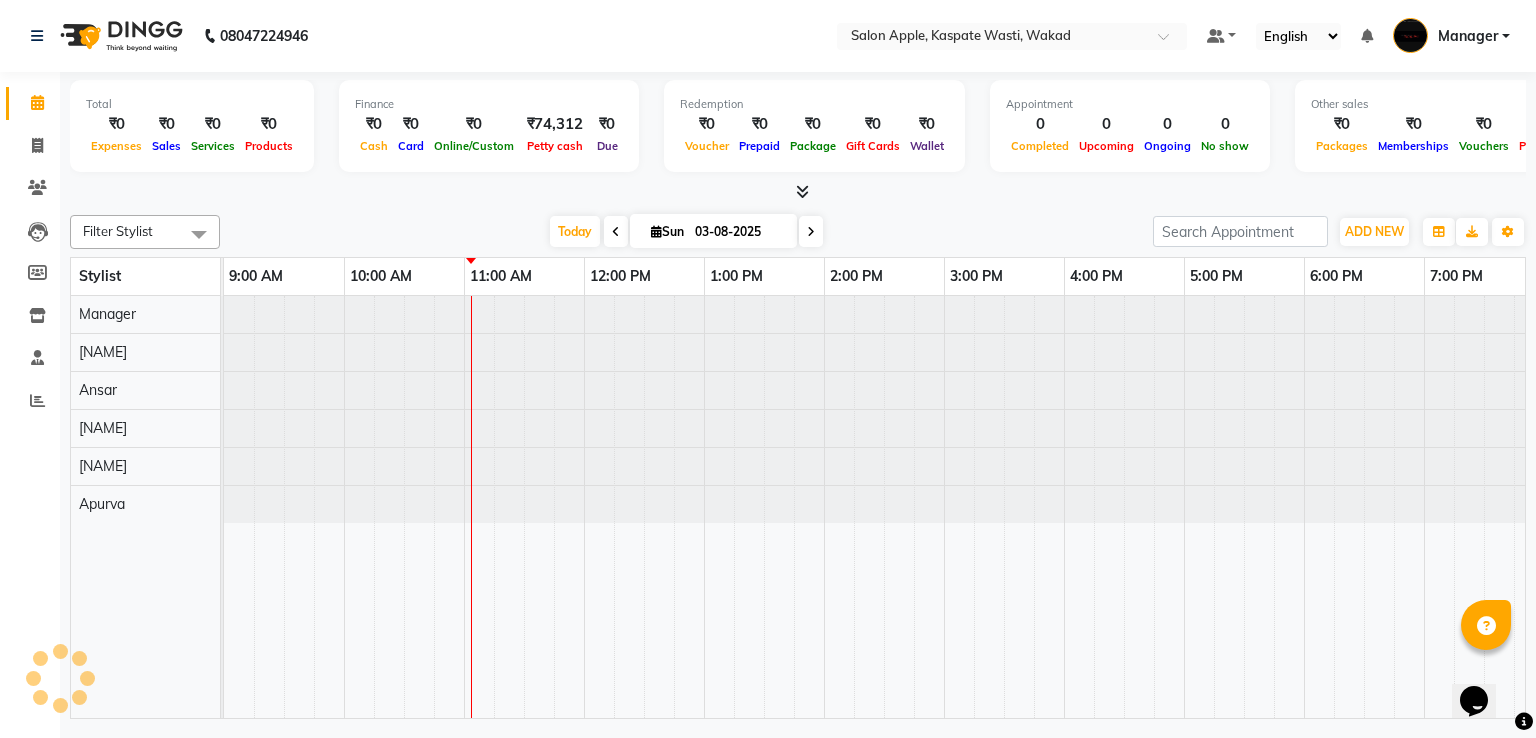 scroll, scrollTop: 0, scrollLeft: 240, axis: horizontal 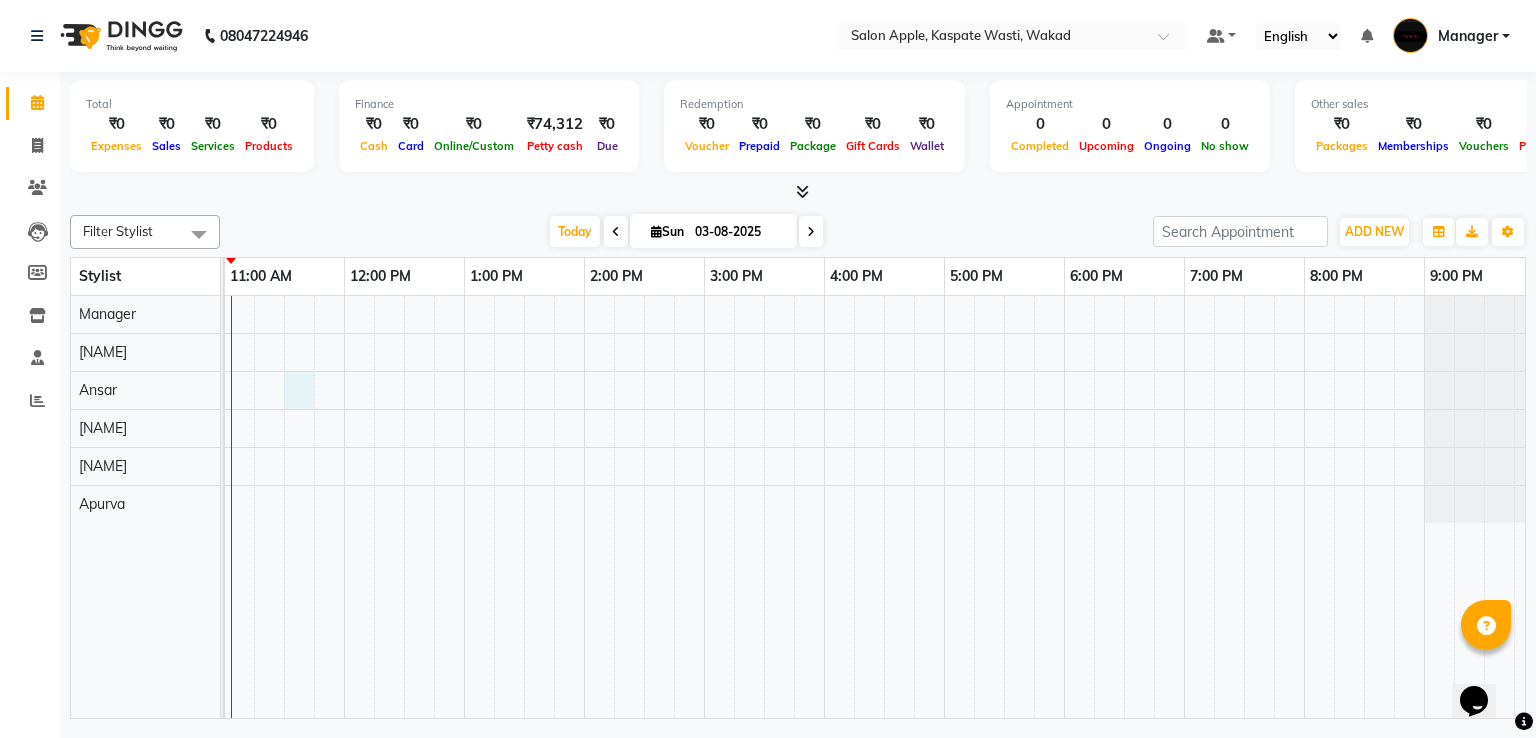 click at bounding box center [764, 507] 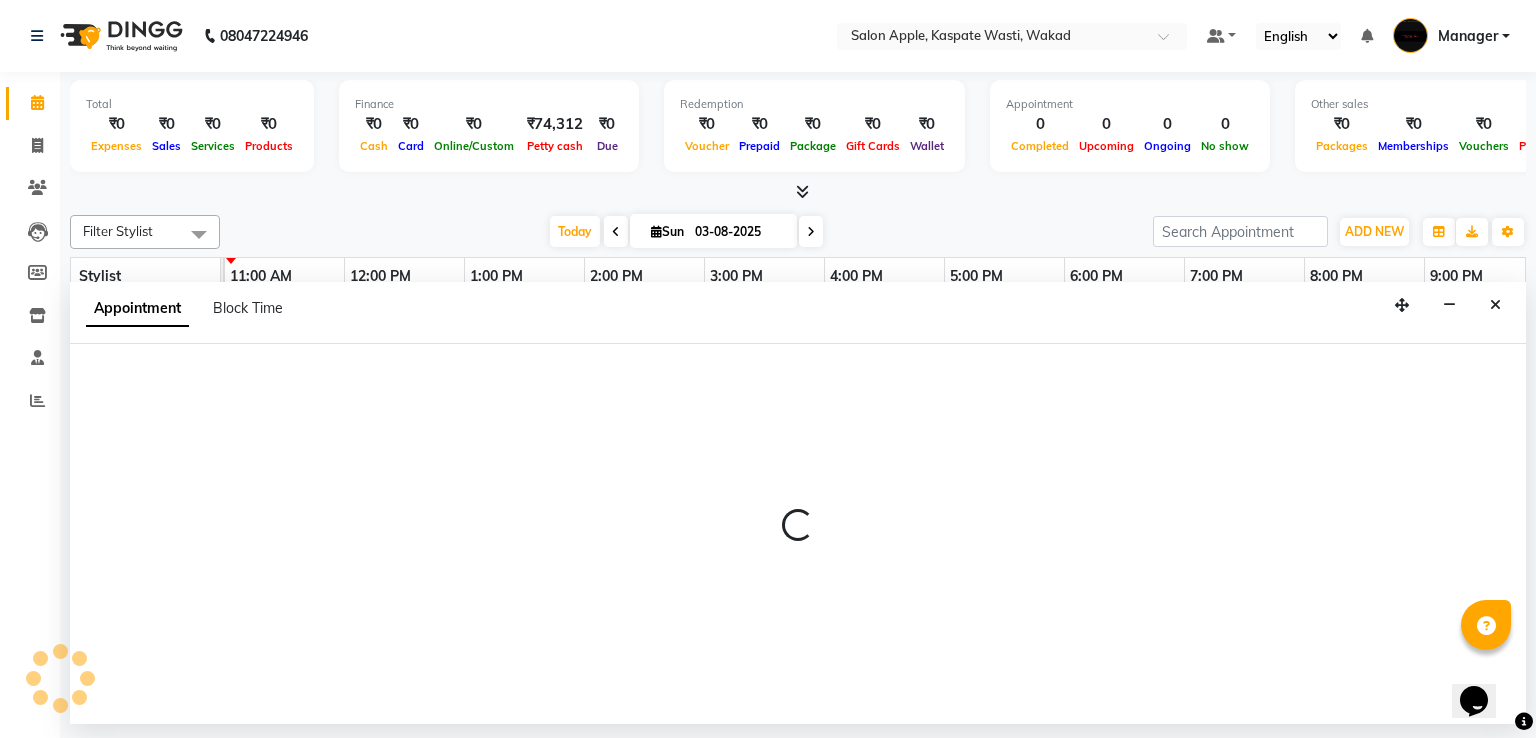 select on "79940" 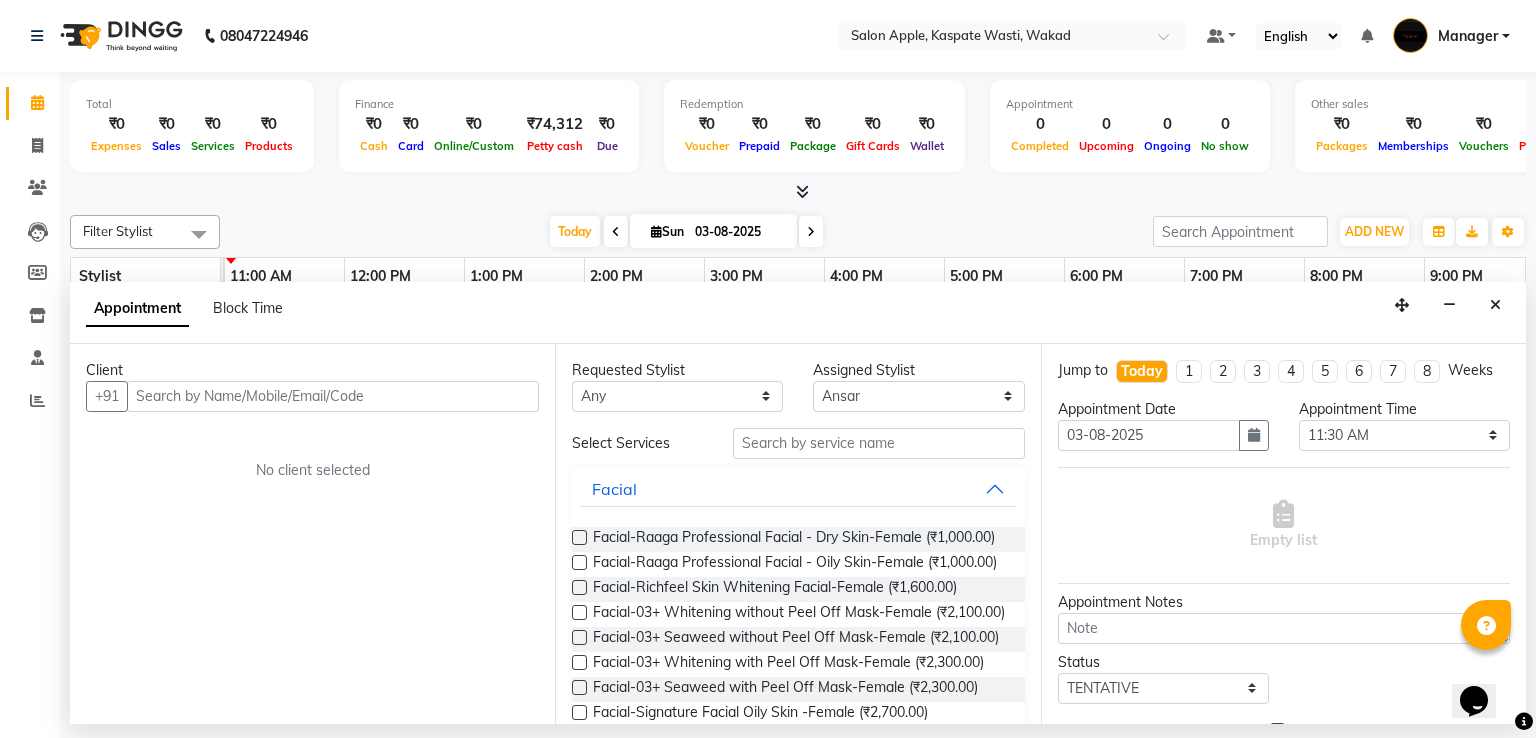 click at bounding box center (333, 396) 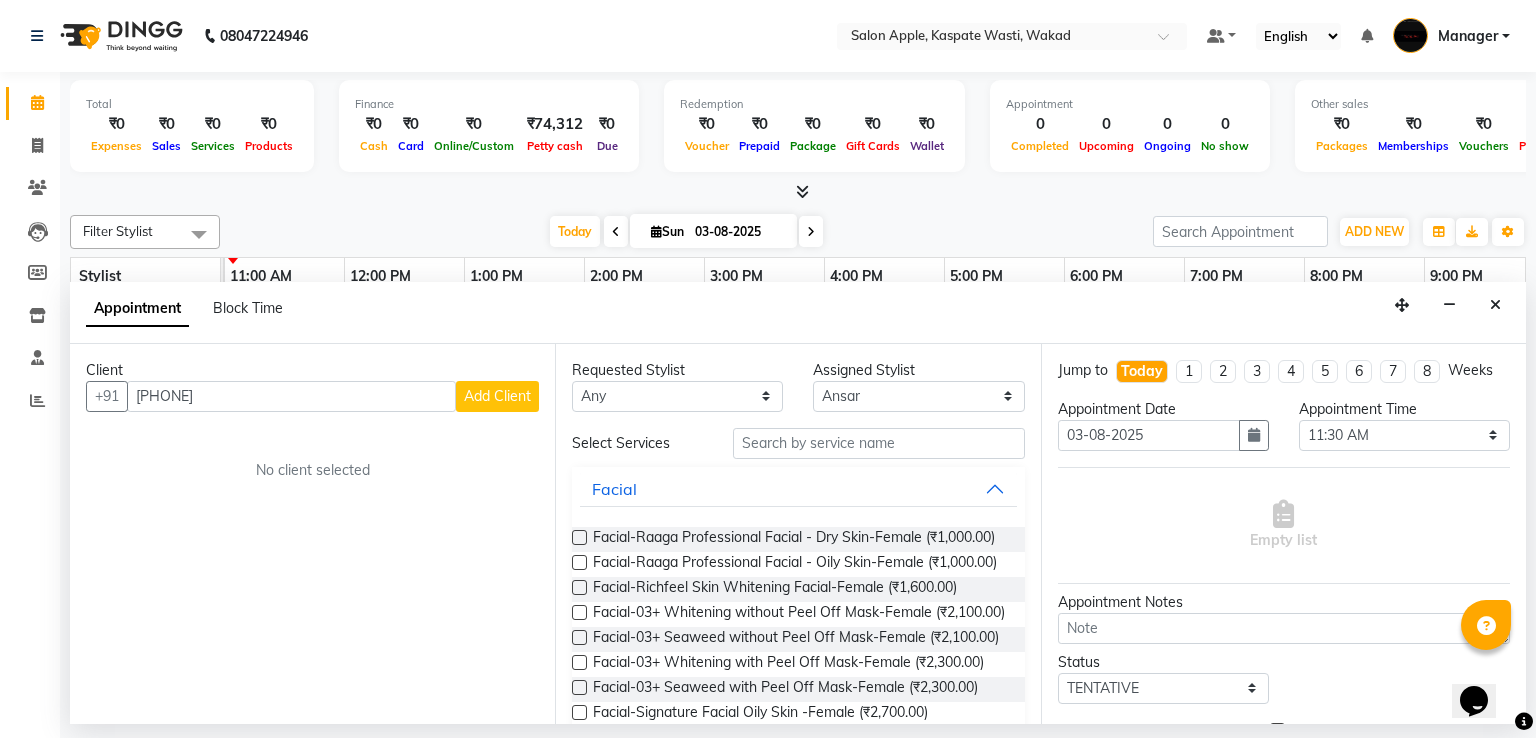 type on "[PHONE]" 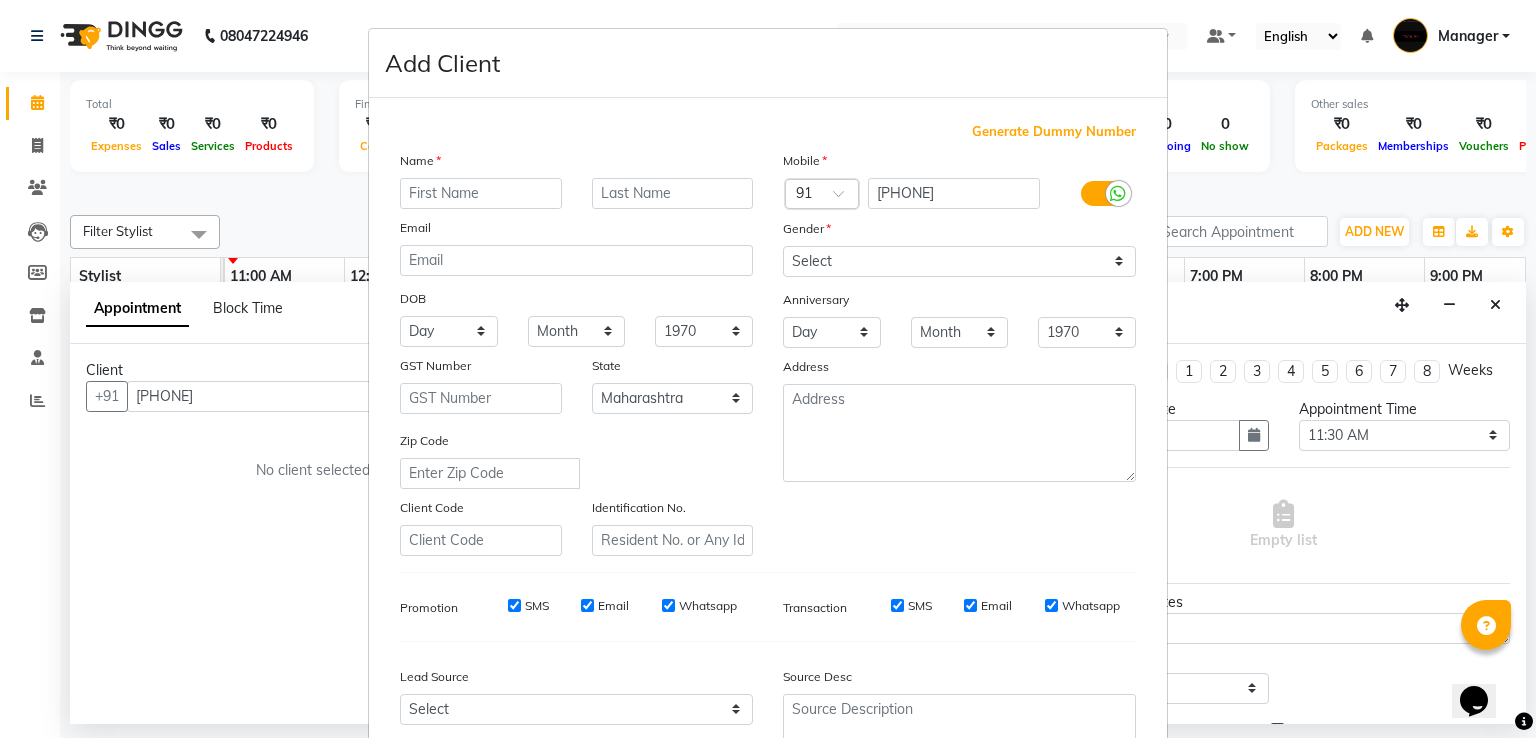 click at bounding box center [481, 193] 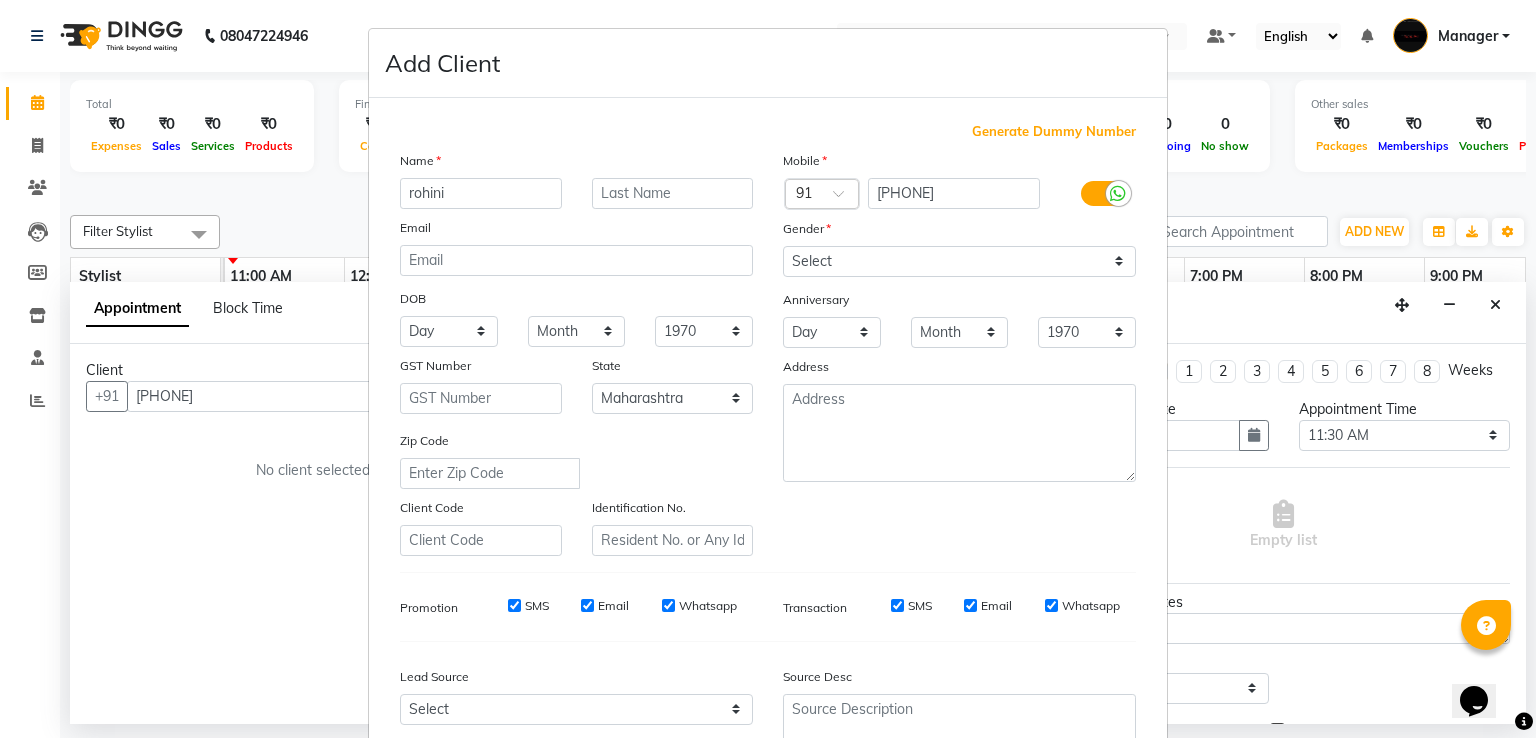 type on "rohini" 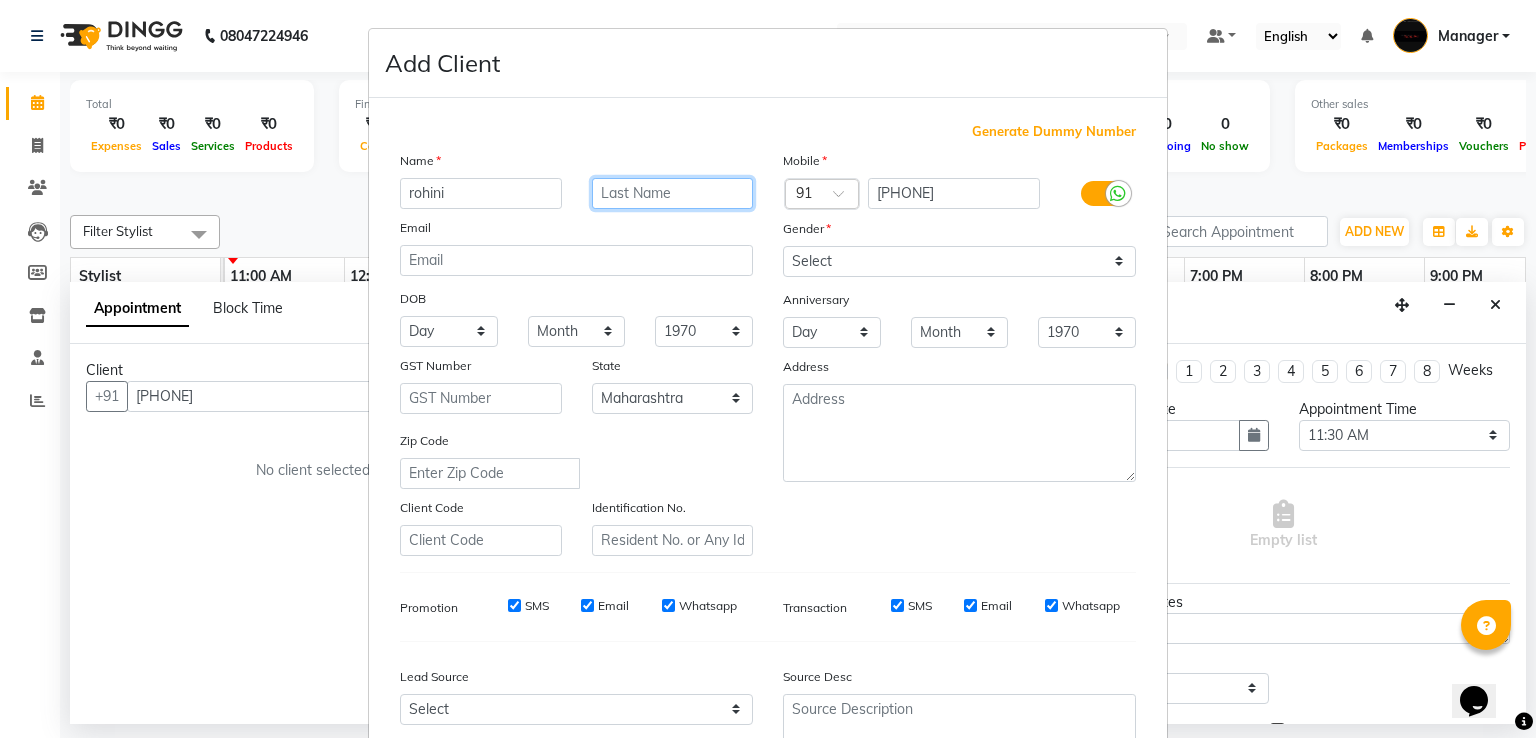 click at bounding box center (673, 193) 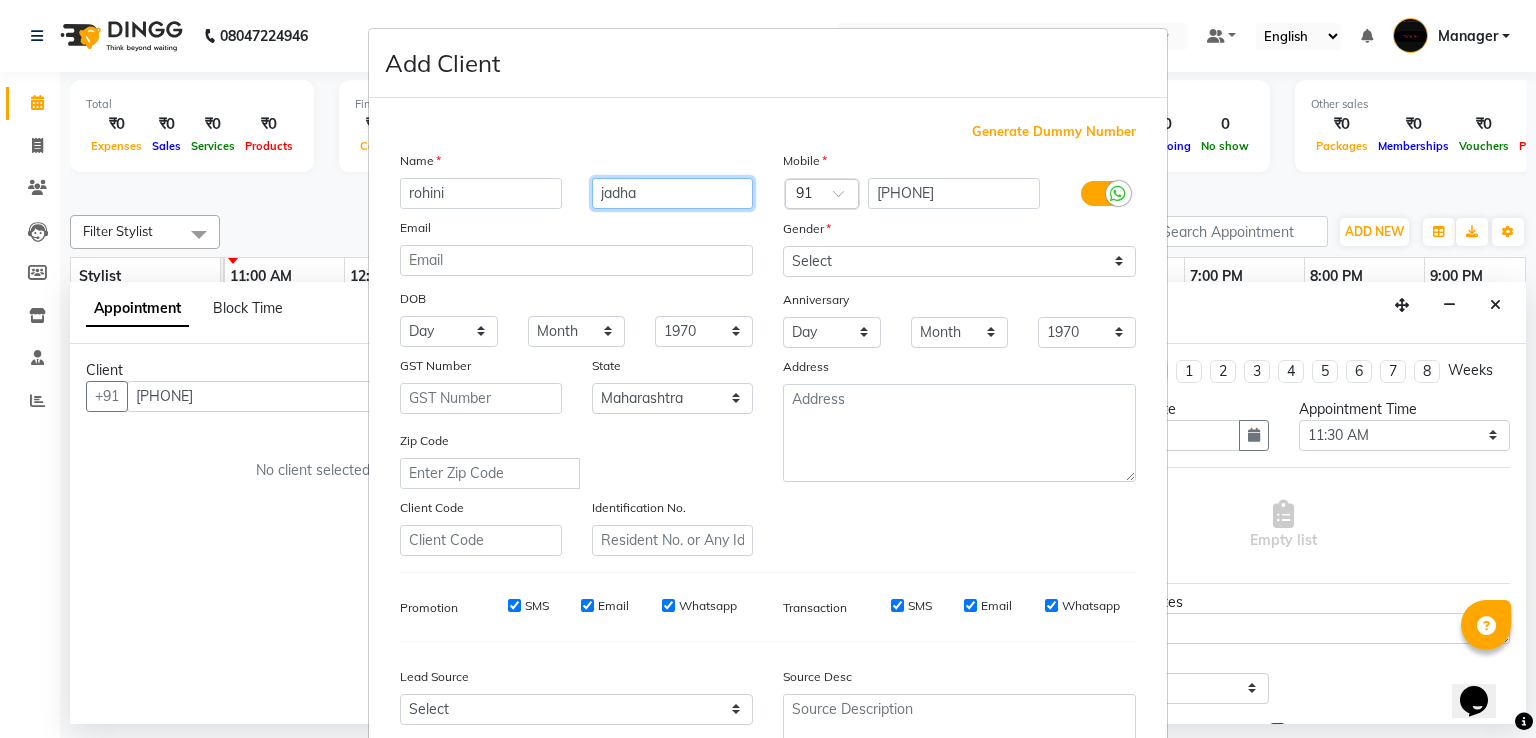 type on "jadha" 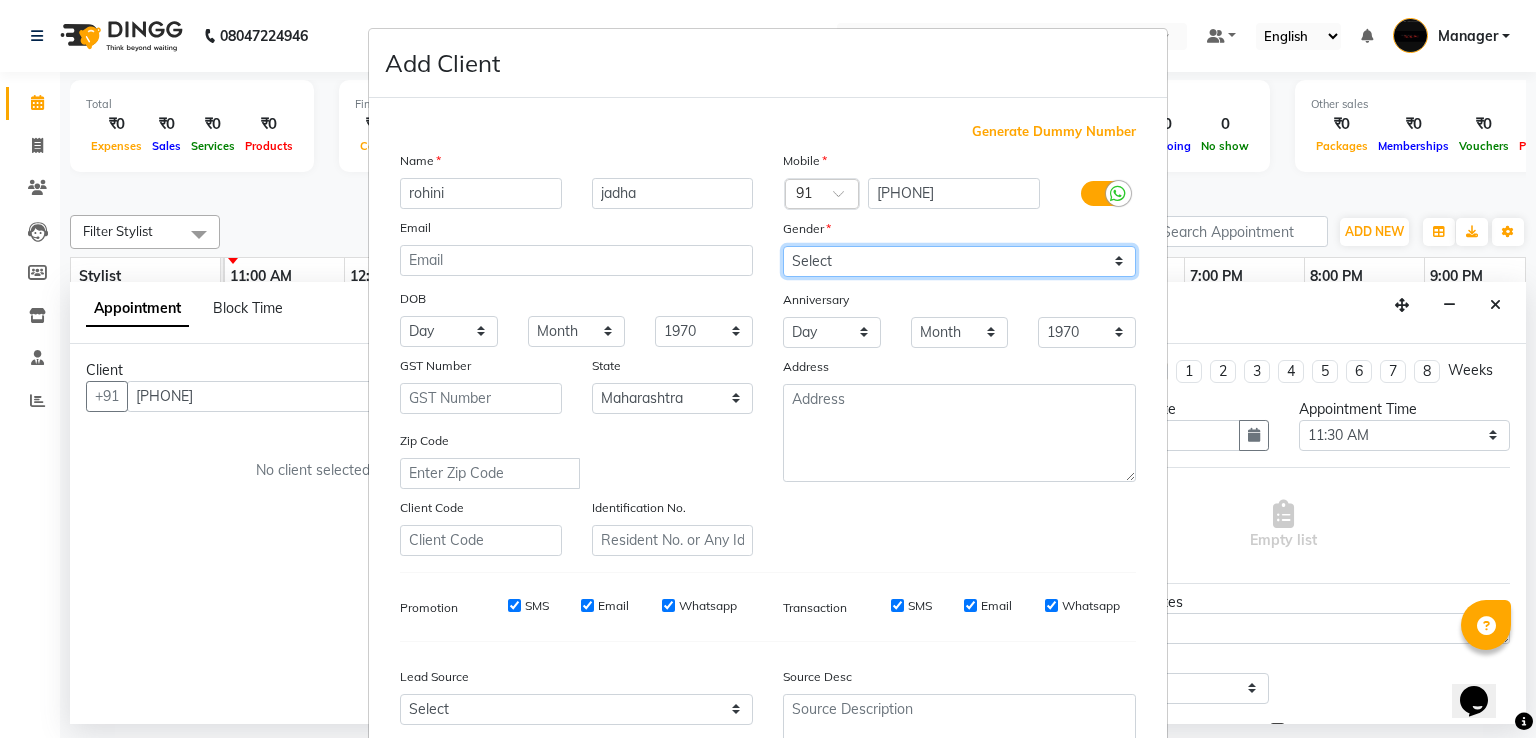 click on "Select Male Female Other Prefer Not To Say" at bounding box center [959, 261] 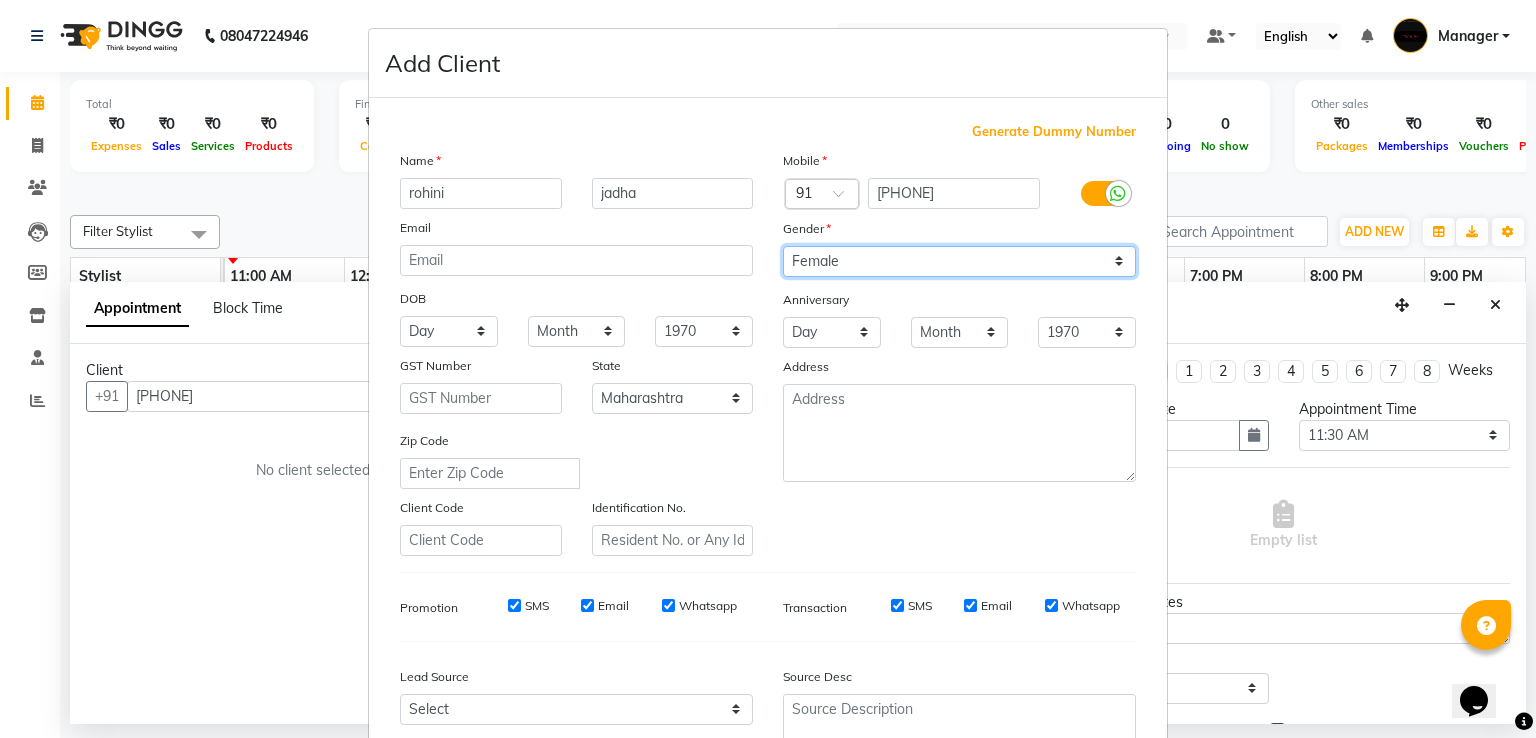 click on "Select Male Female Other Prefer Not To Say" at bounding box center (959, 261) 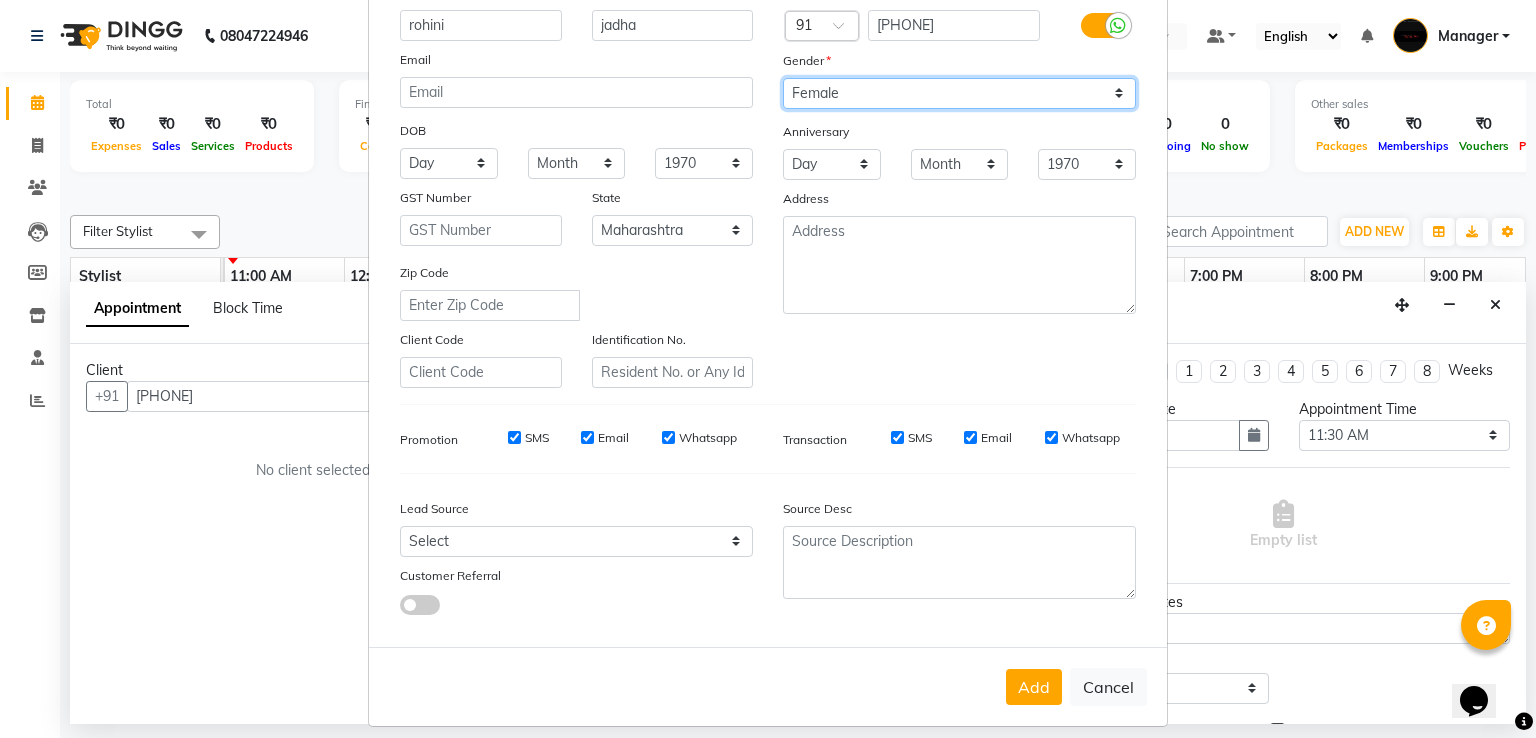 scroll, scrollTop: 195, scrollLeft: 0, axis: vertical 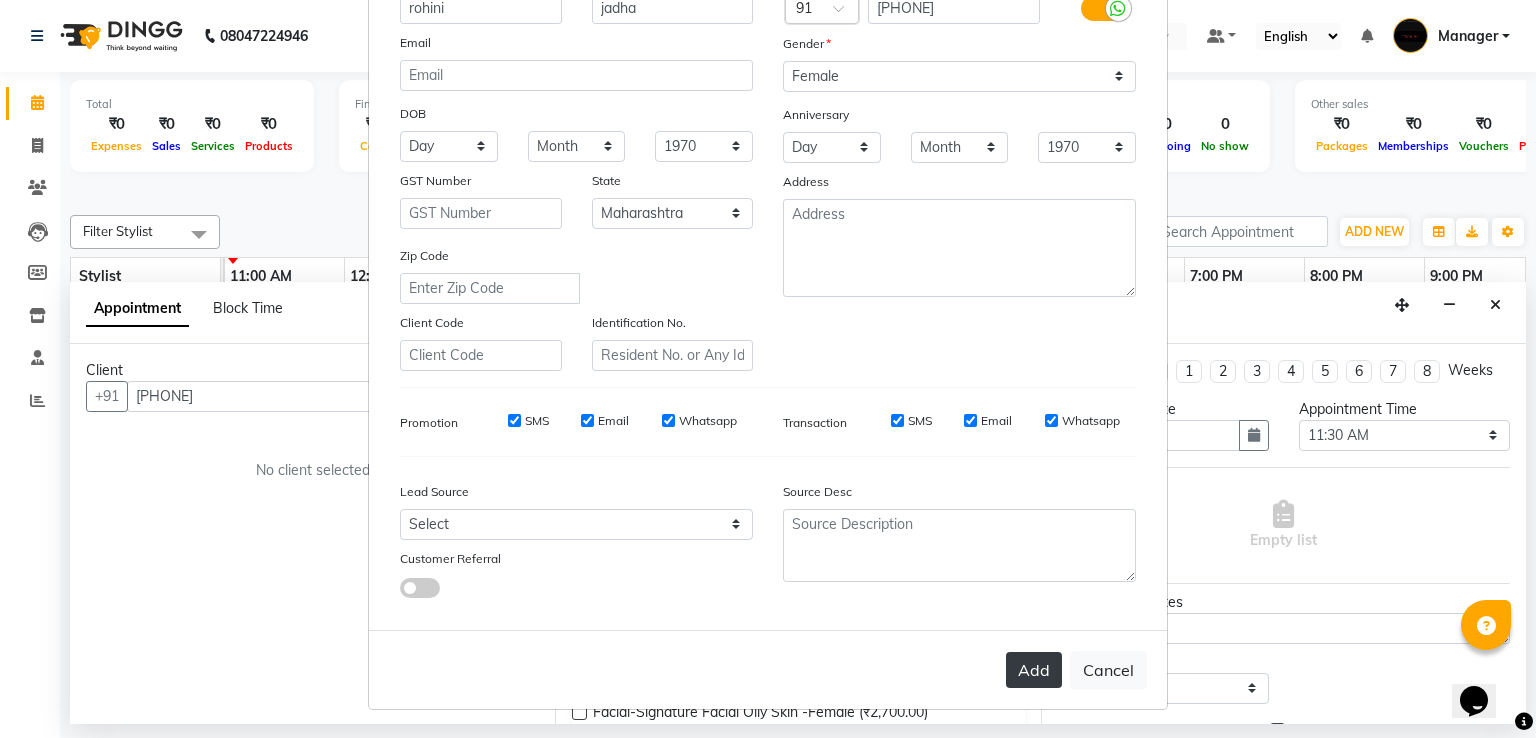 click on "Add" at bounding box center [1034, 670] 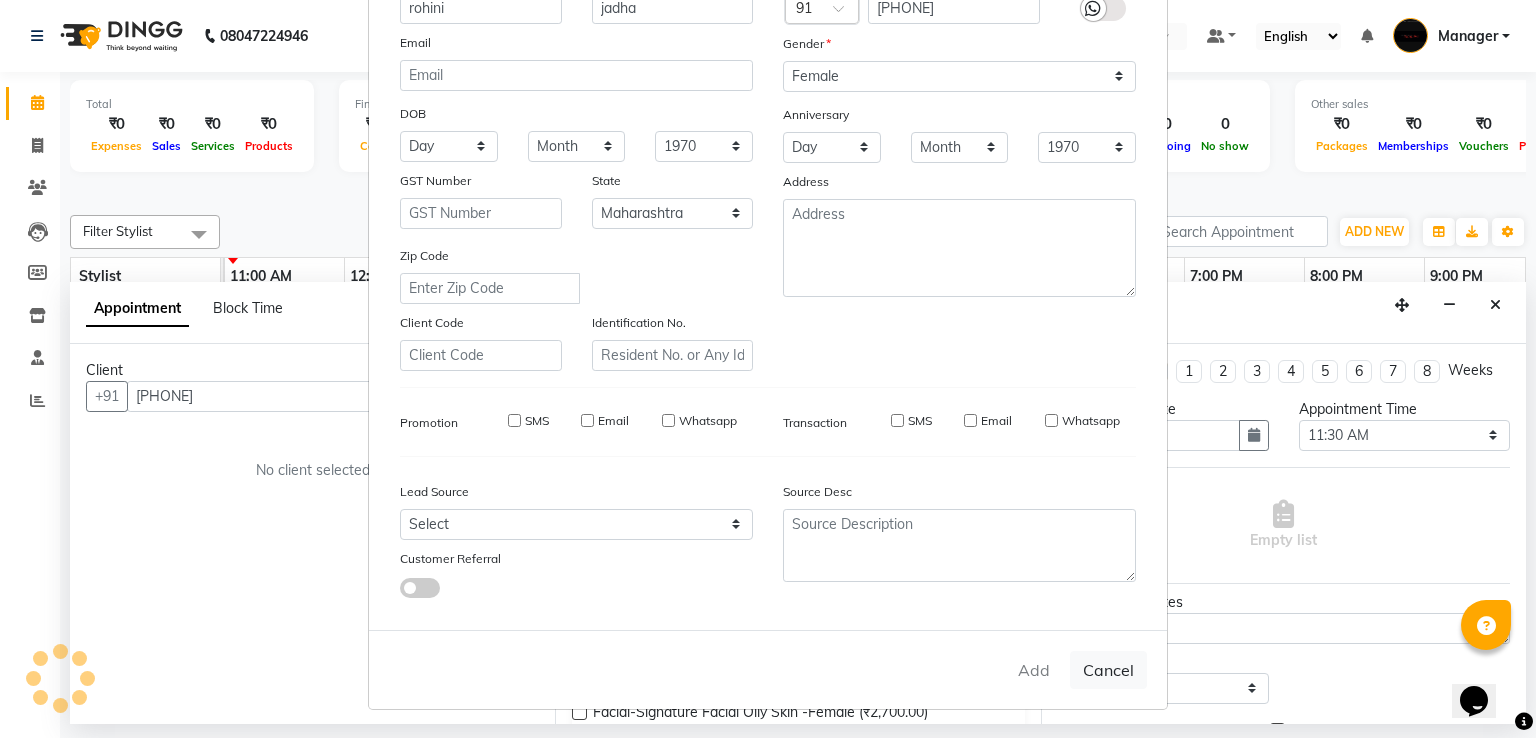 type 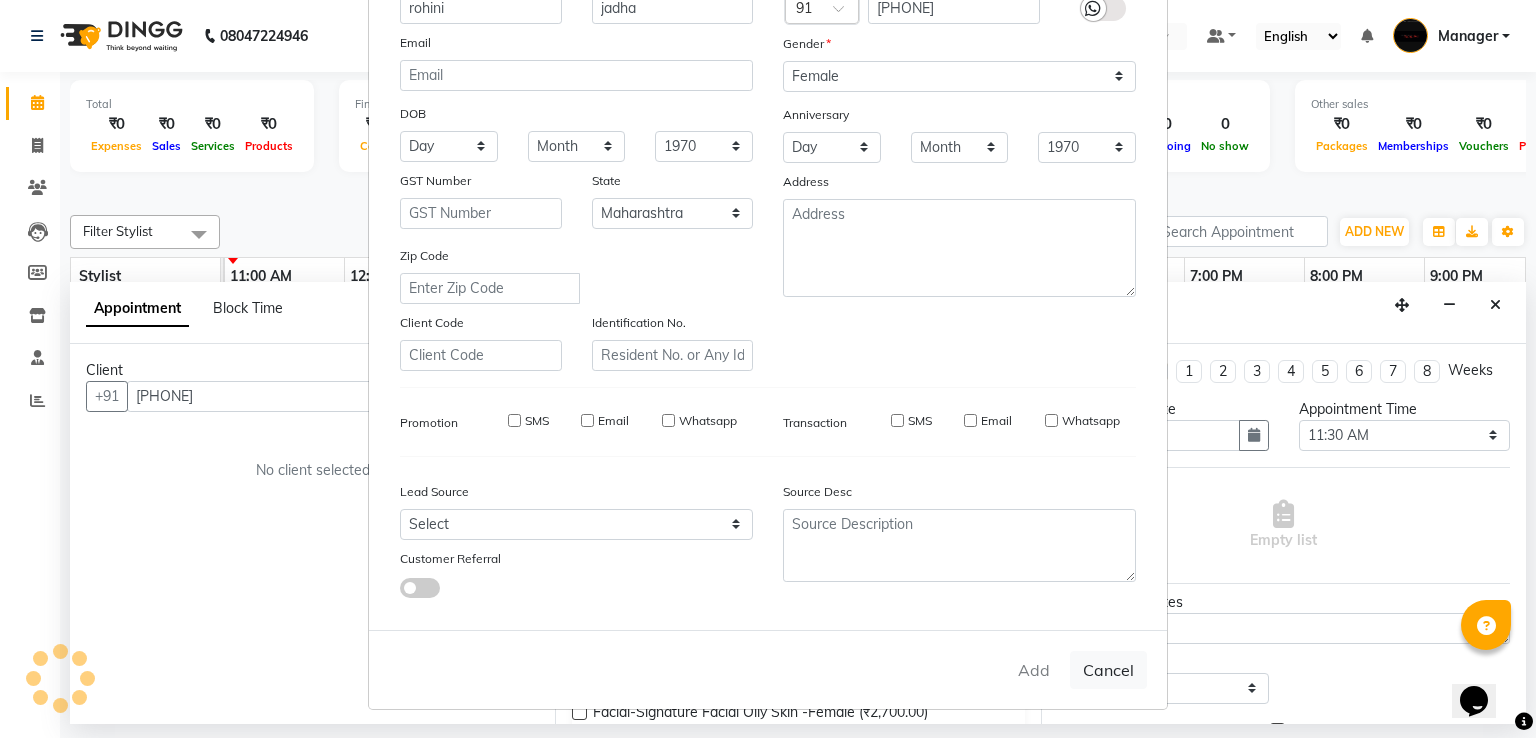 type 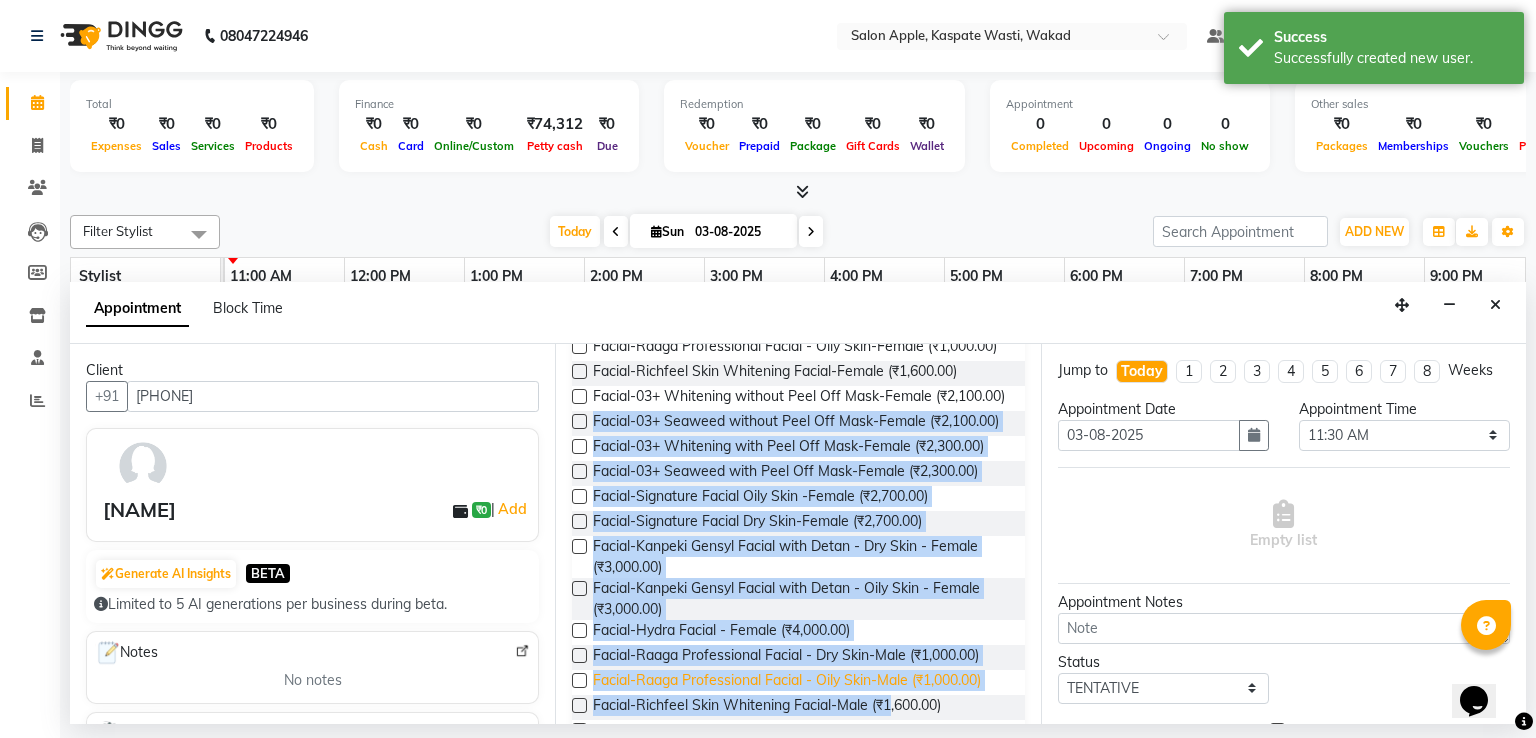 scroll, scrollTop: 382, scrollLeft: 0, axis: vertical 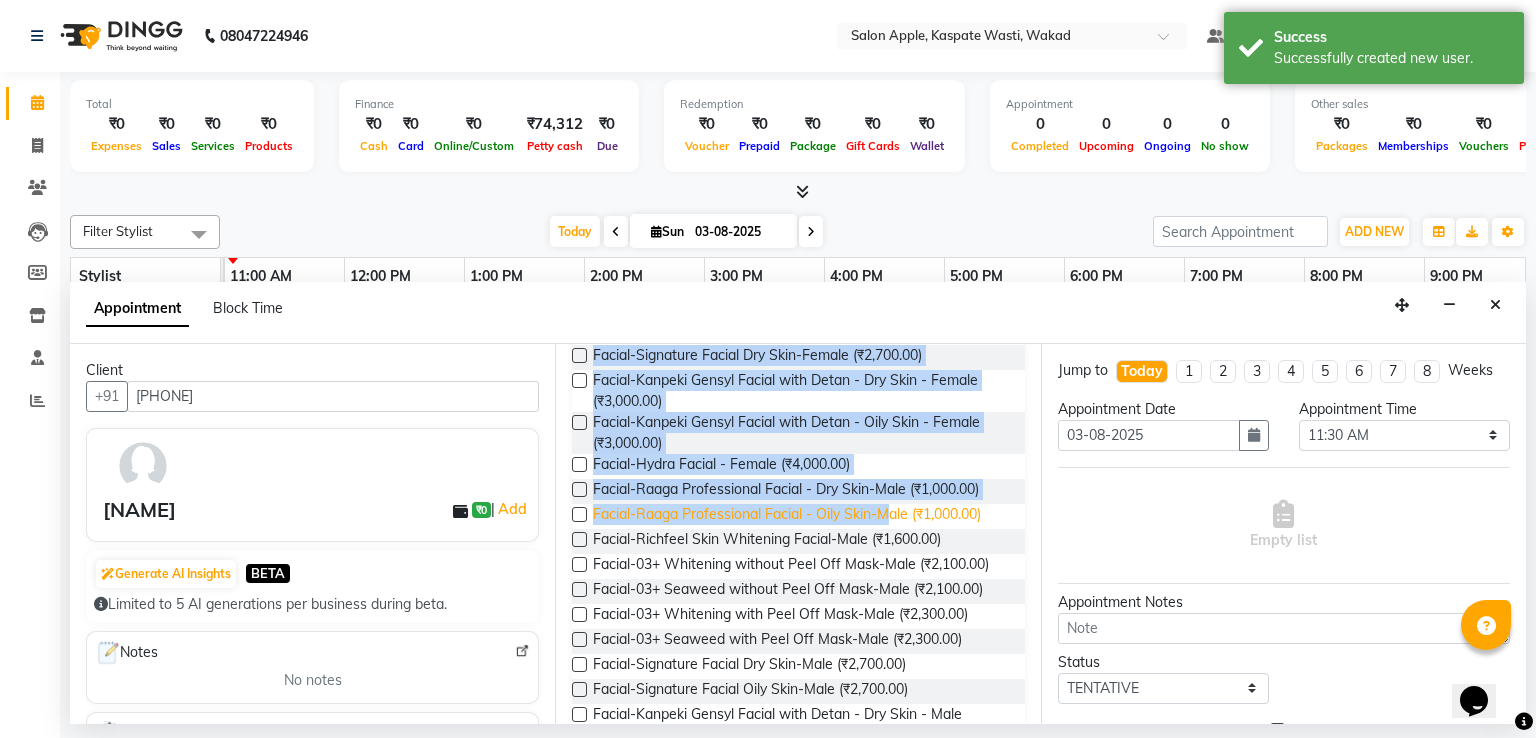 drag, startPoint x: 1018, startPoint y: 665, endPoint x: 893, endPoint y: 573, distance: 155.20631 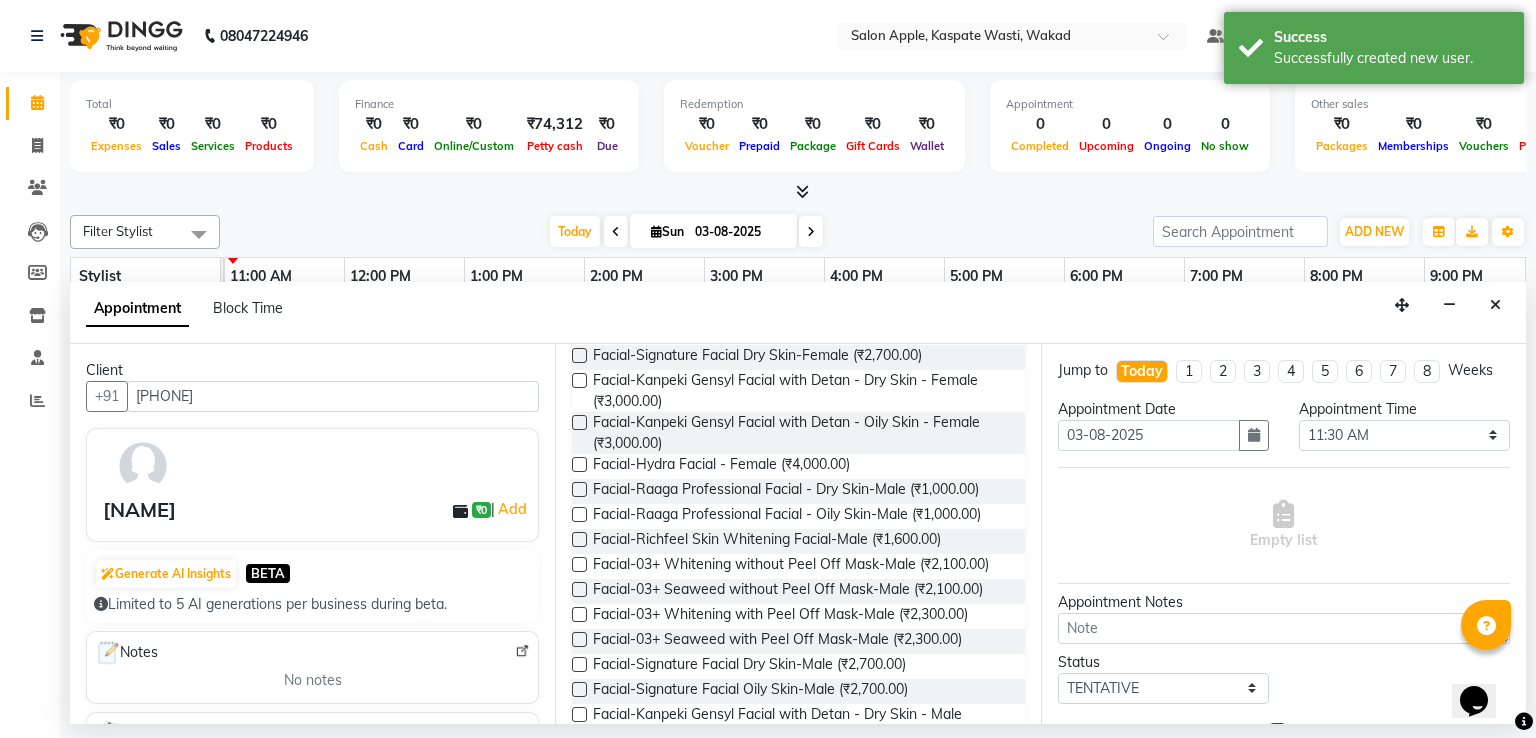 click on "Empty list" at bounding box center (1284, 525) 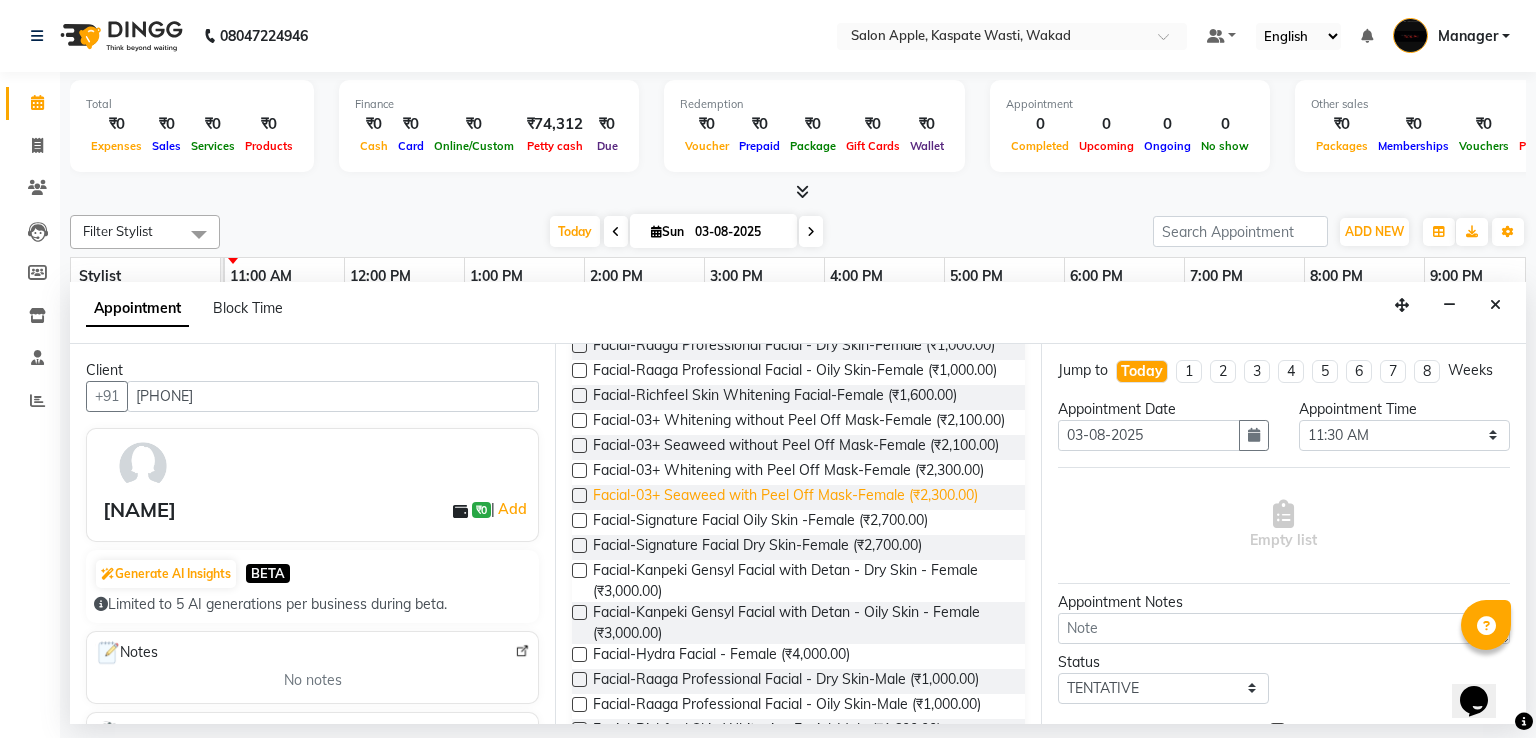 scroll, scrollTop: 0, scrollLeft: 0, axis: both 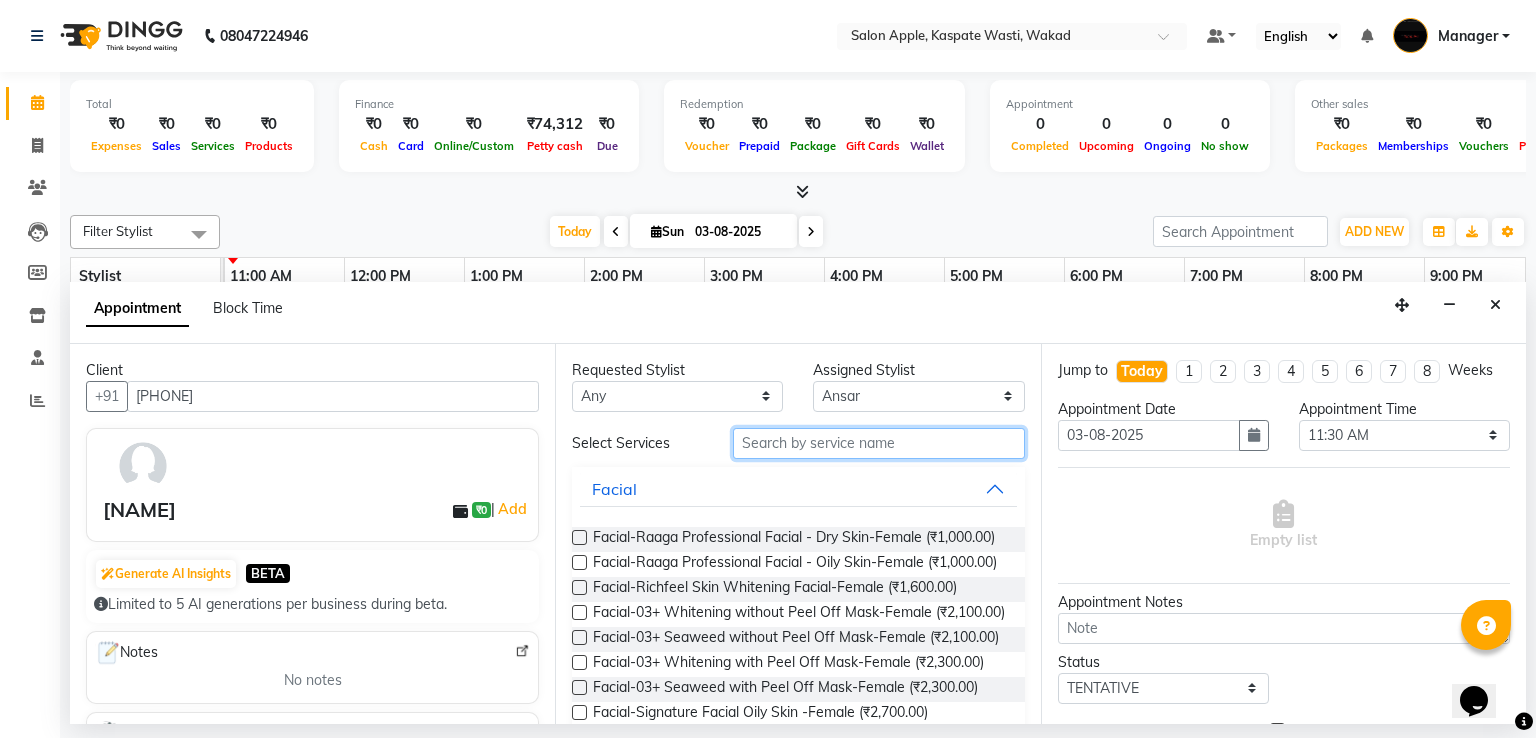 click at bounding box center [879, 443] 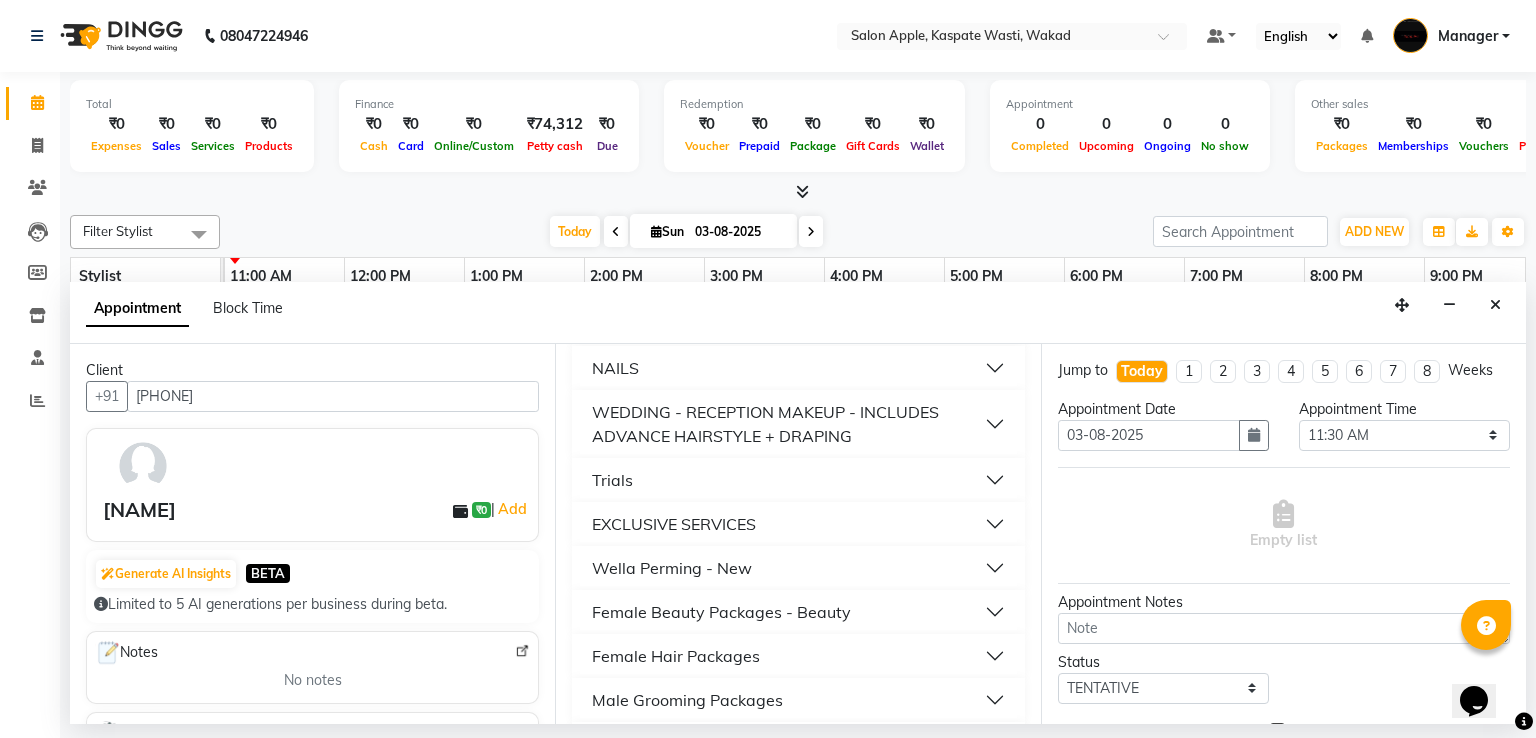 scroll, scrollTop: 1288, scrollLeft: 0, axis: vertical 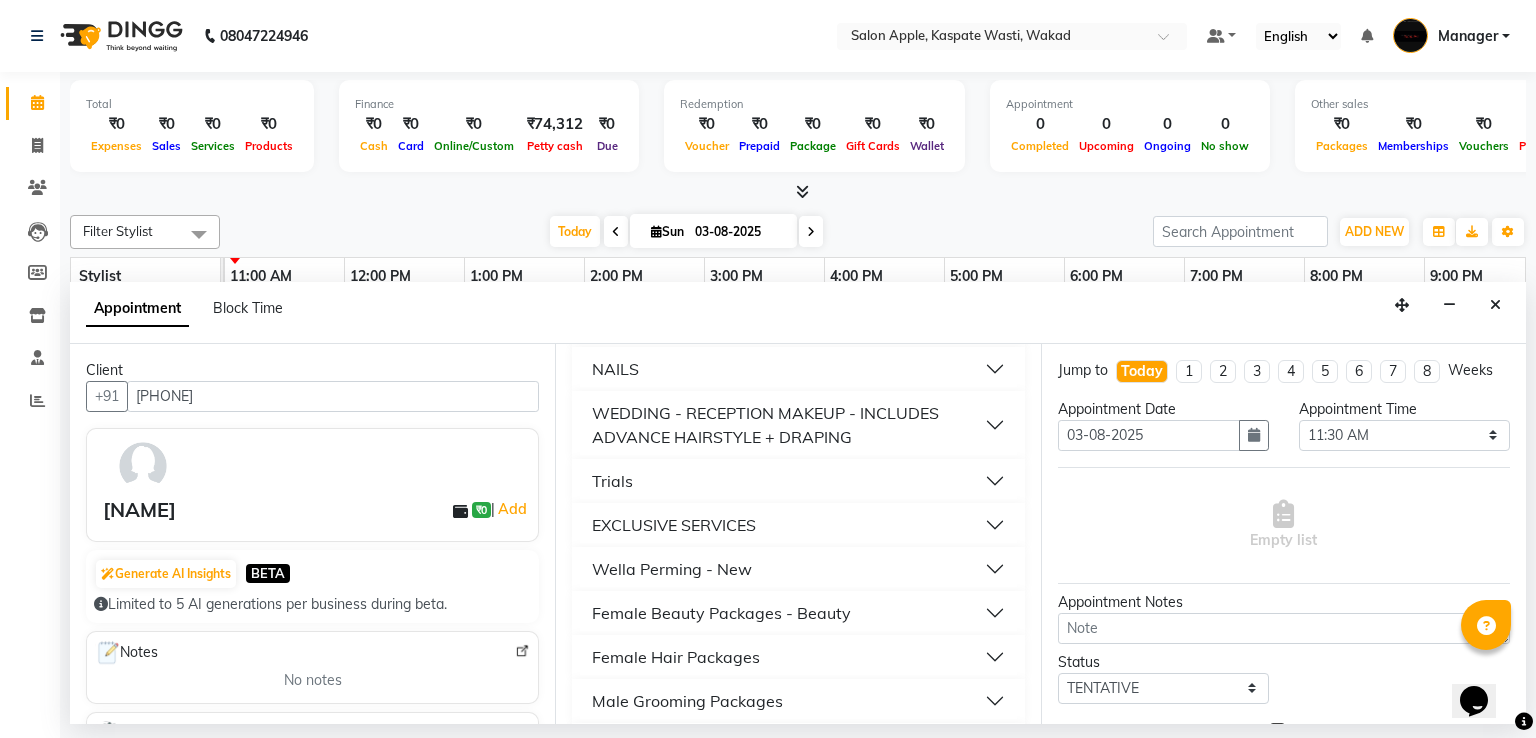 type on "500" 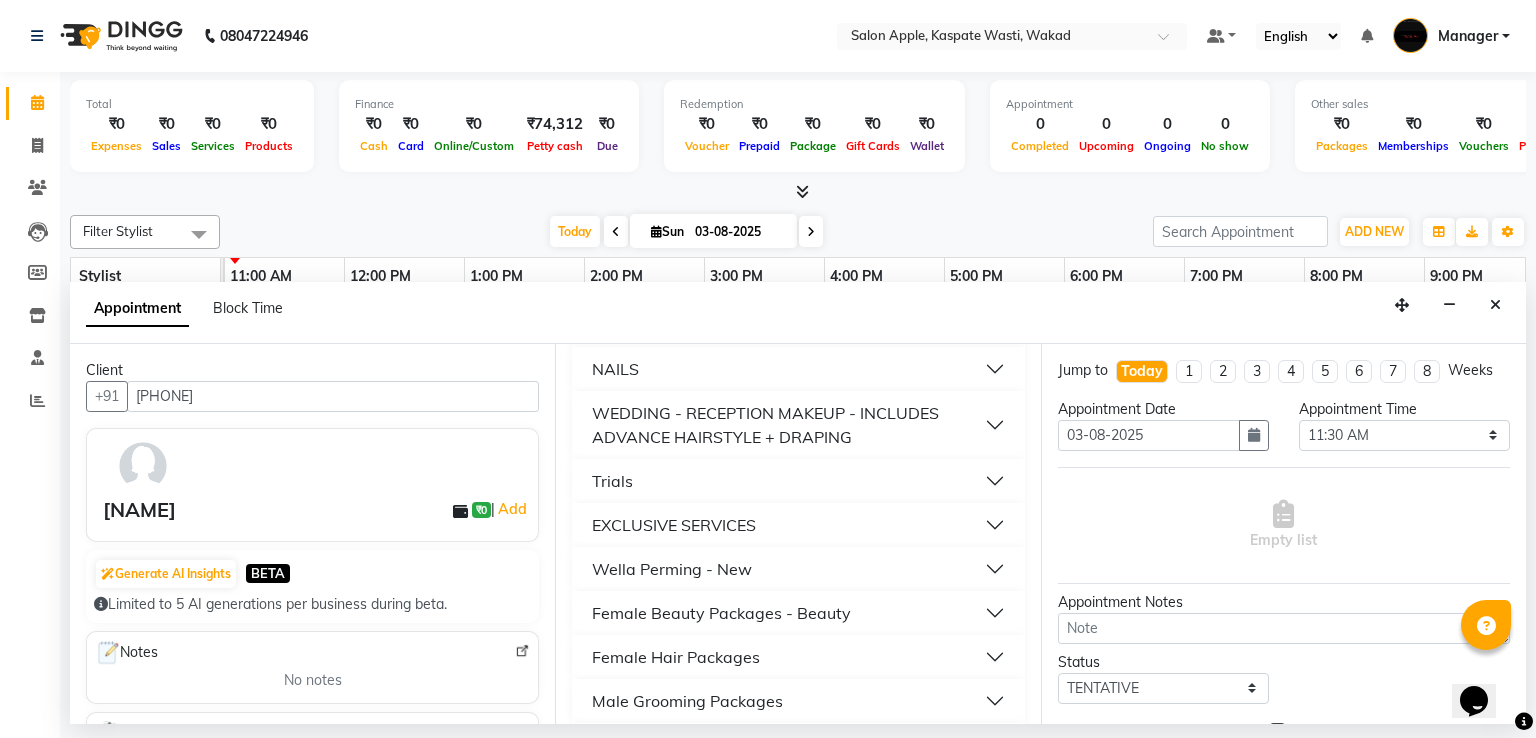 click on "Female Hair Packages" at bounding box center (798, 657) 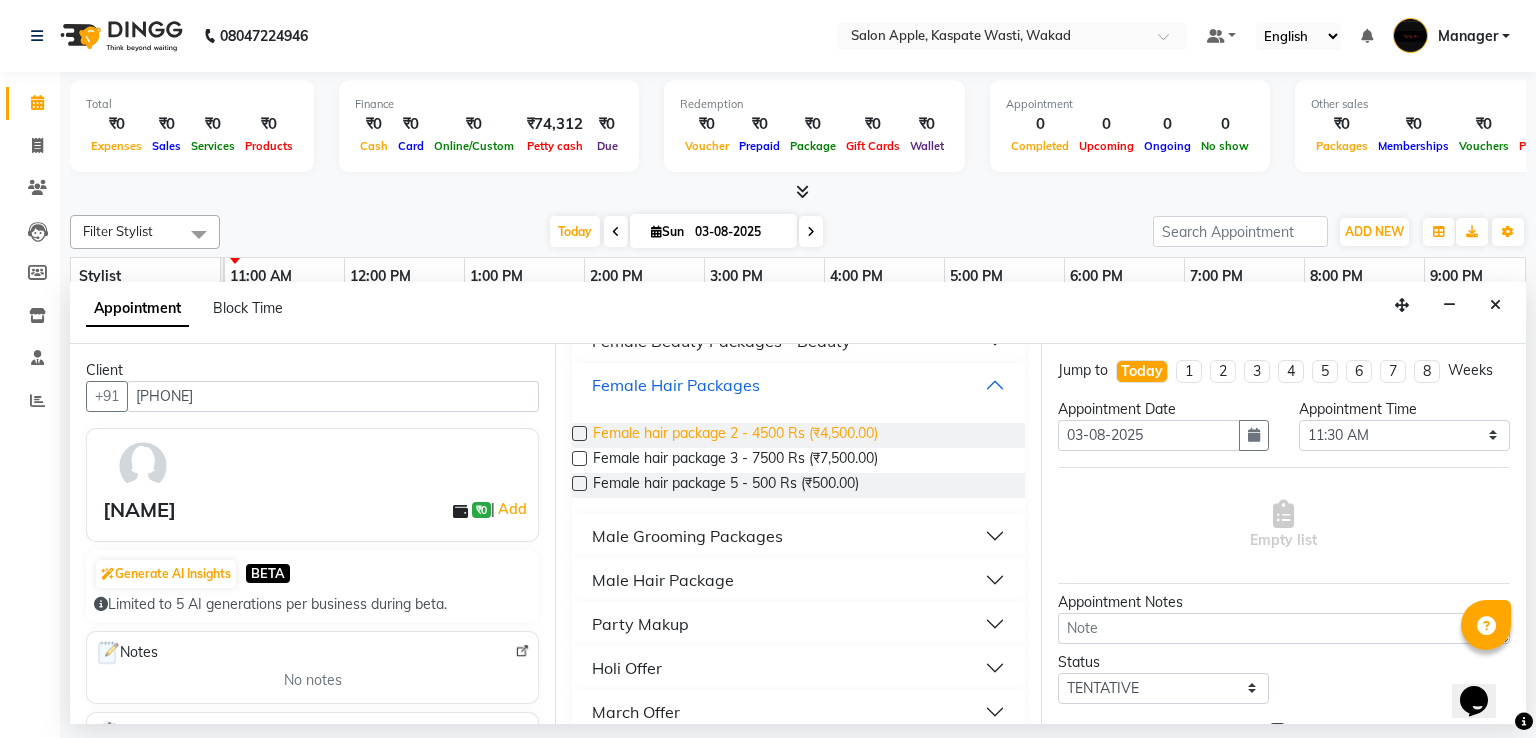 scroll, scrollTop: 1561, scrollLeft: 0, axis: vertical 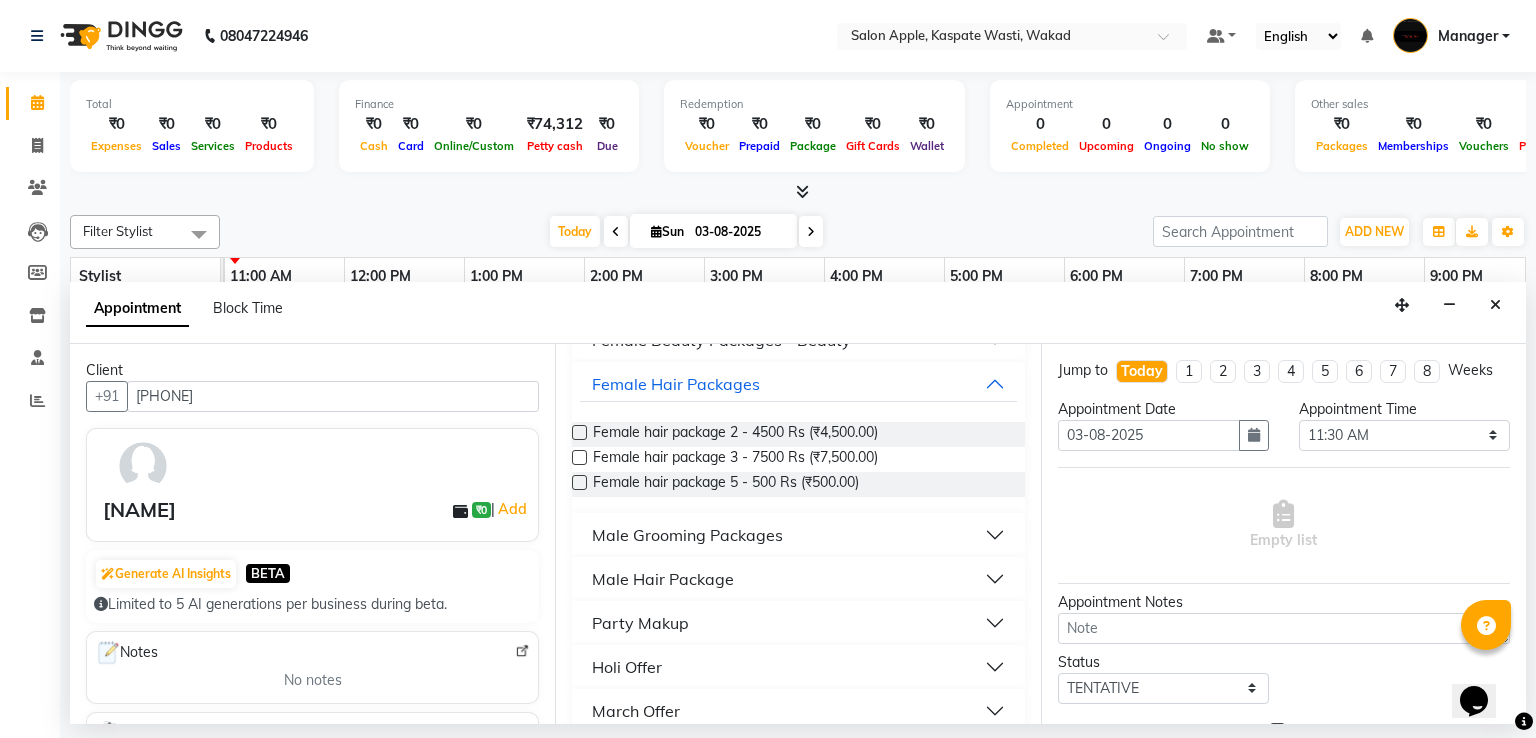 click on "Female hair package 5 - 500 Rs (₹500.00)" at bounding box center [798, 484] 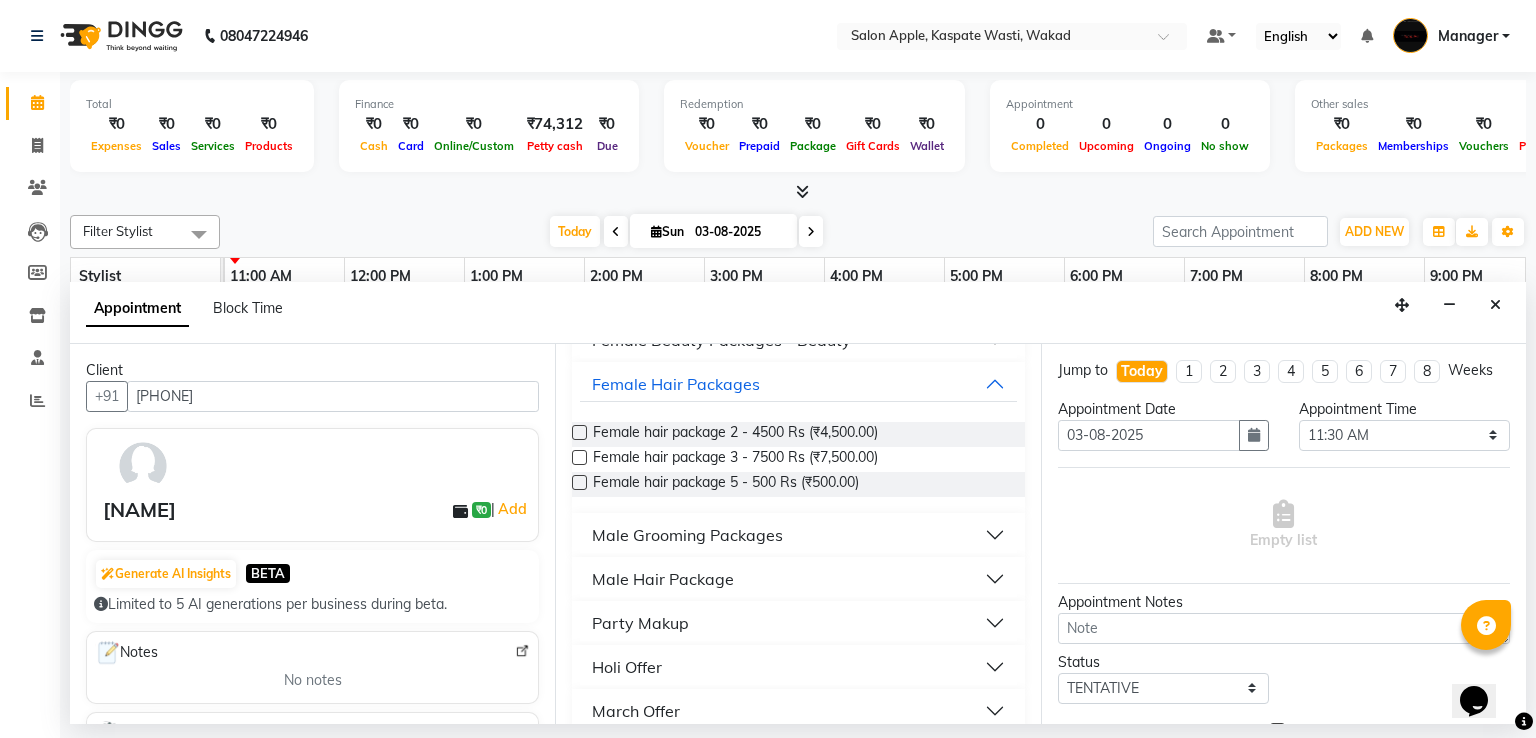 click on "Female hair package 5 - 500 Rs (₹500.00)" at bounding box center [798, 484] 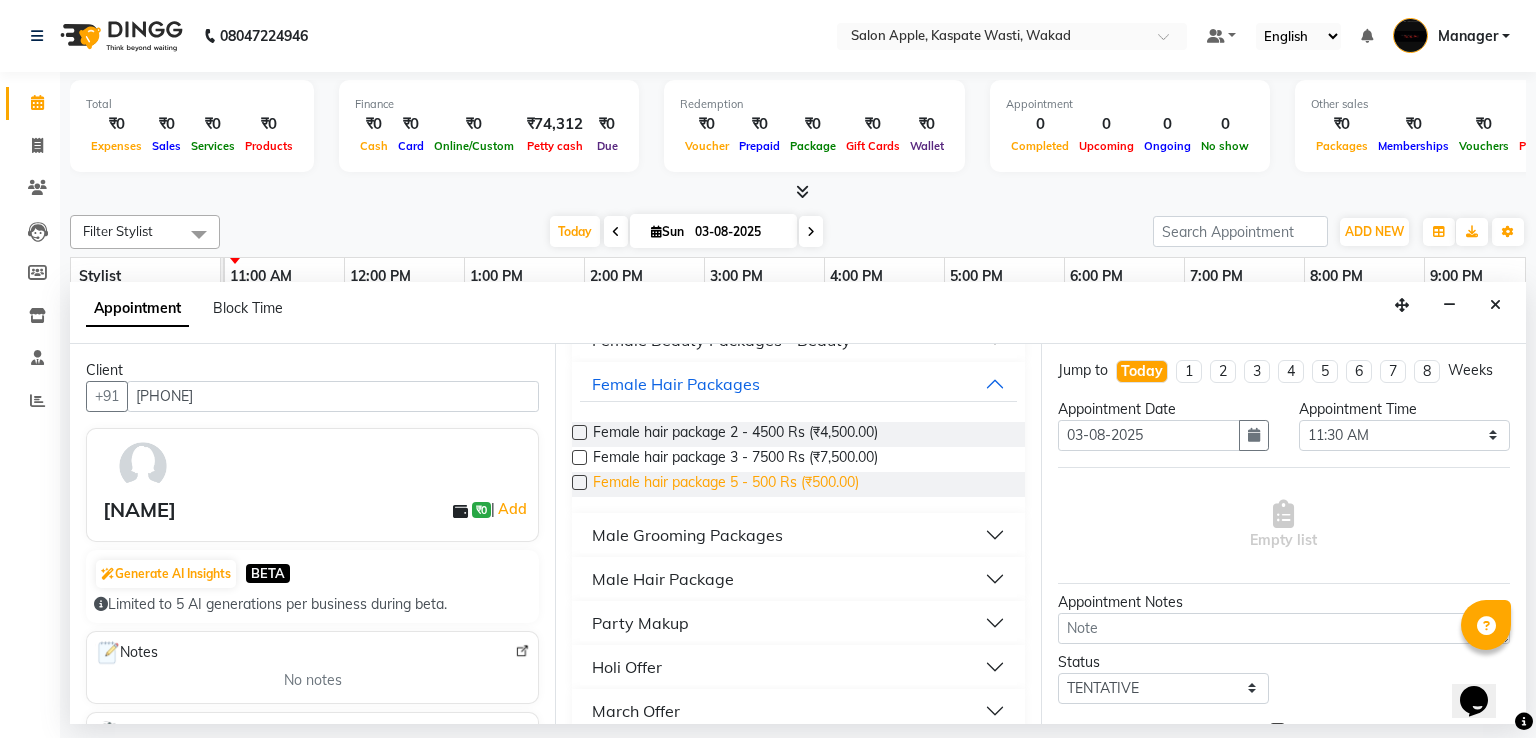 click on "Female hair package 5 - 500 Rs (₹500.00)" at bounding box center [726, 484] 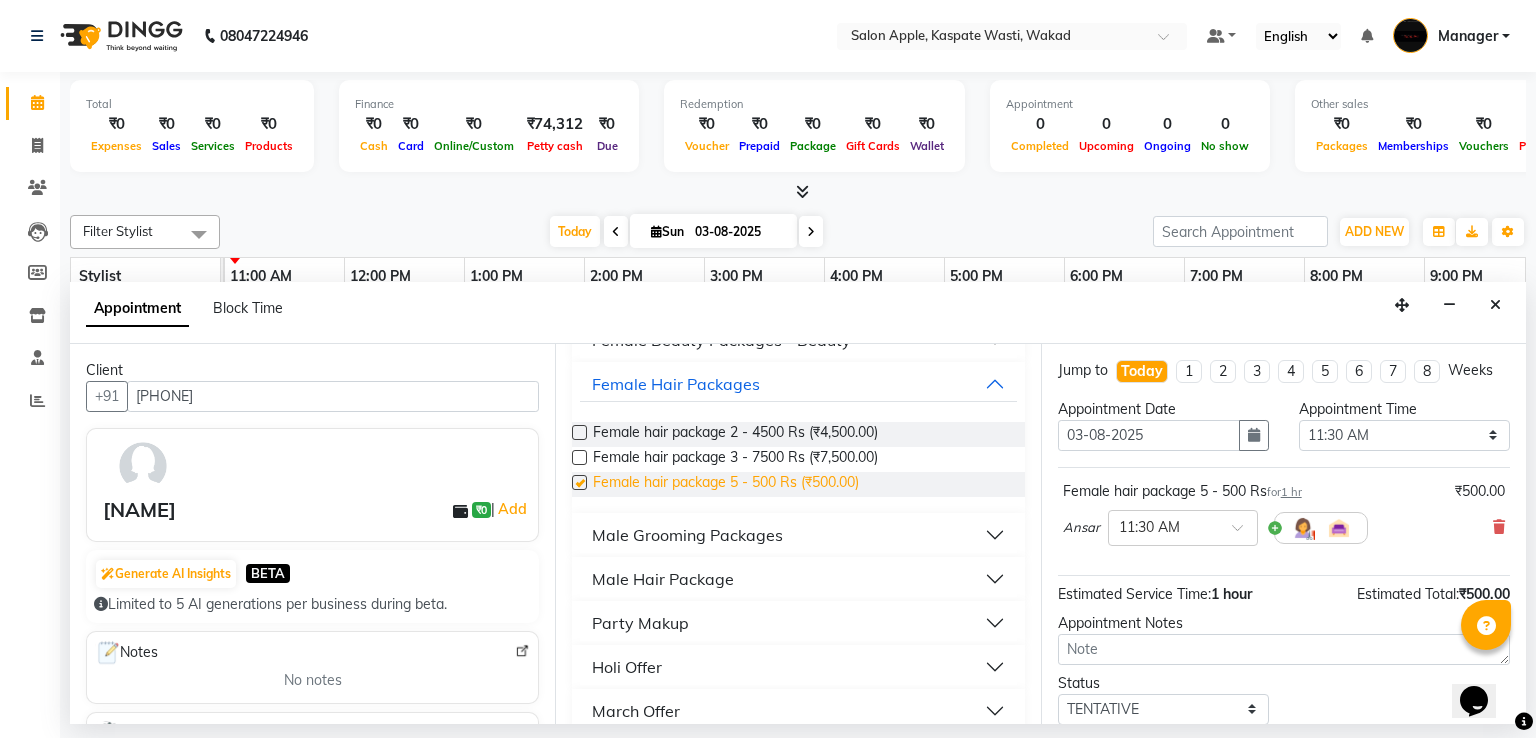 checkbox on "false" 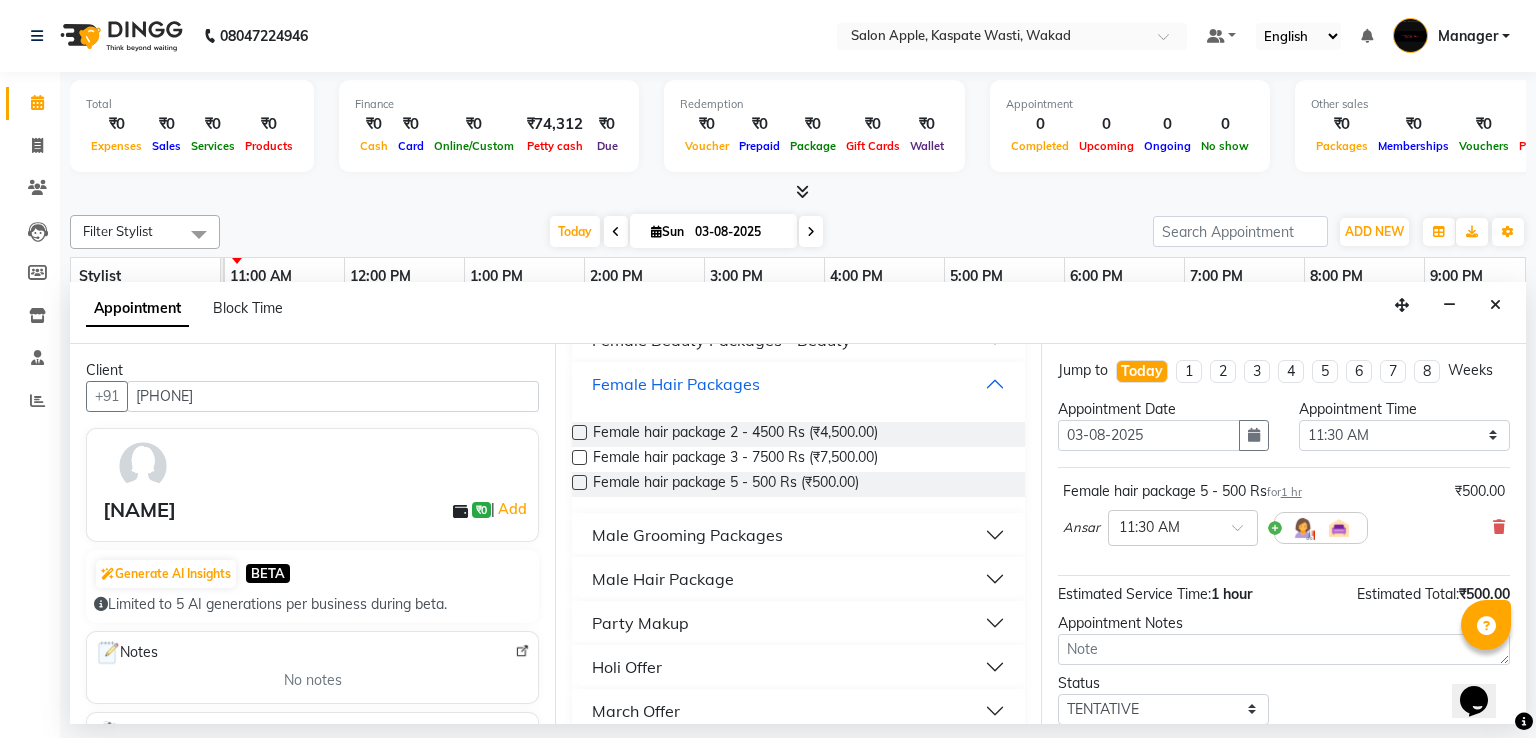 click on "Female Hair Packages" at bounding box center [798, 384] 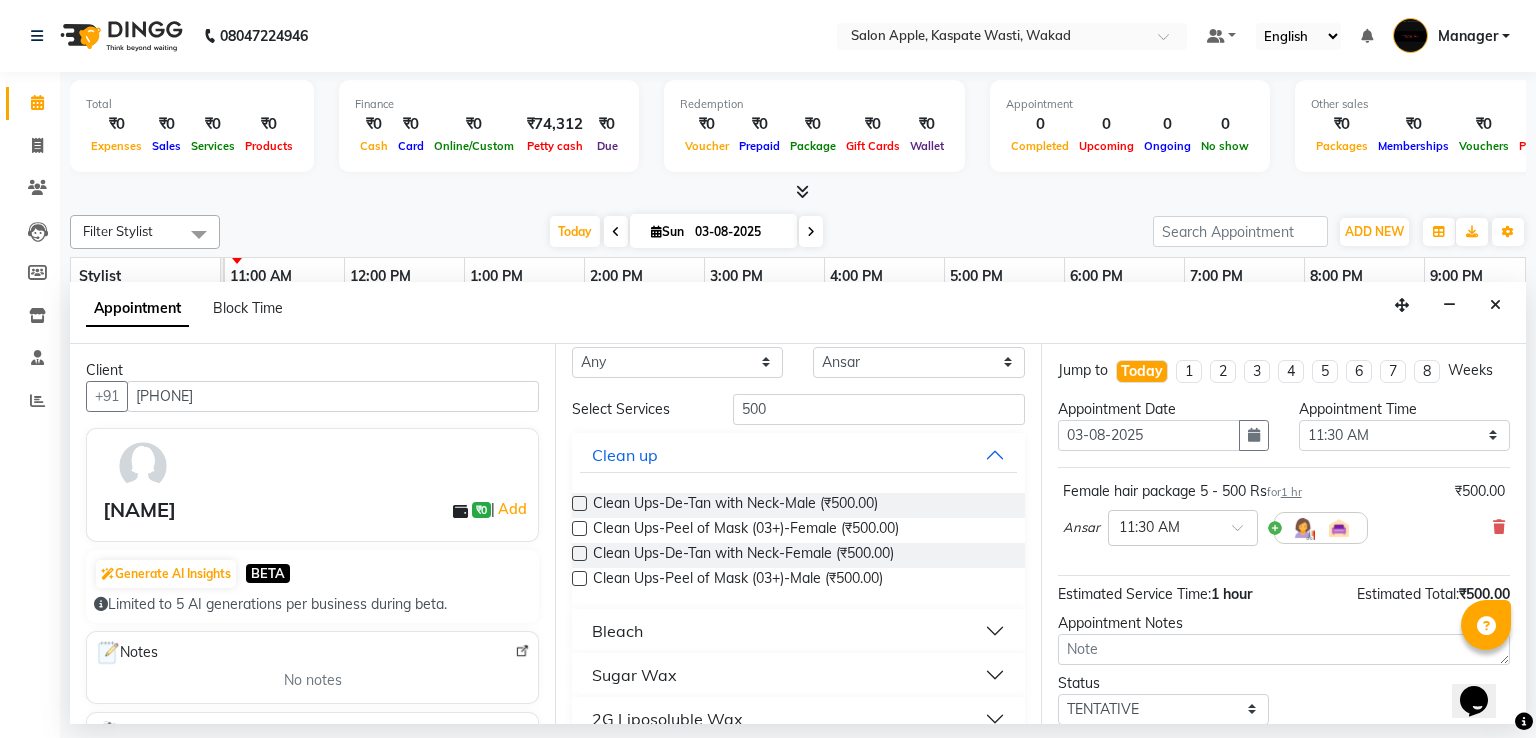 scroll, scrollTop: 0, scrollLeft: 0, axis: both 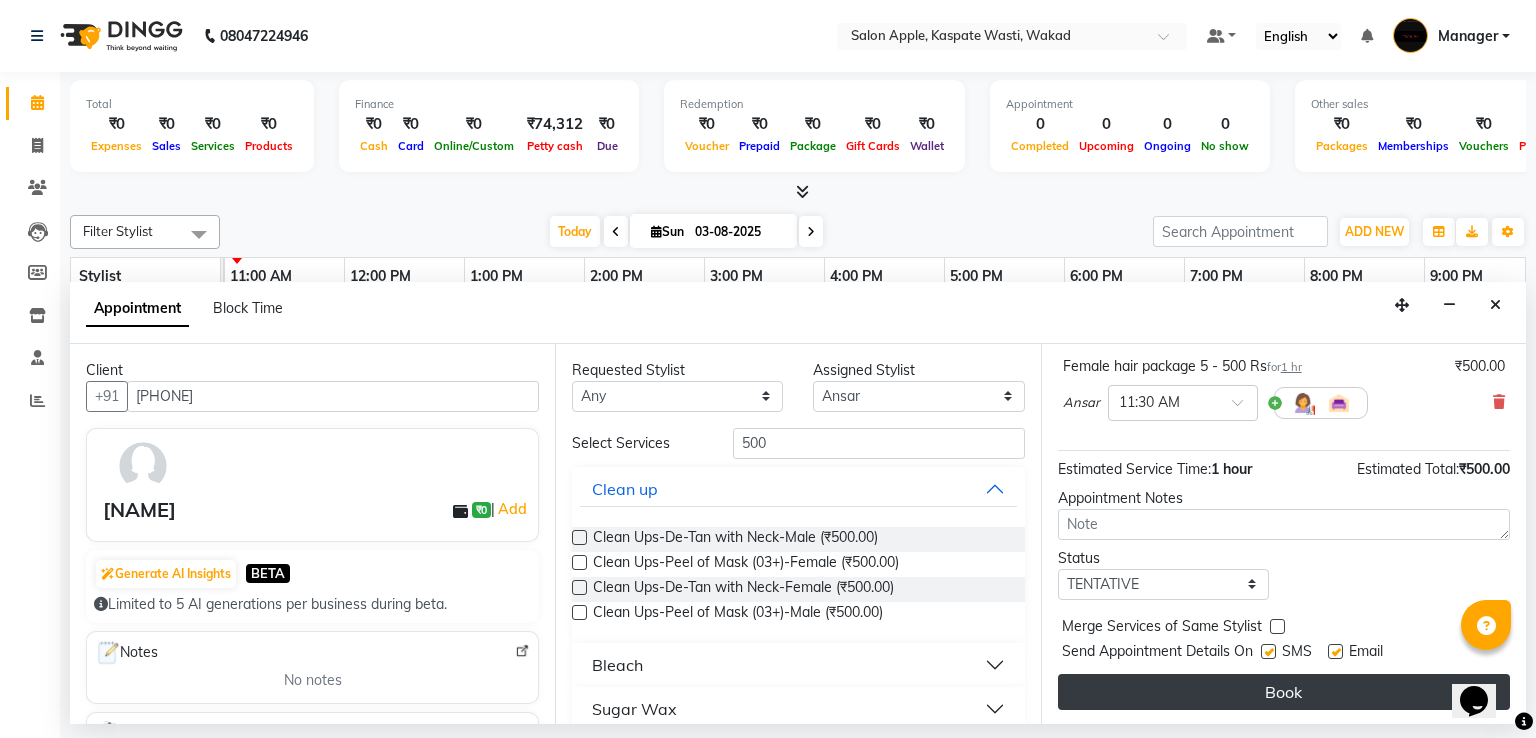 click on "Book" at bounding box center (1284, 692) 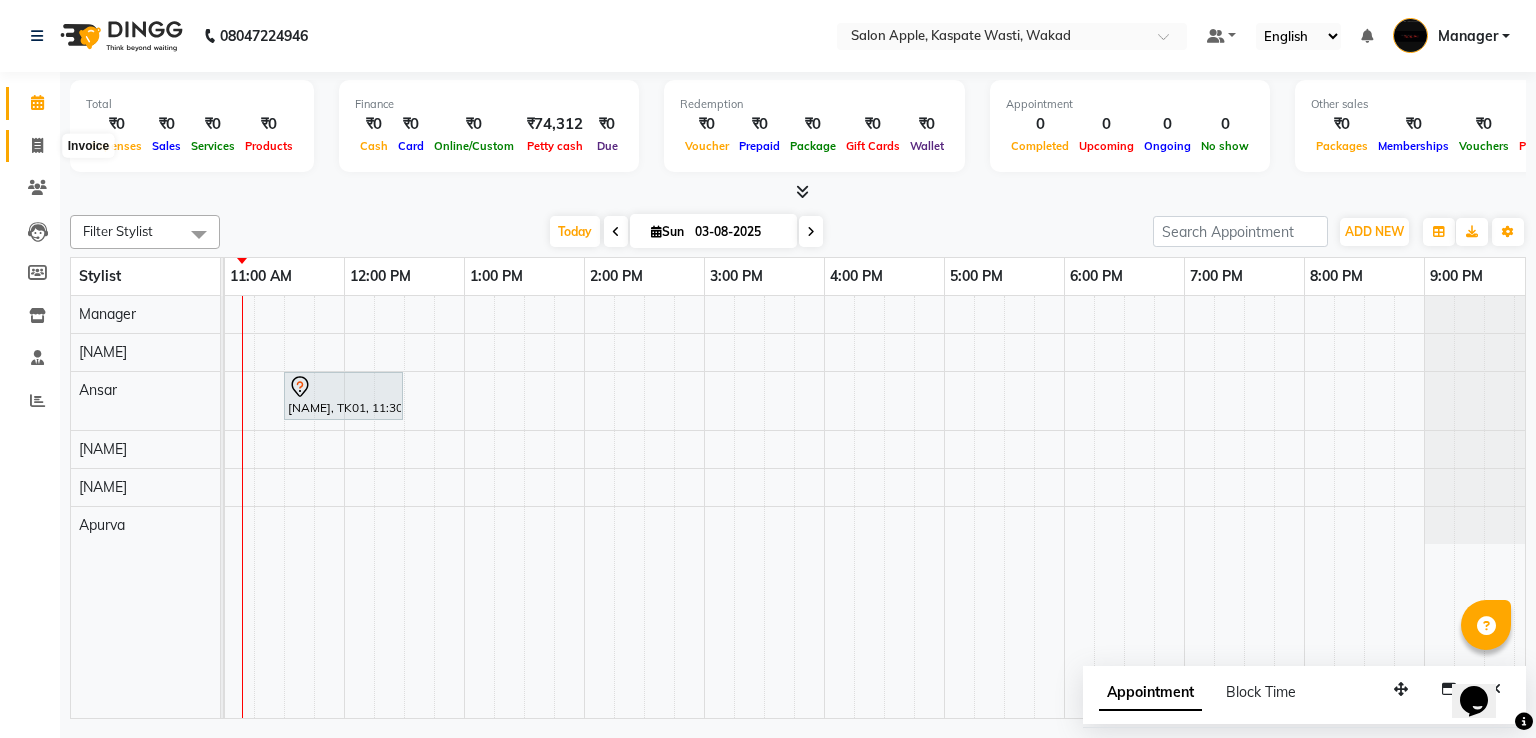 click 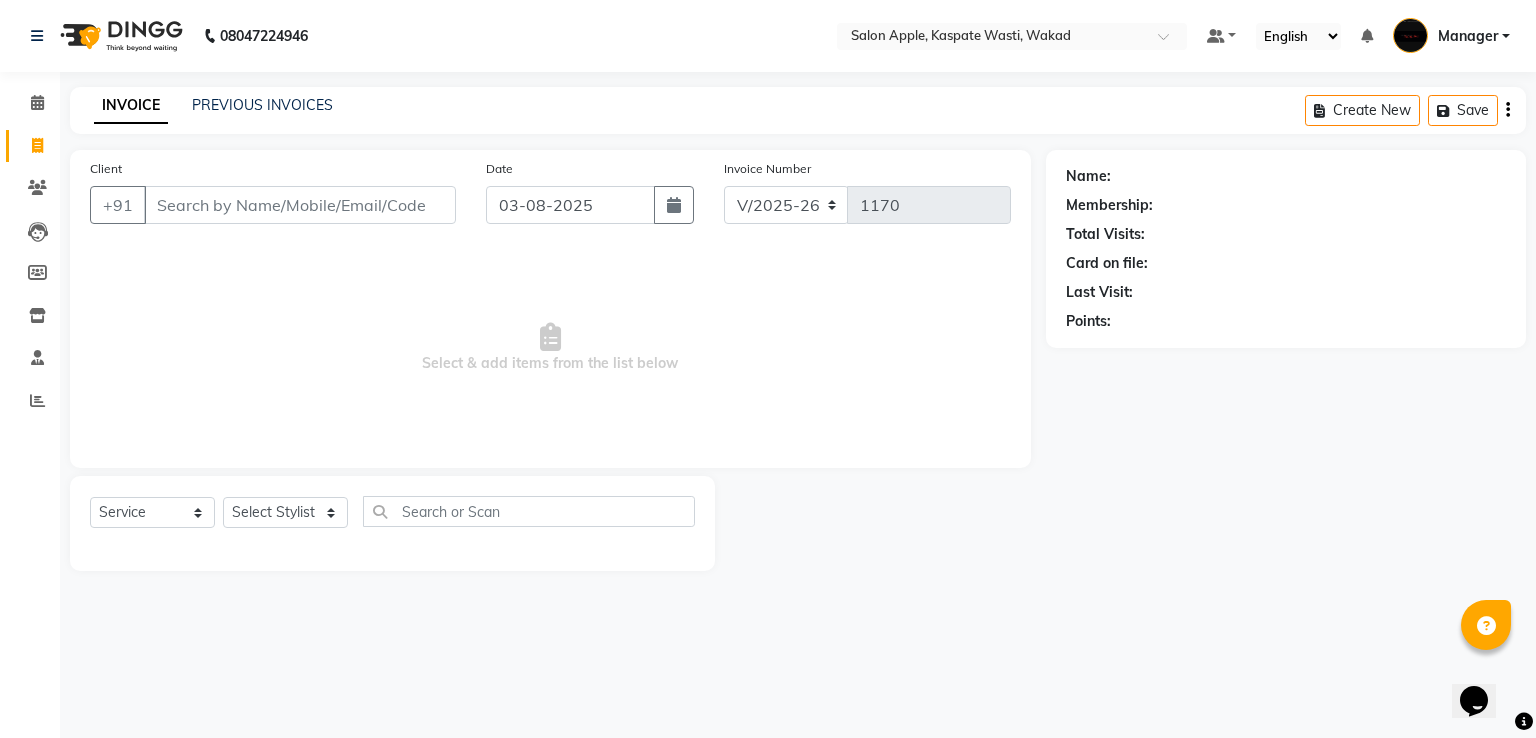 click on "Client" at bounding box center [300, 205] 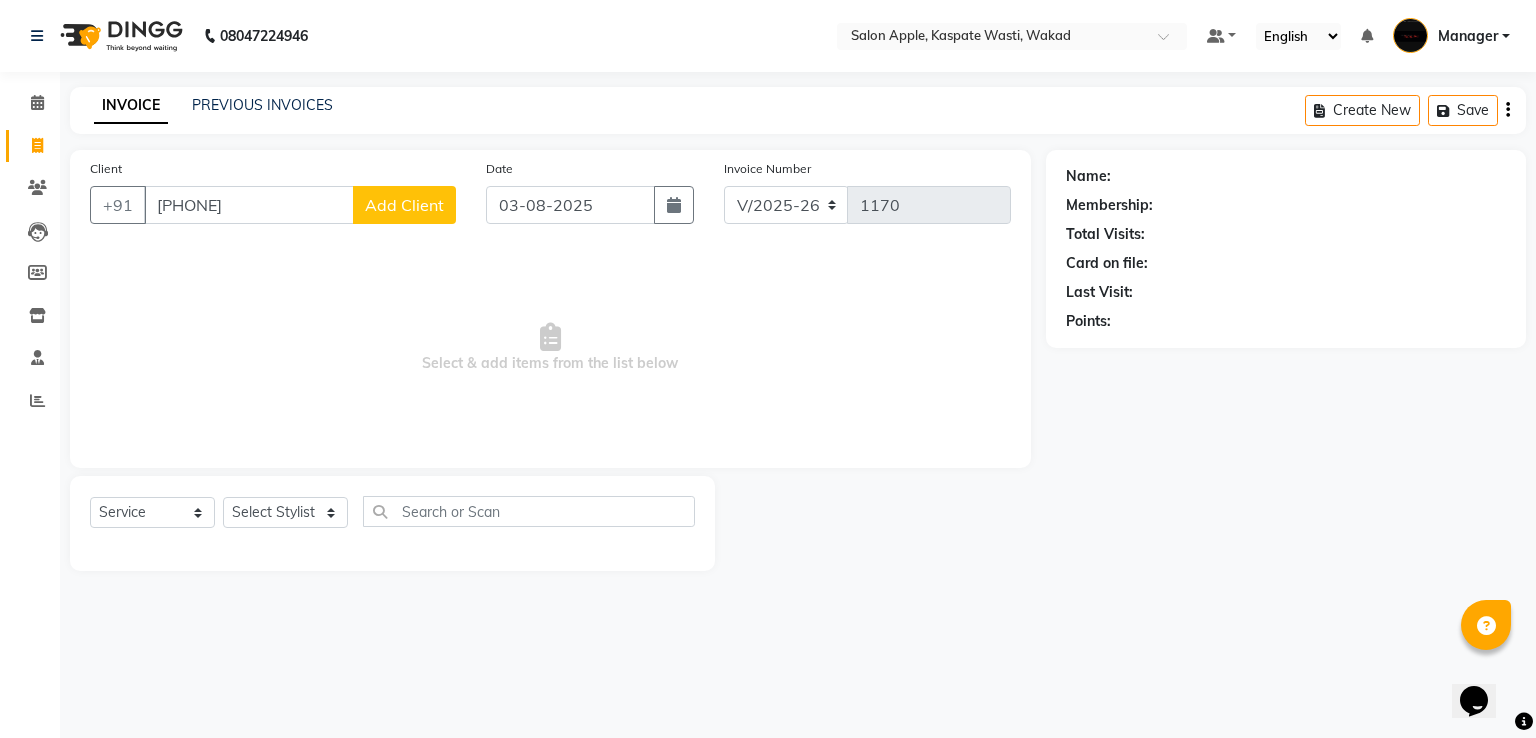 type on "[PHONE]" 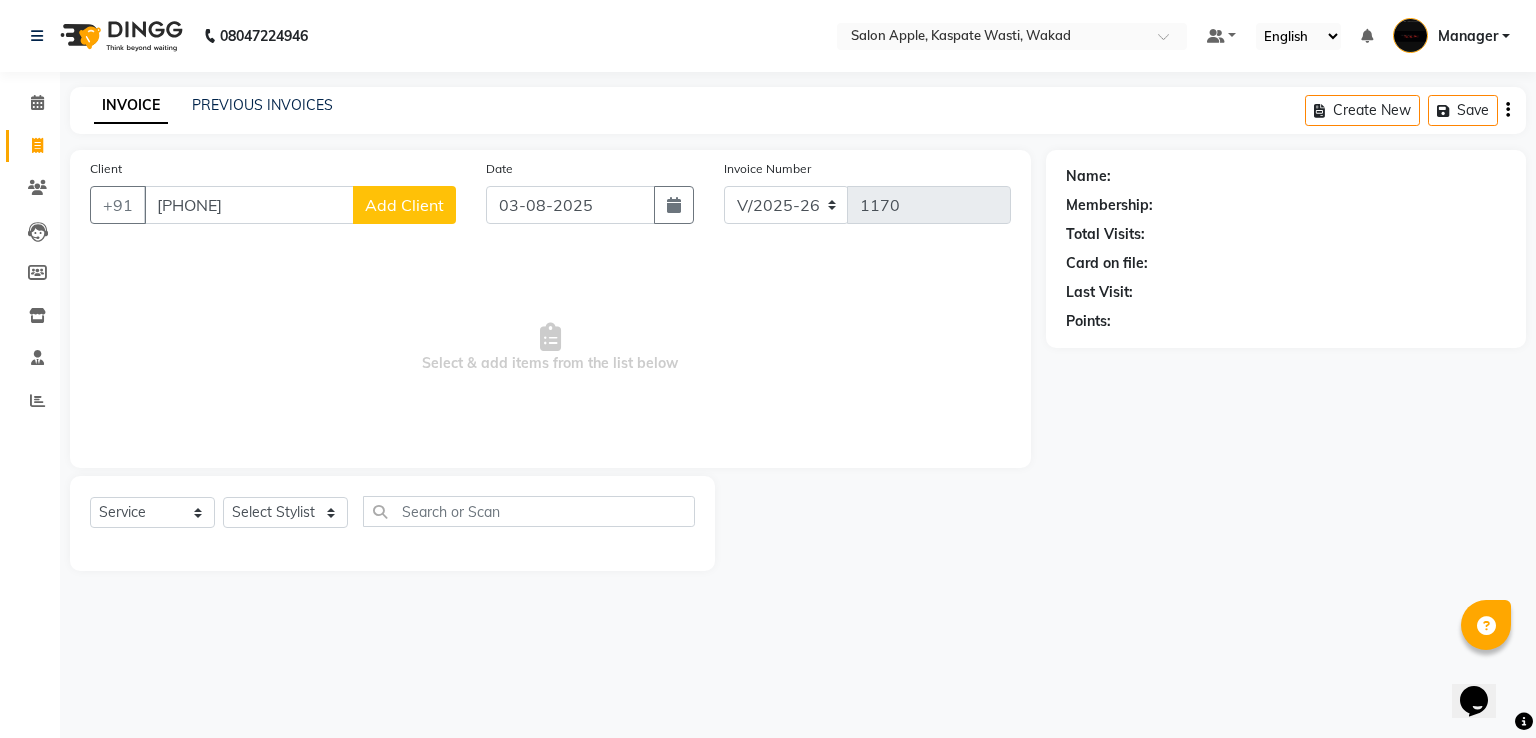 select on "22" 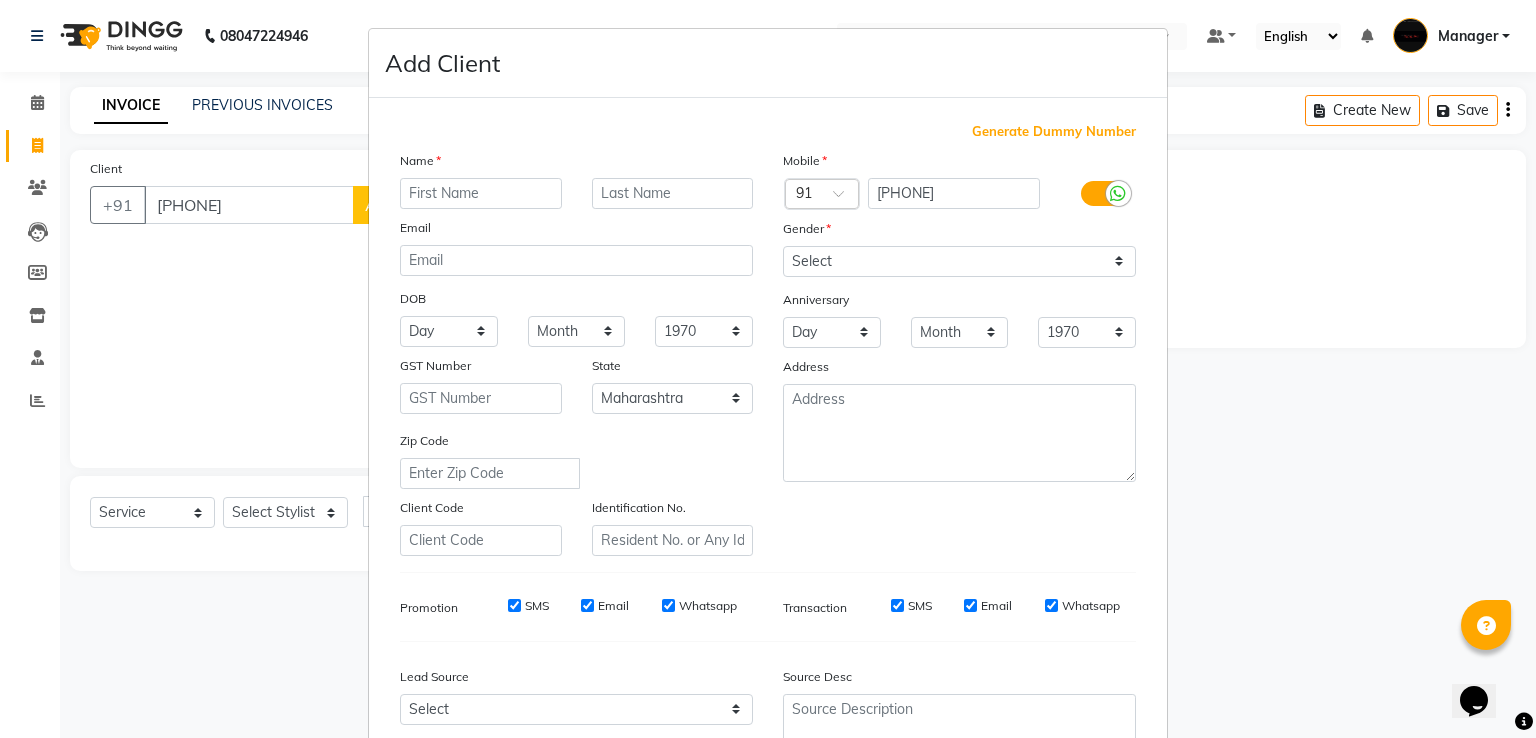 click at bounding box center [481, 193] 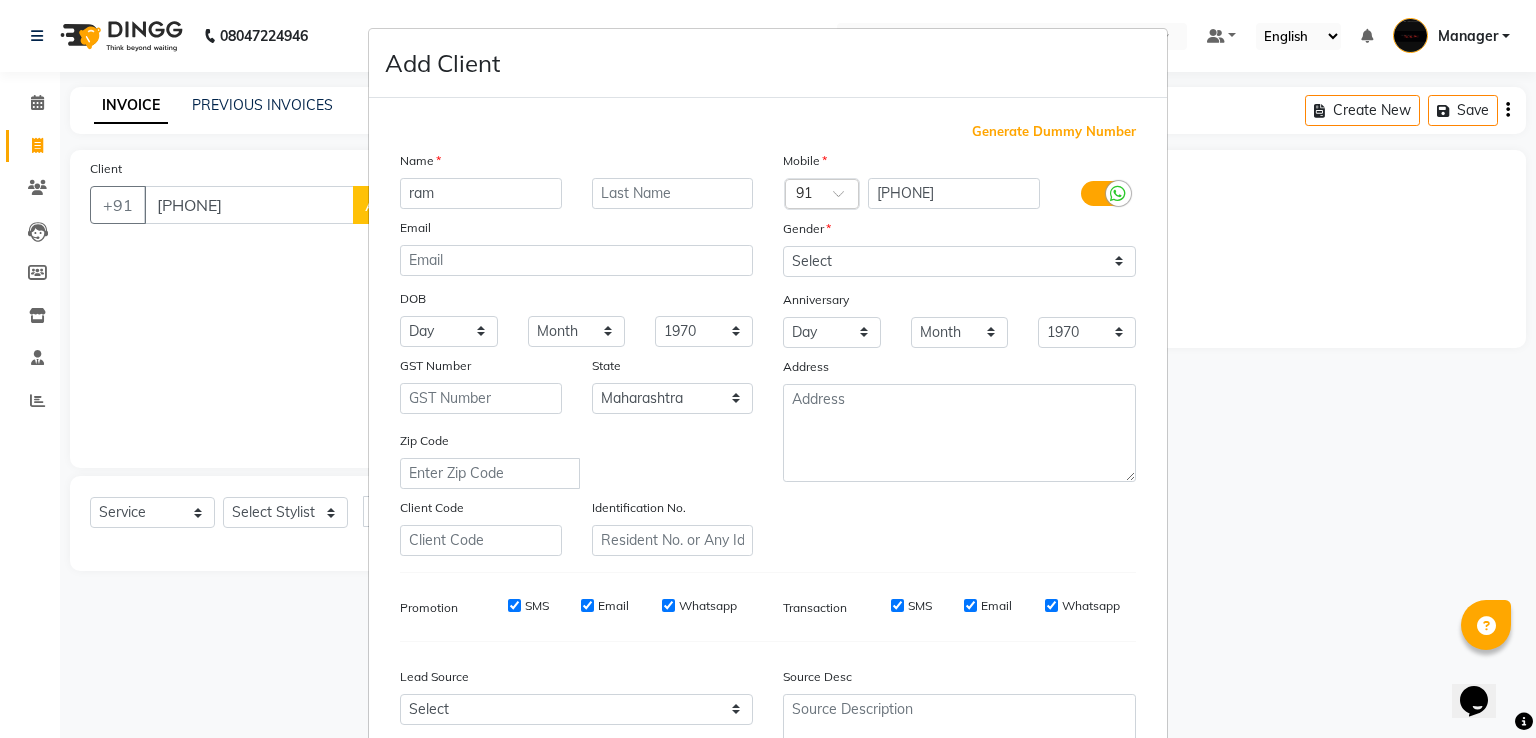 type on "ram" 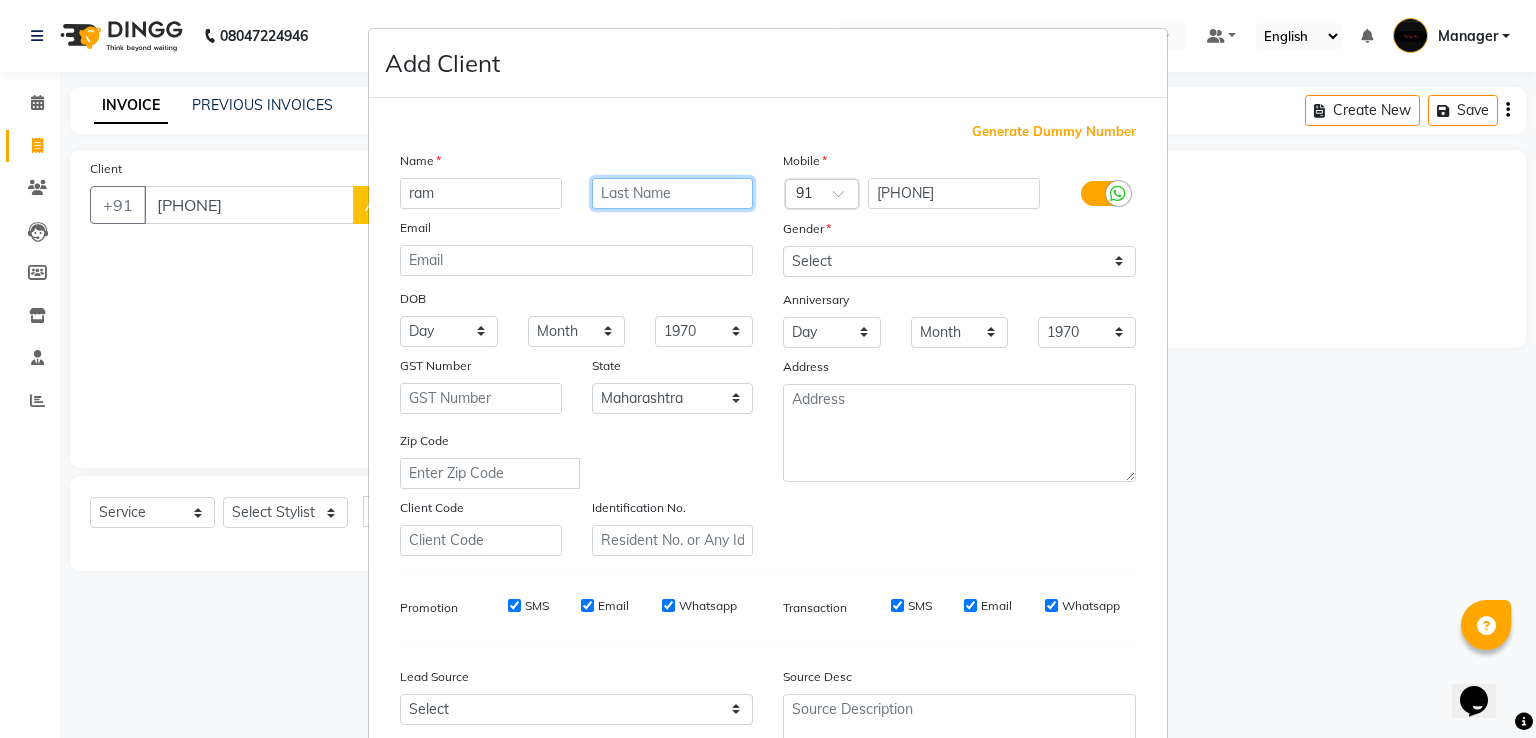 click at bounding box center (673, 193) 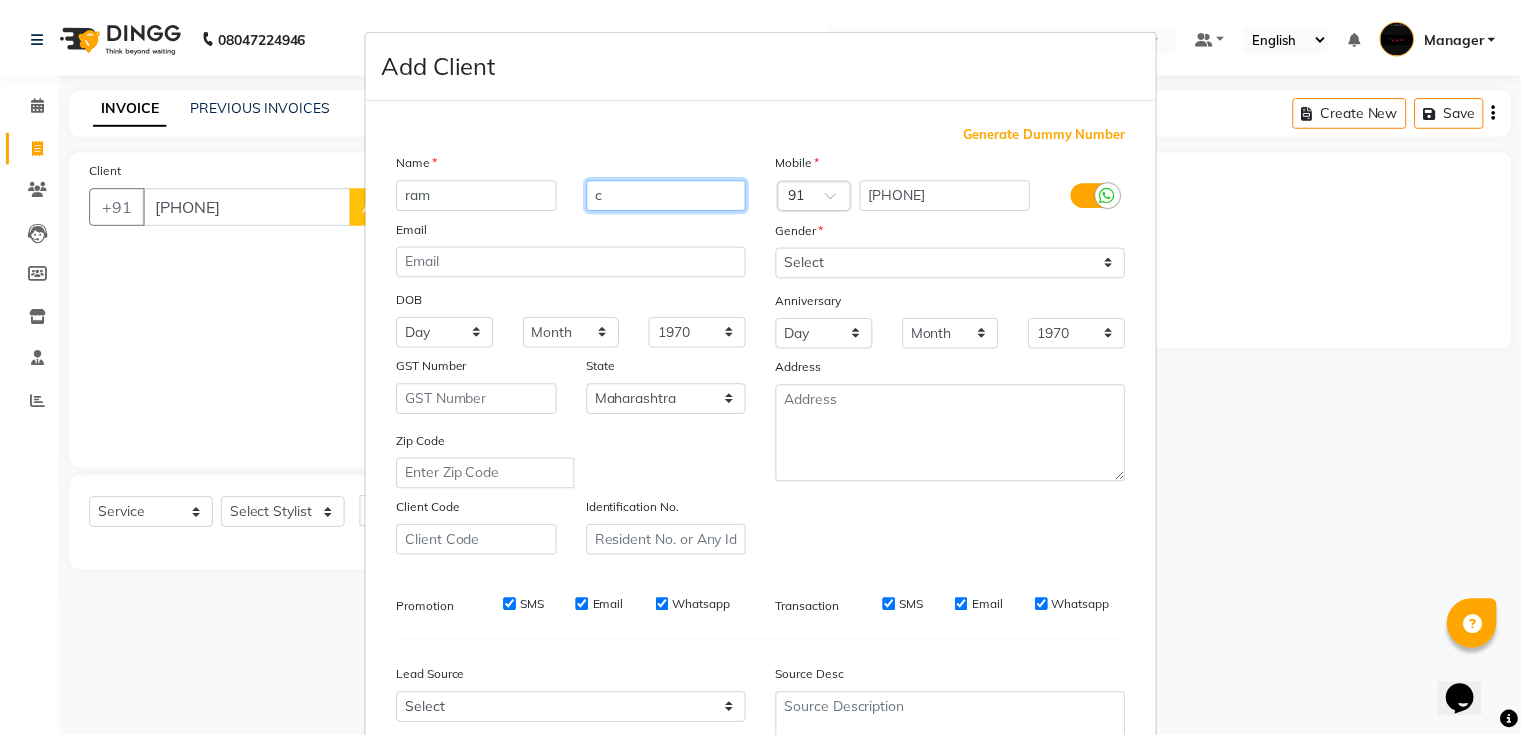 scroll, scrollTop: 195, scrollLeft: 0, axis: vertical 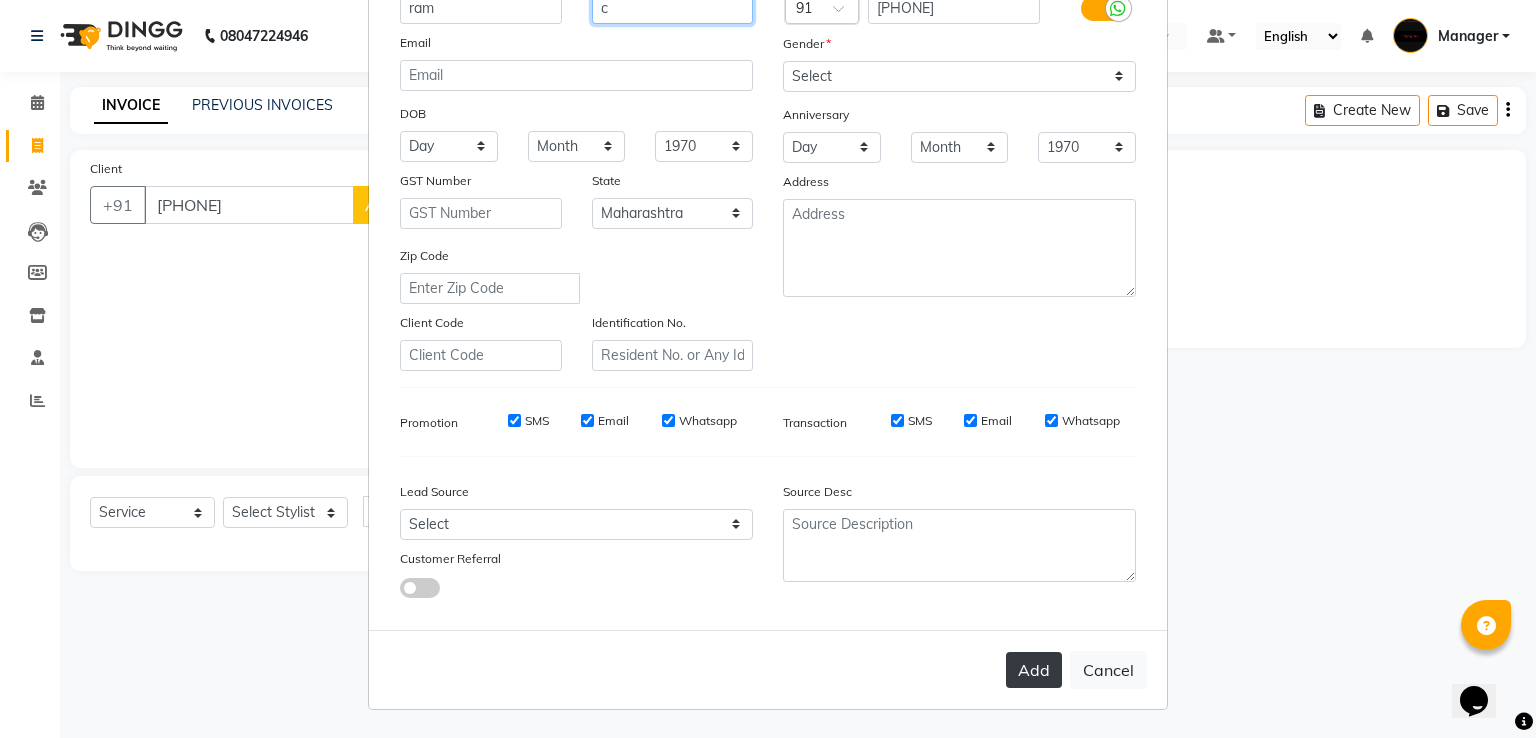 type on "c" 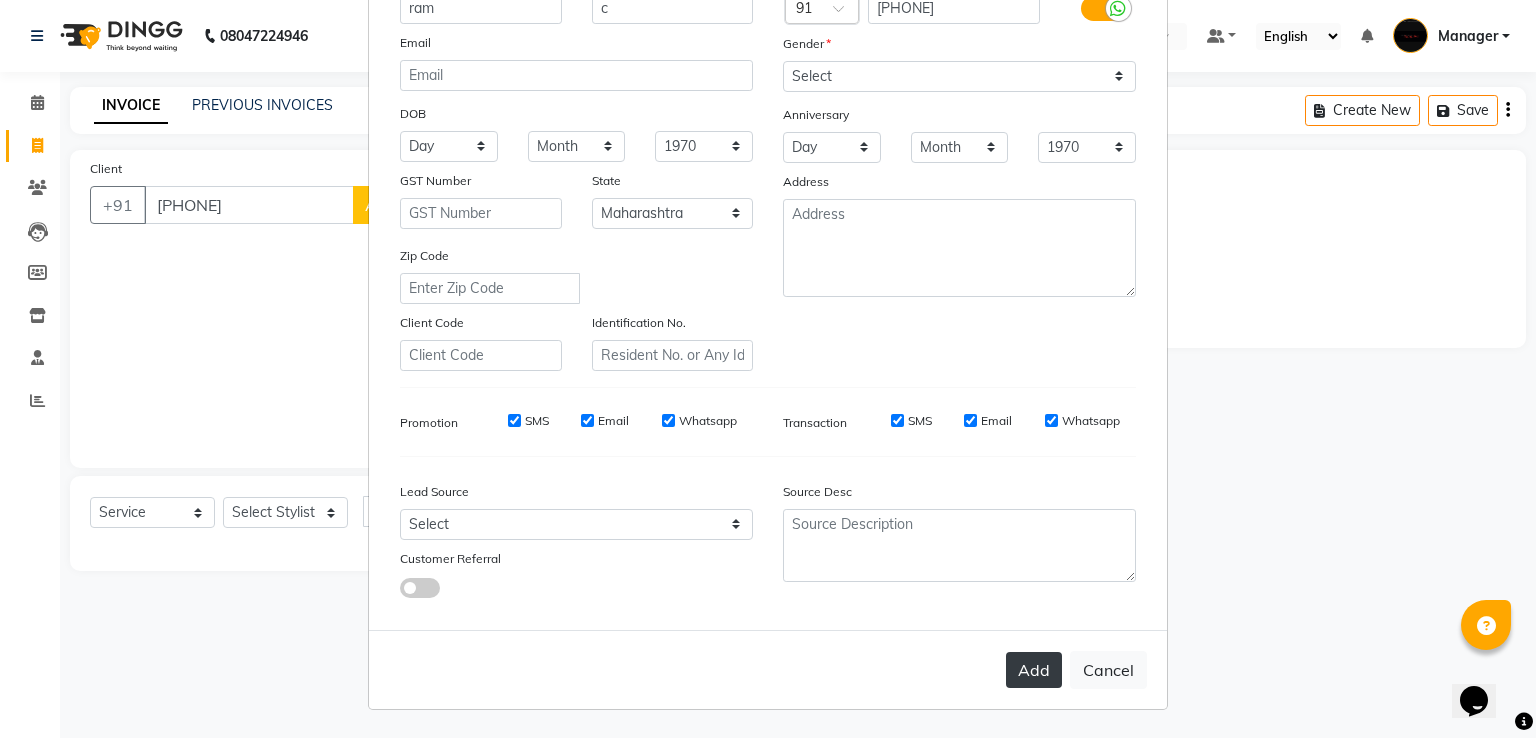 click on "Add" at bounding box center [1034, 670] 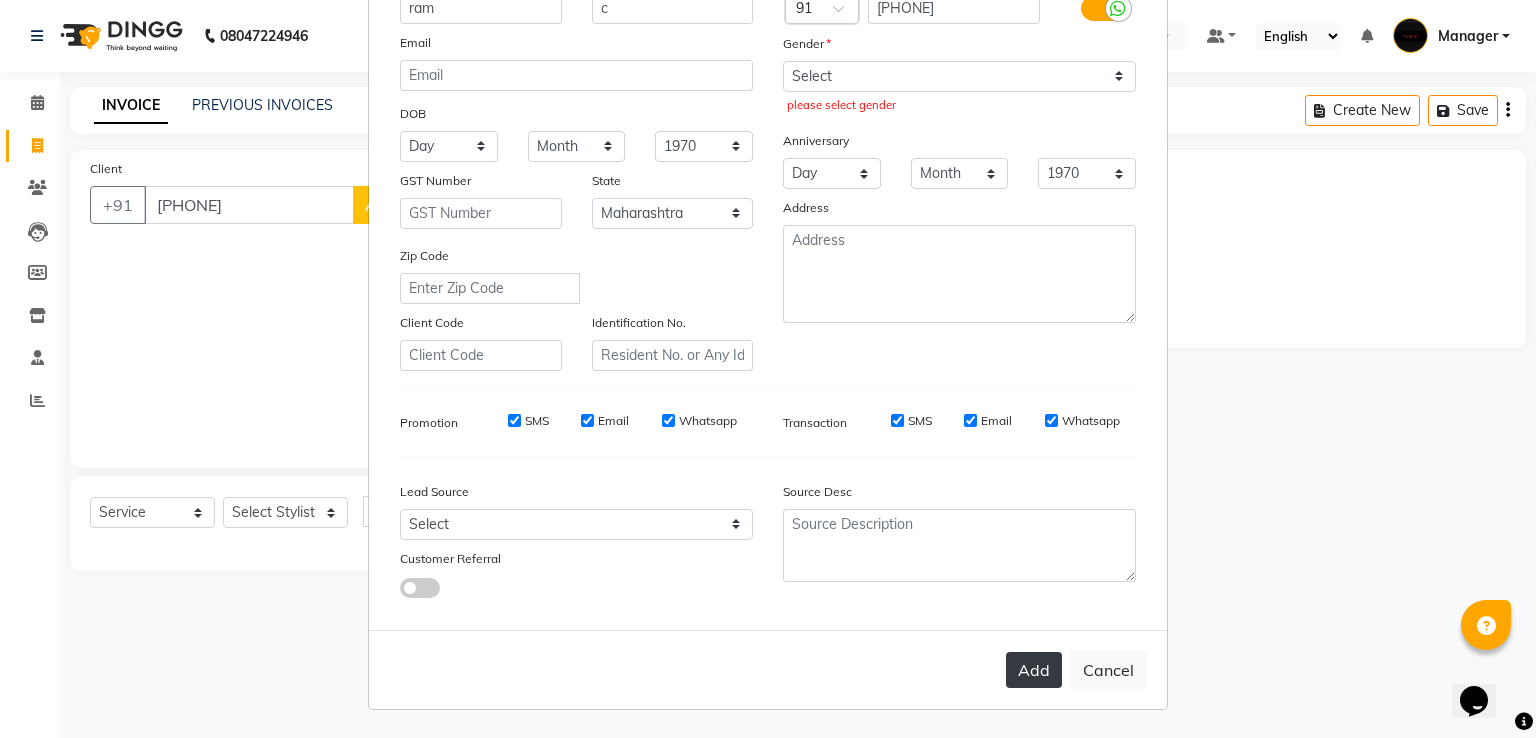 click on "Add" at bounding box center (1034, 670) 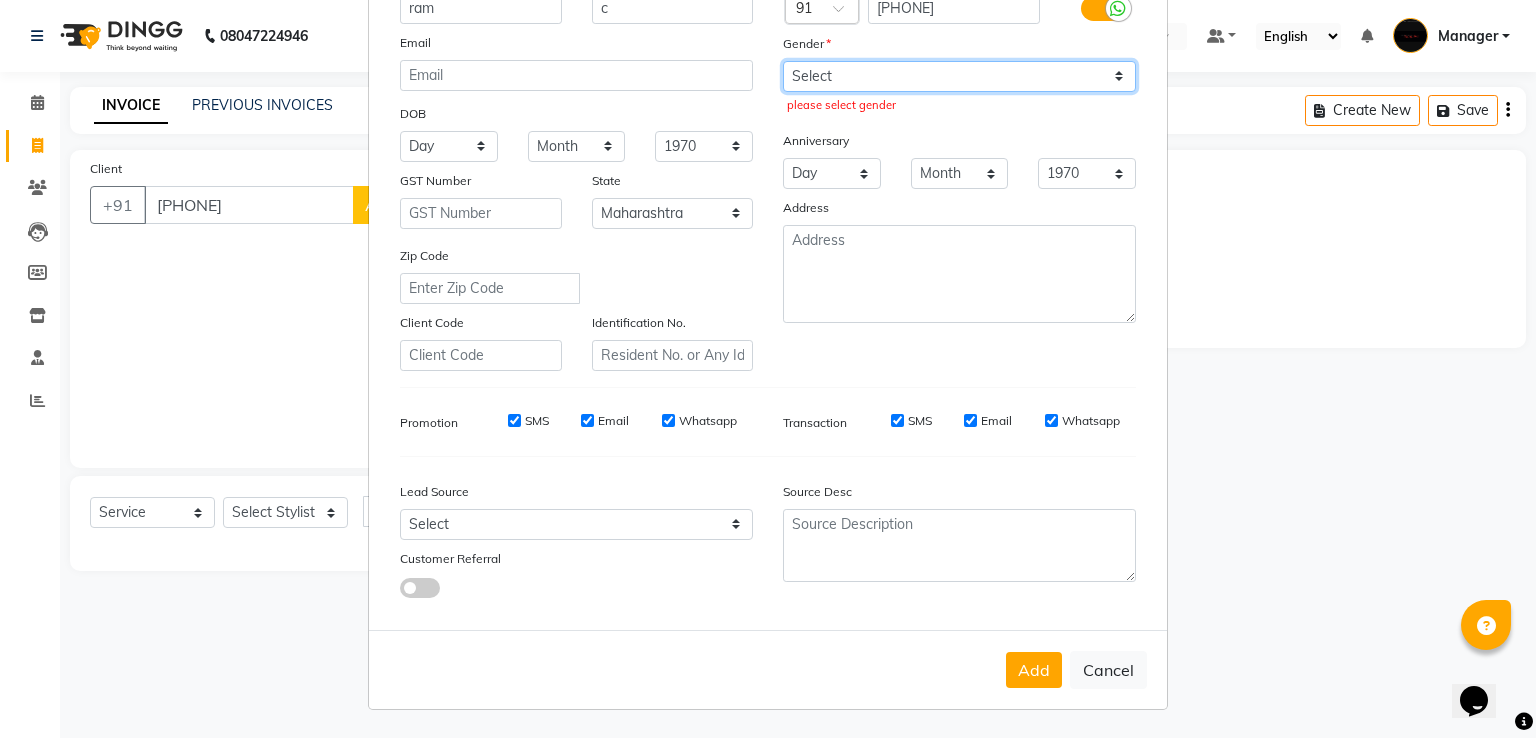 click on "Select Male Female Other Prefer Not To Say" at bounding box center [959, 76] 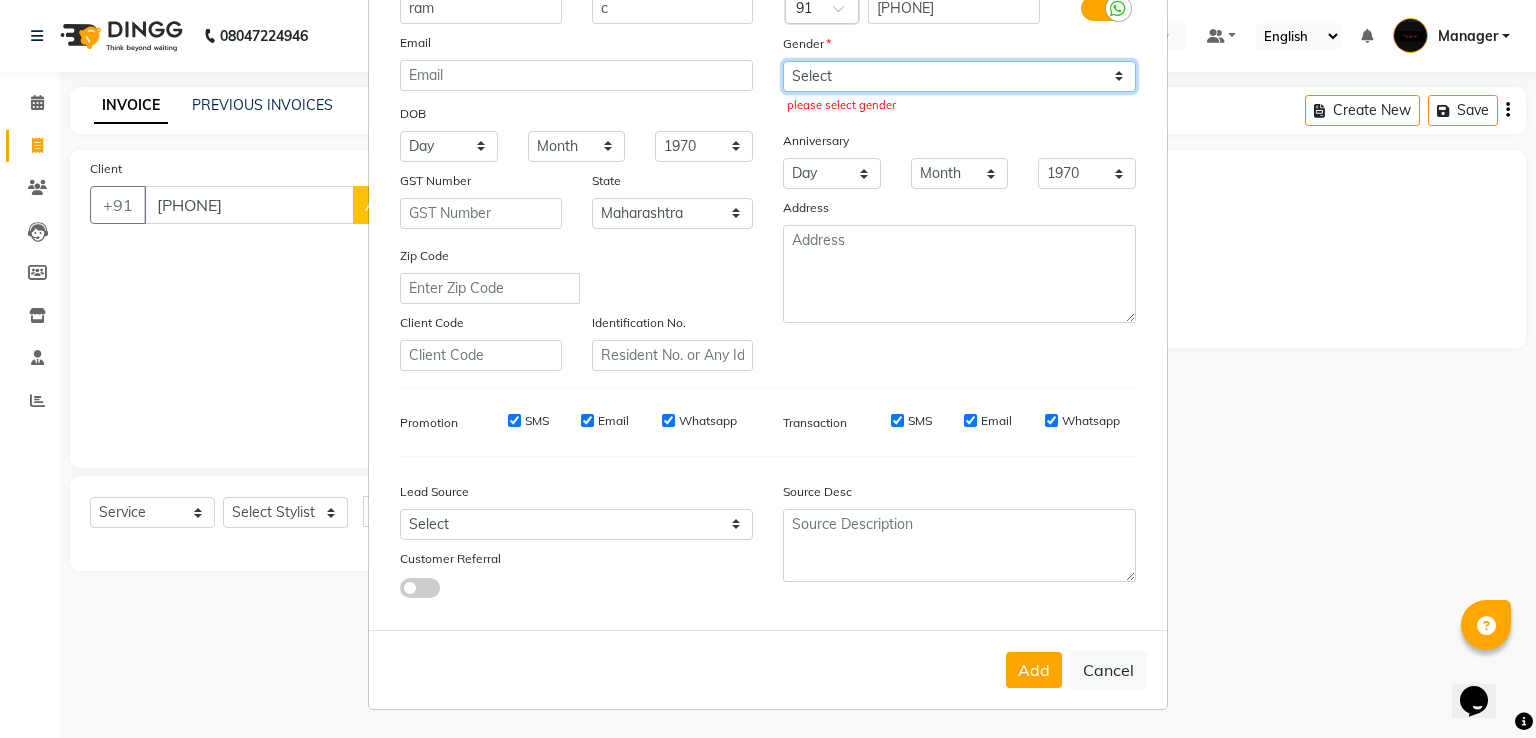 select on "male" 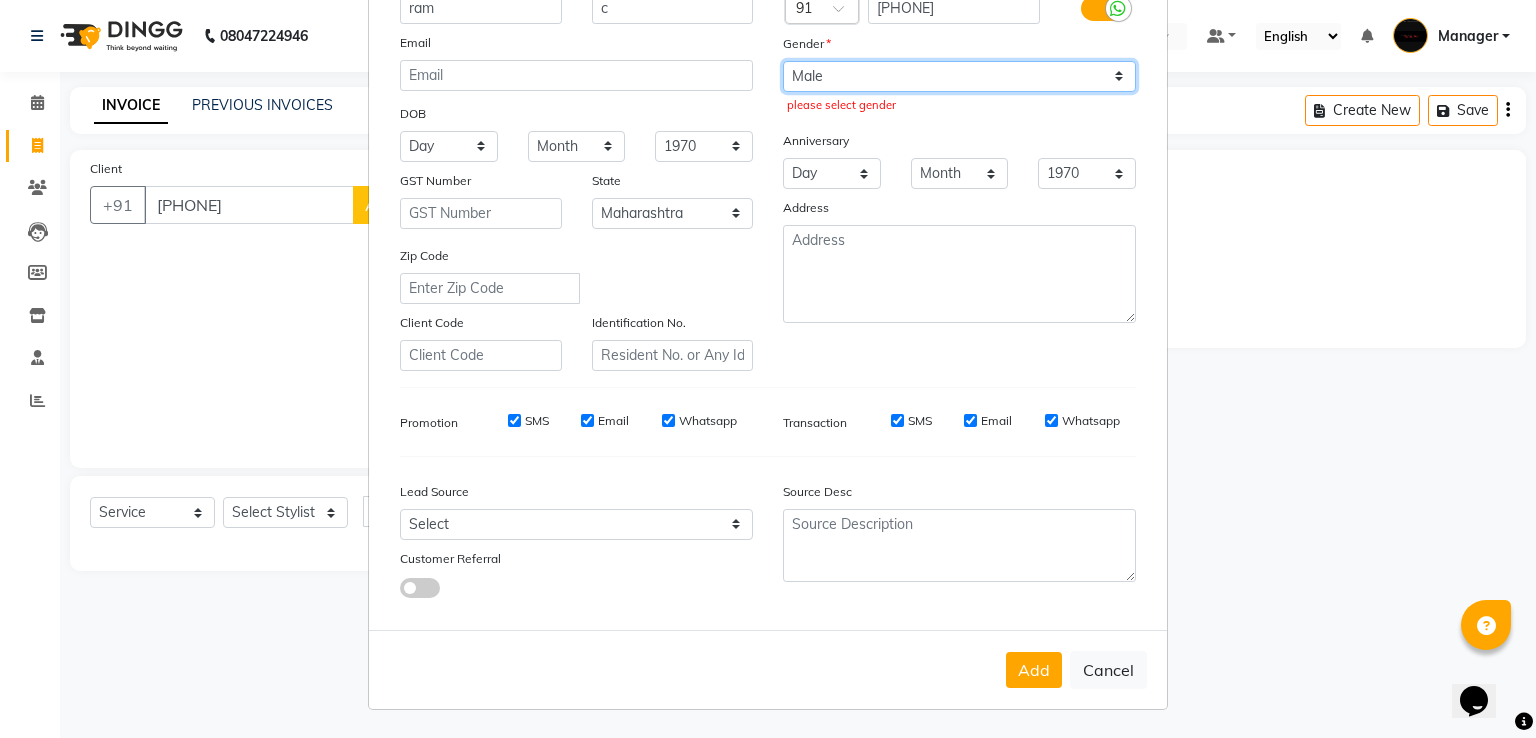 click on "Select Male Female Other Prefer Not To Say" at bounding box center (959, 76) 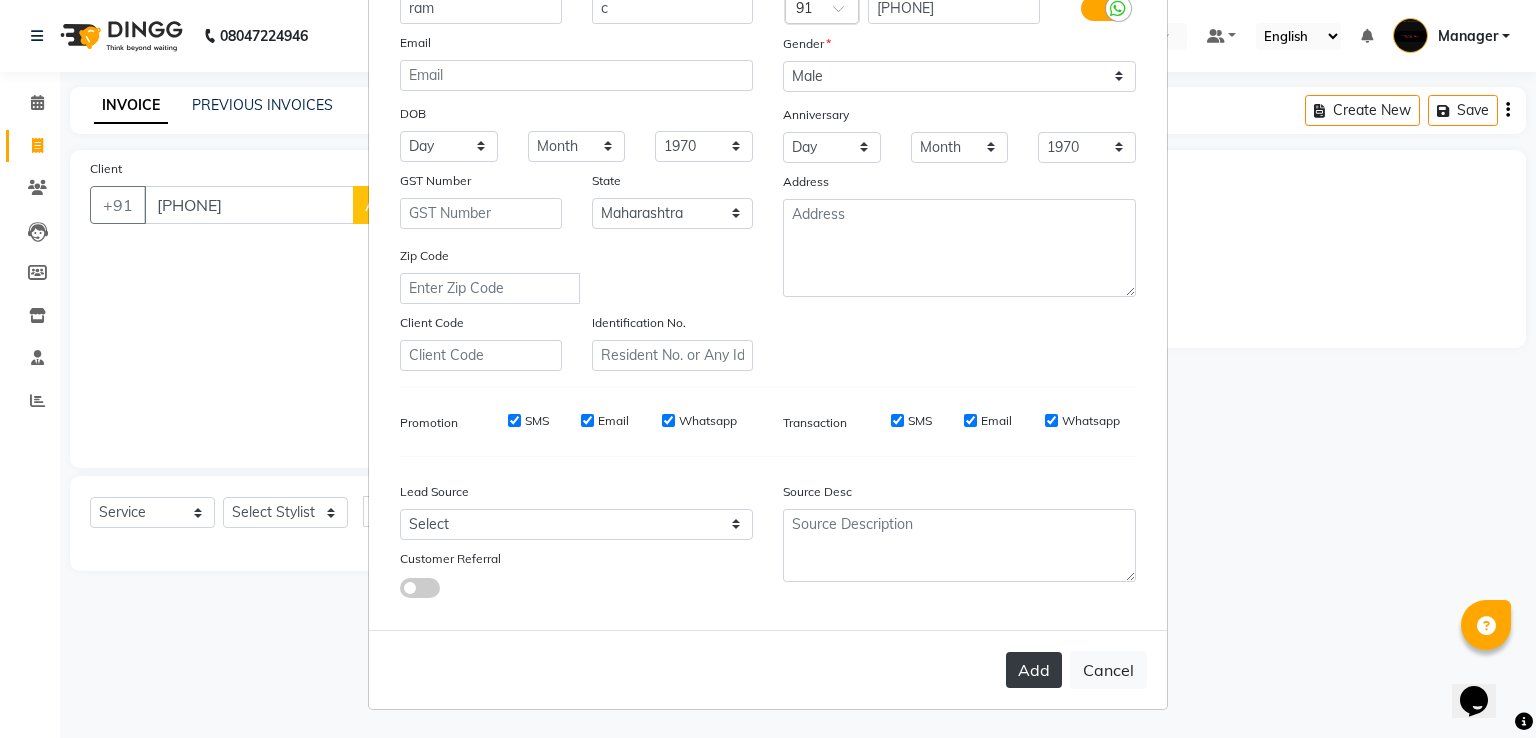 click on "Add" at bounding box center (1034, 670) 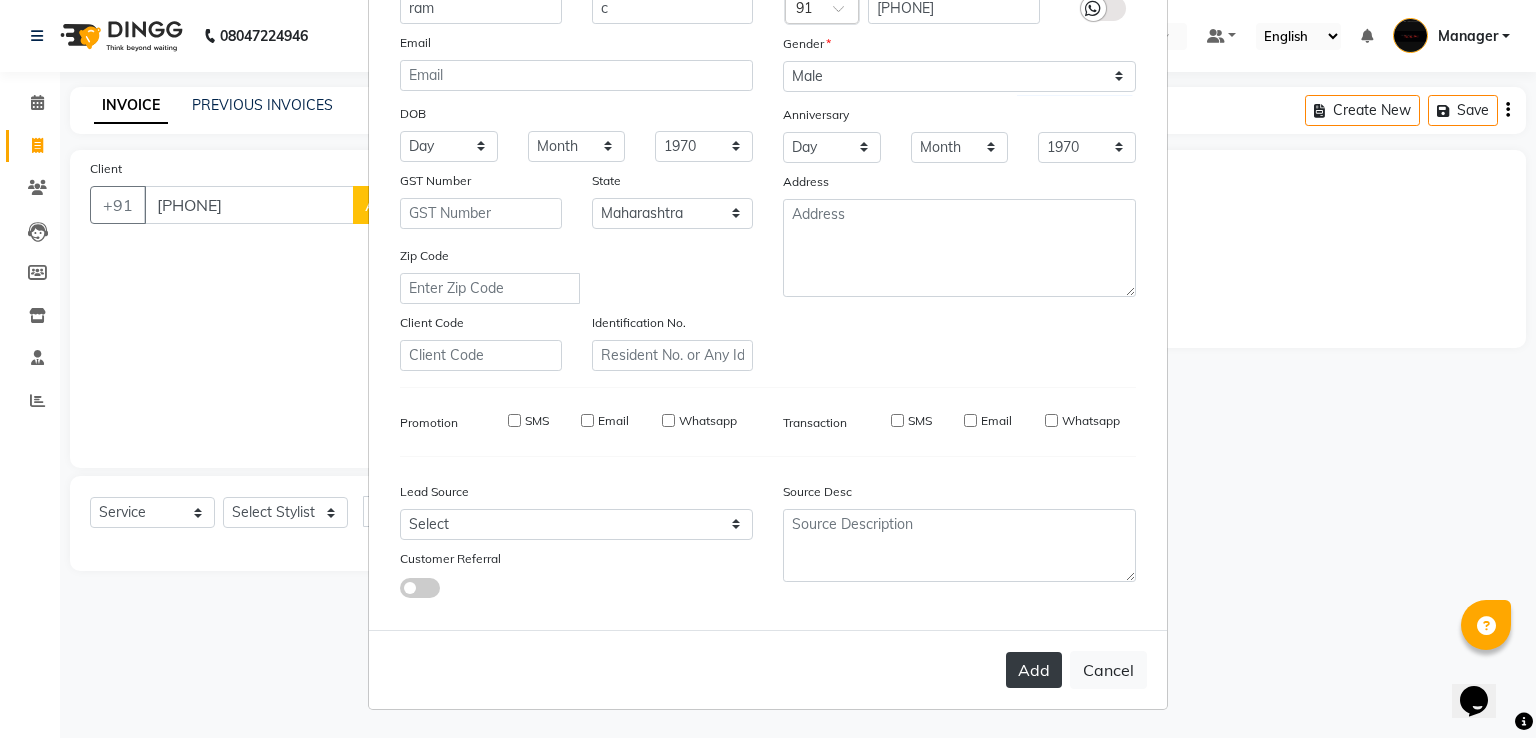 type 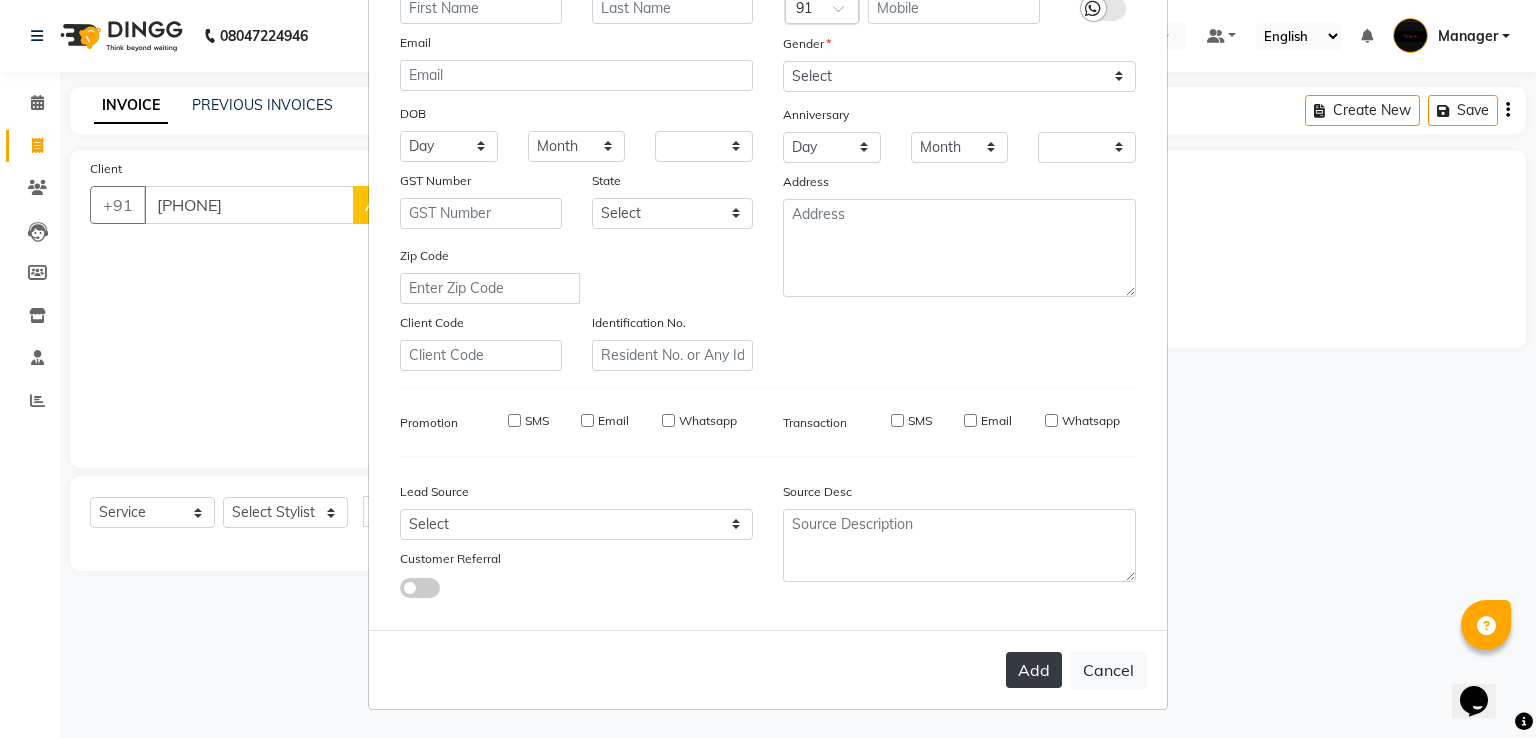 checkbox on "false" 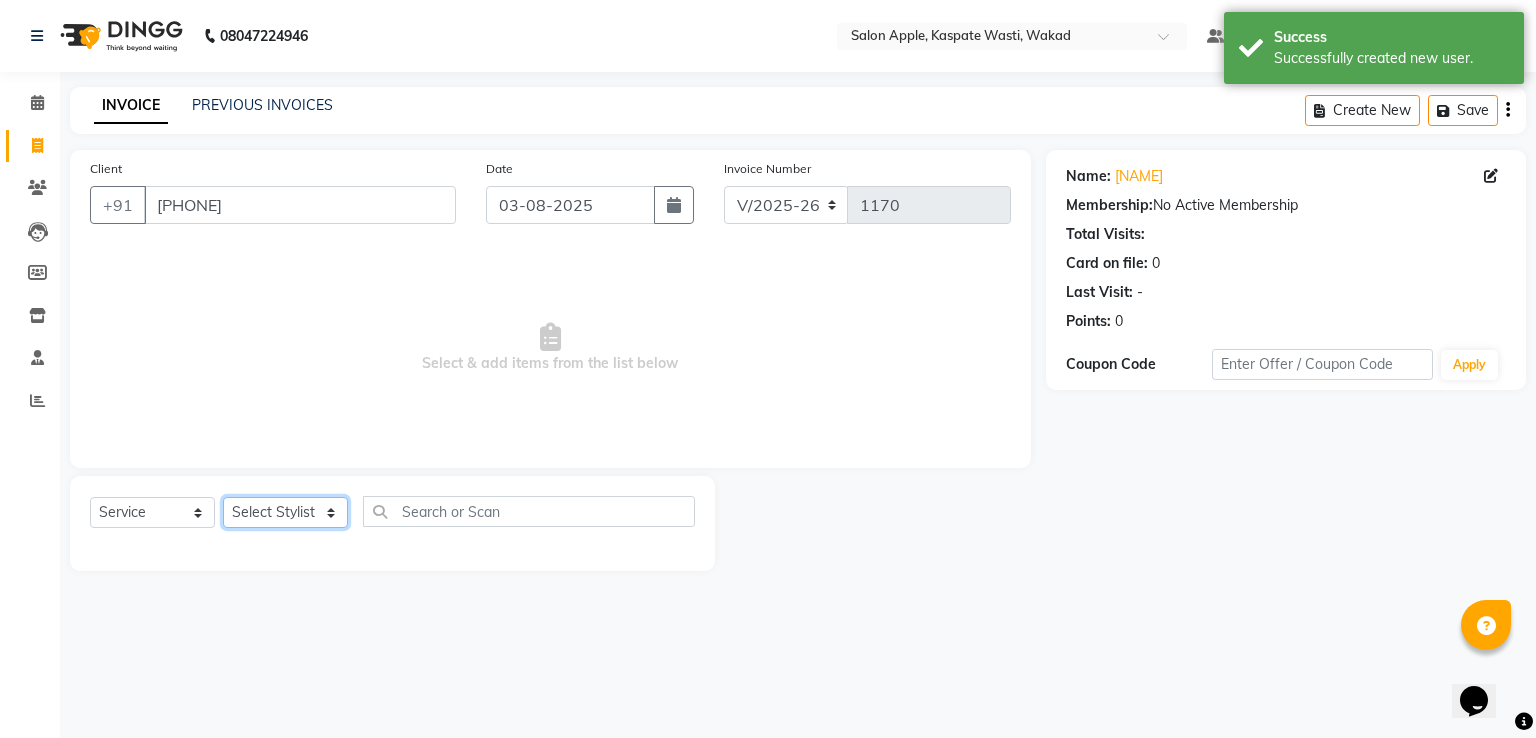 click on "Select Stylist [NAME] [NAME]  [NAME] [NAME] [NAME]" 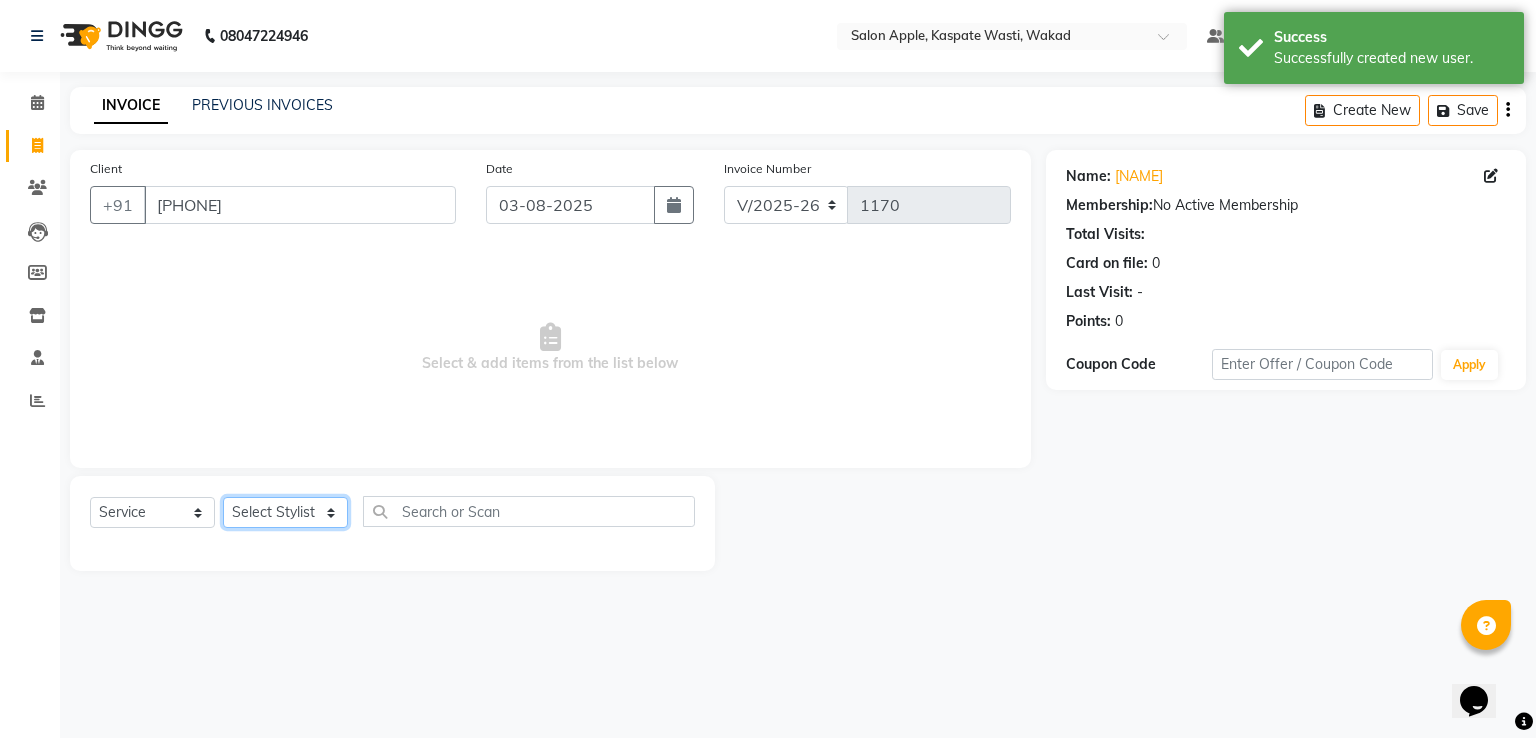 select on "[NUMBER]" 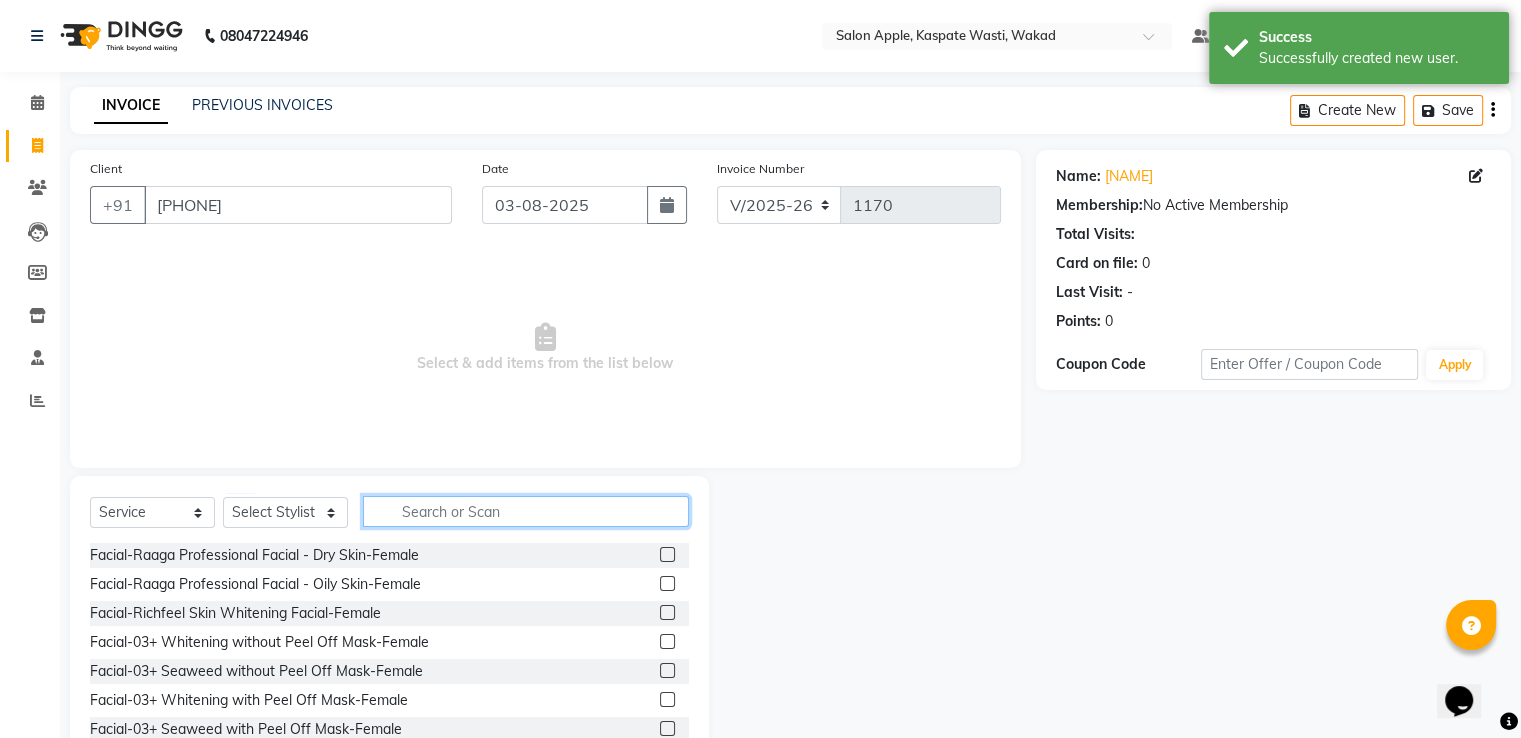 click 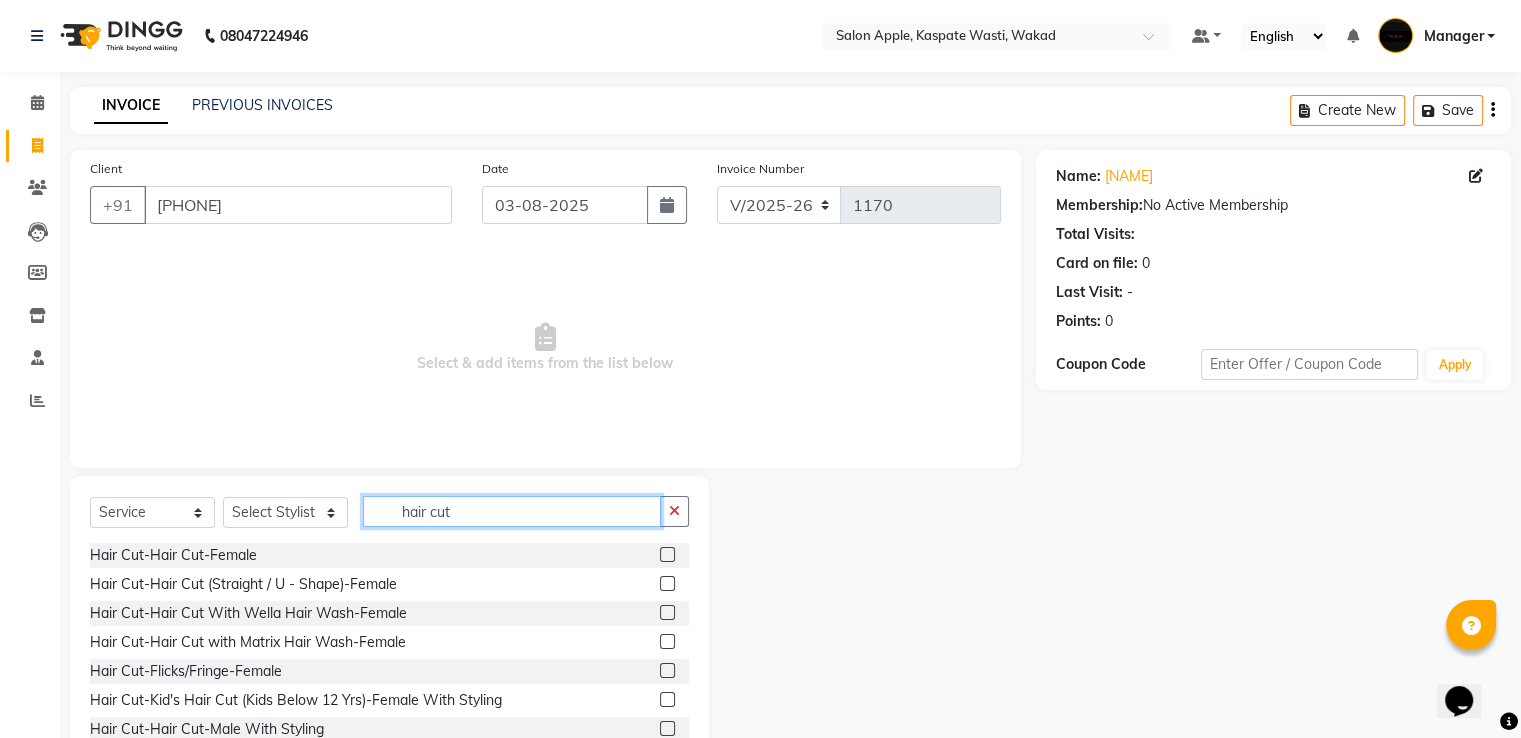 scroll, scrollTop: 309, scrollLeft: 0, axis: vertical 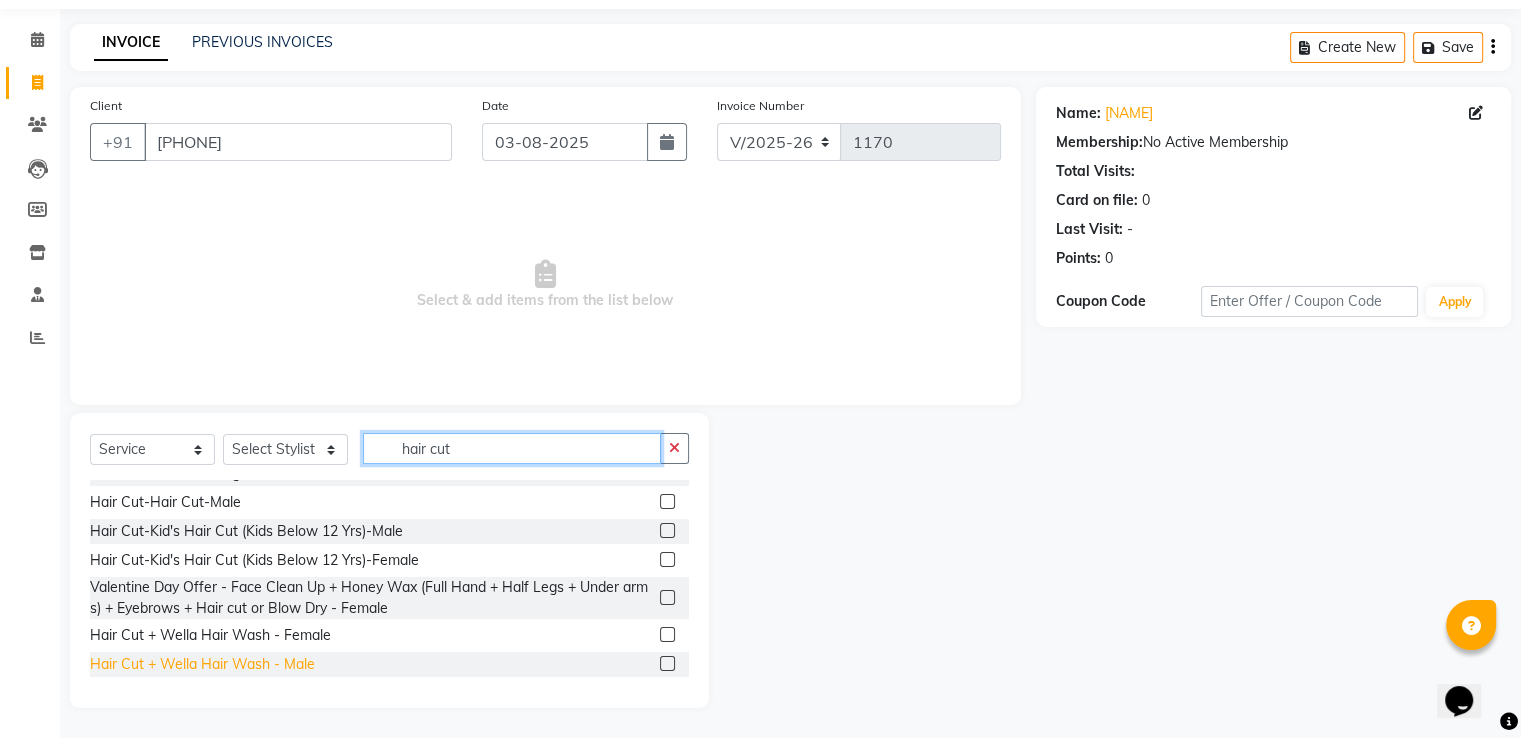 type on "hair cut" 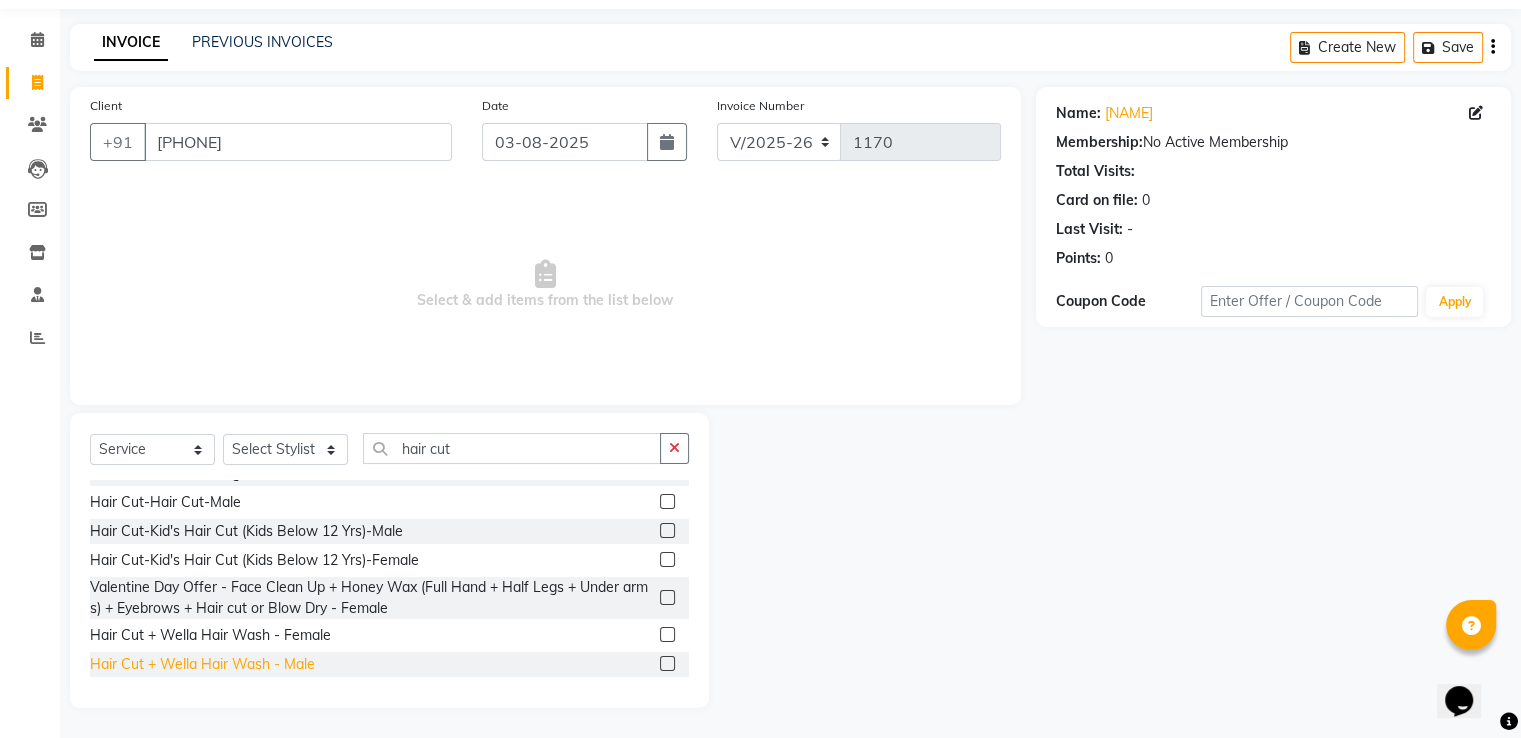 click on "Hair Cut + Wella Hair Wash - Male" 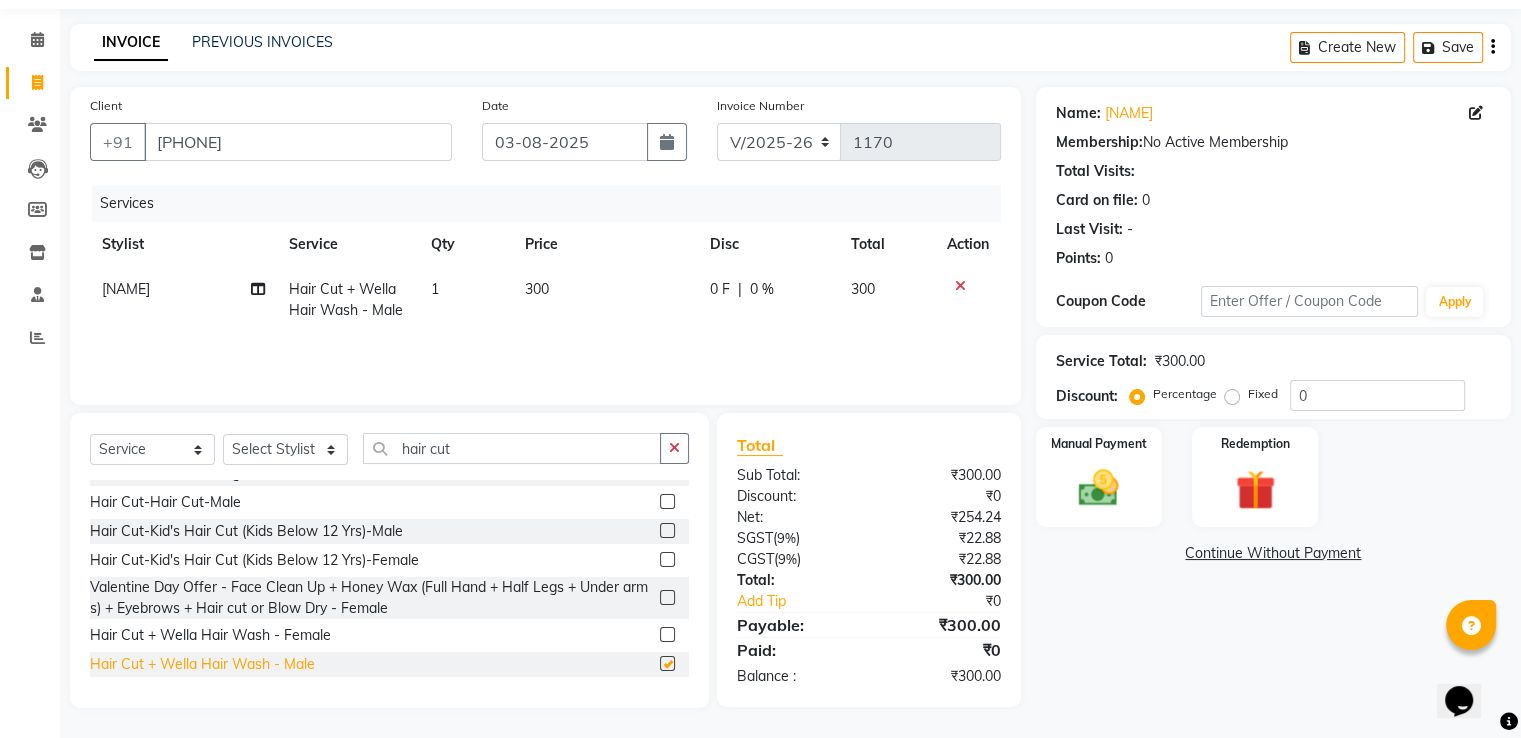 checkbox on "false" 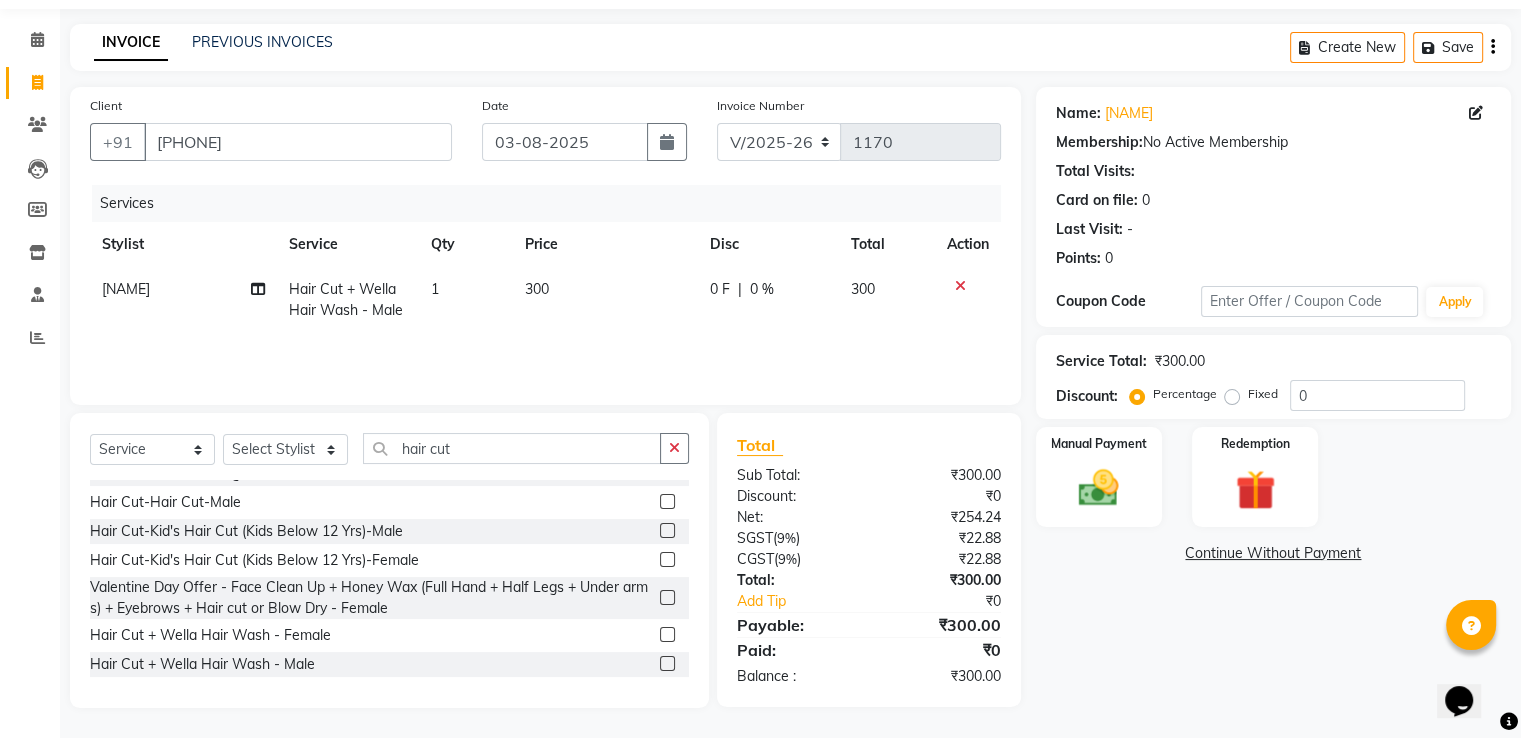 click on "0 %" 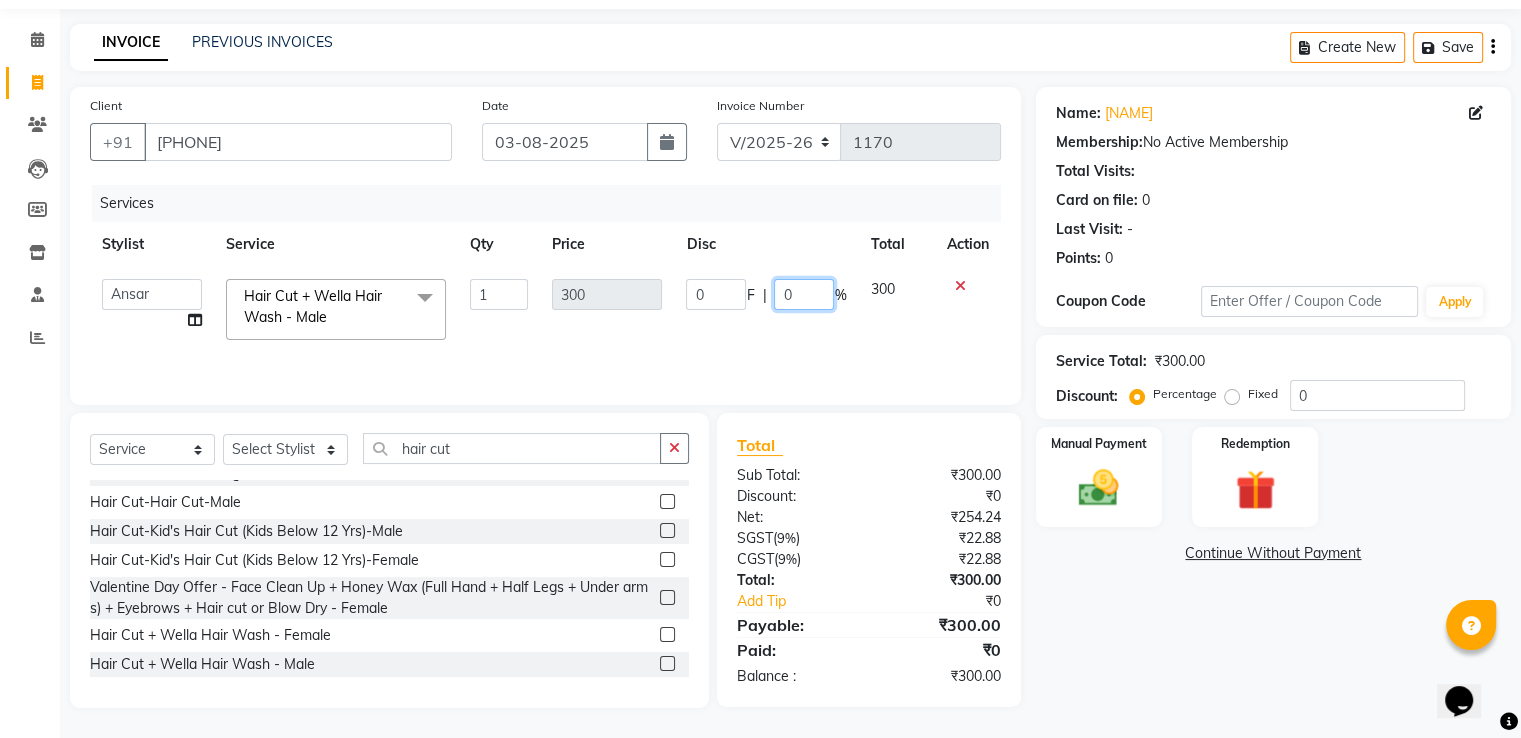 click on "0" 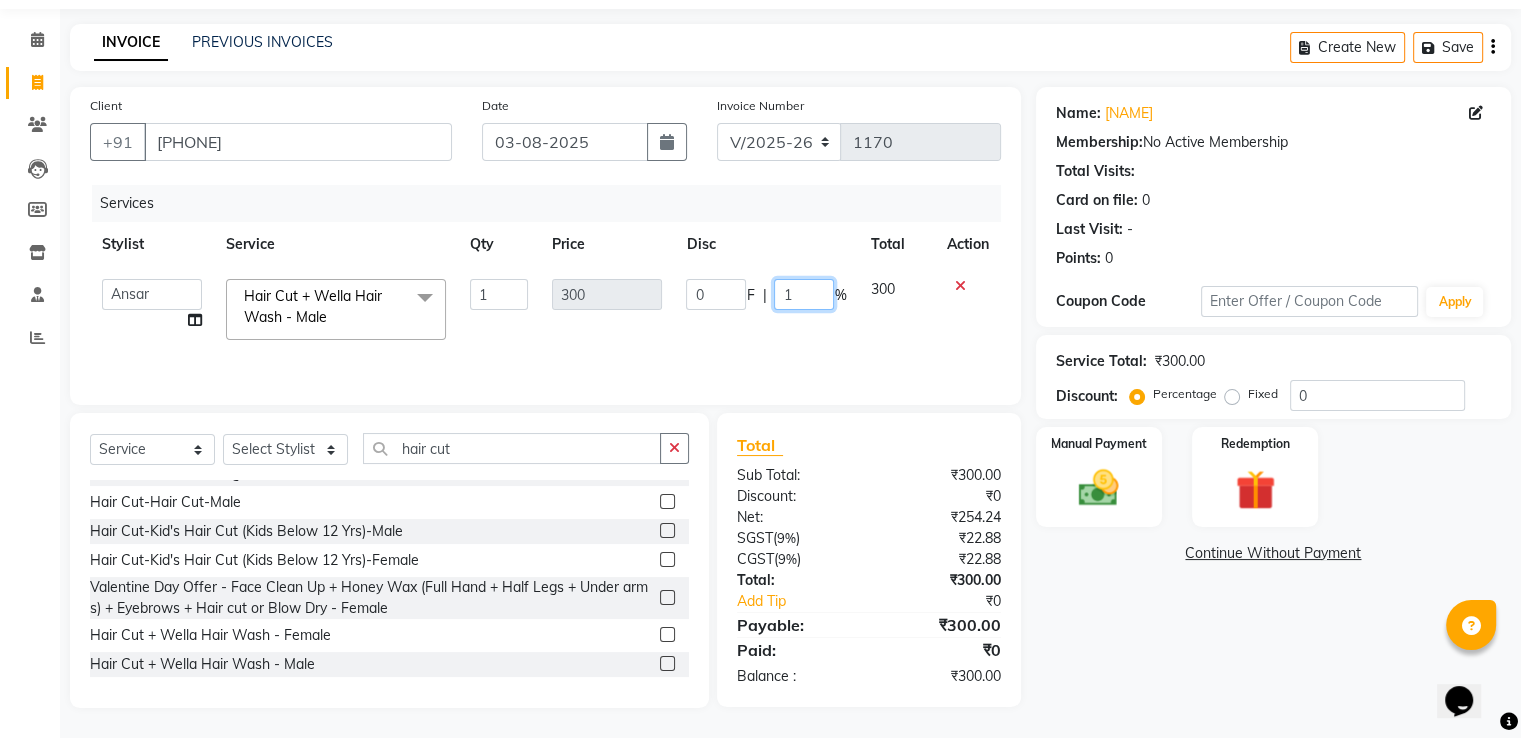 type on "17" 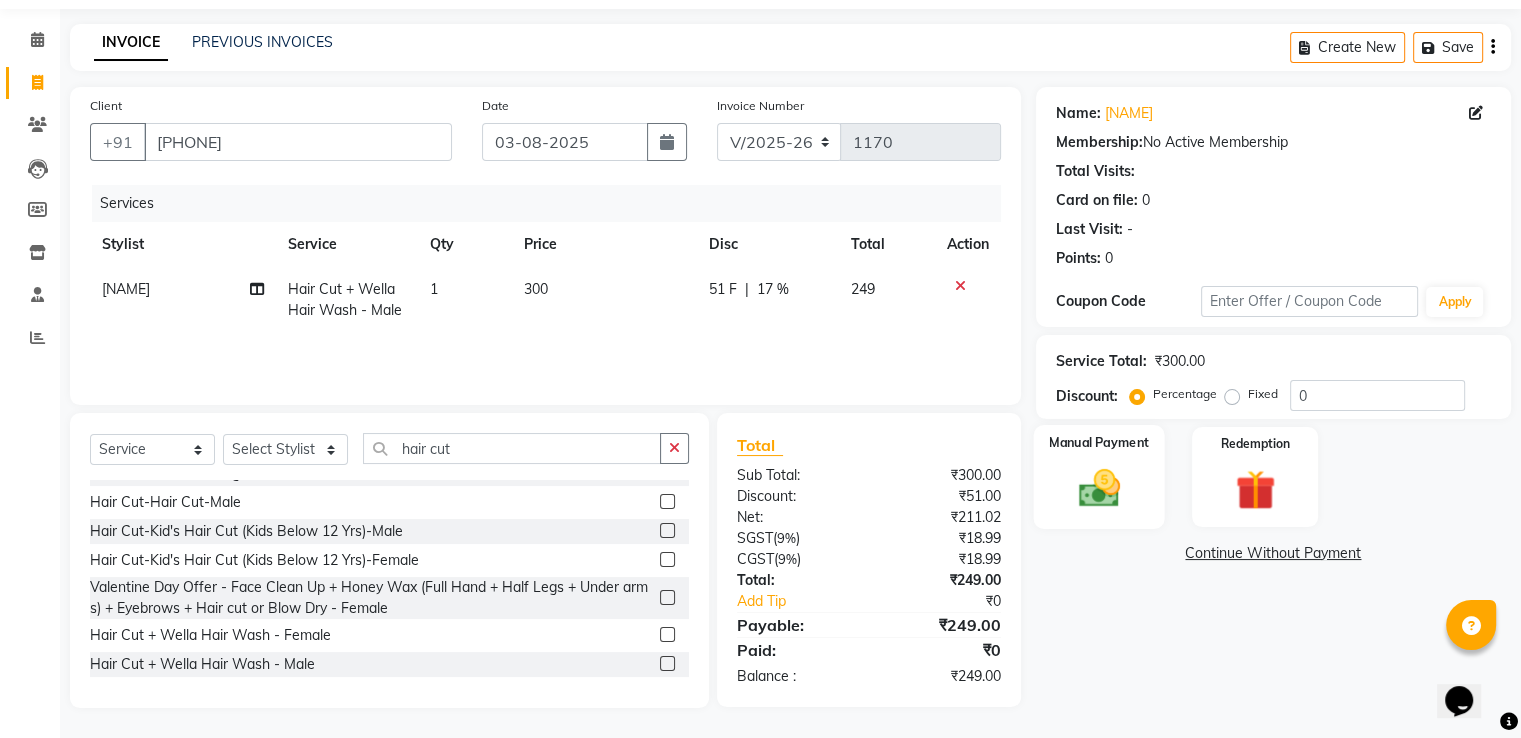 click 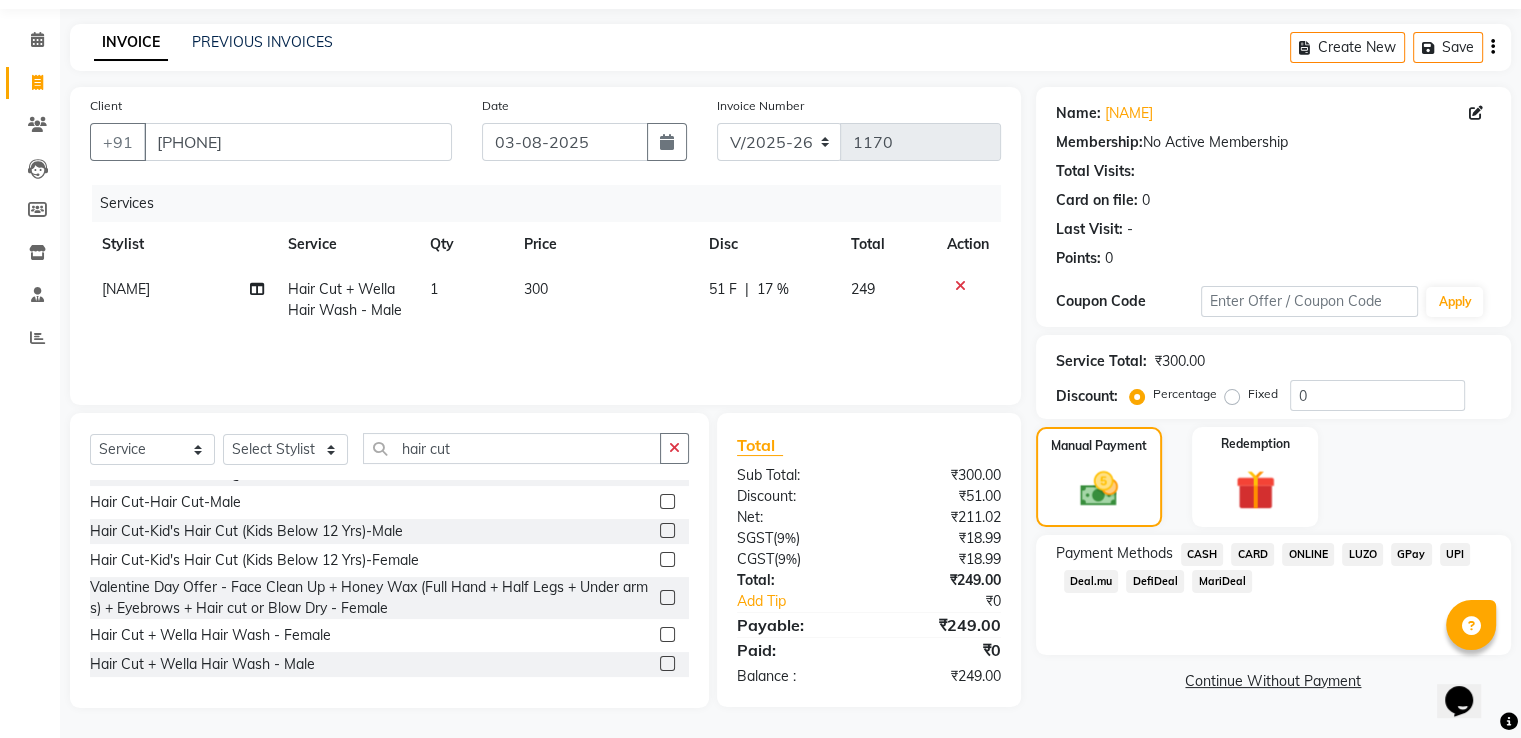 click on "ONLINE" 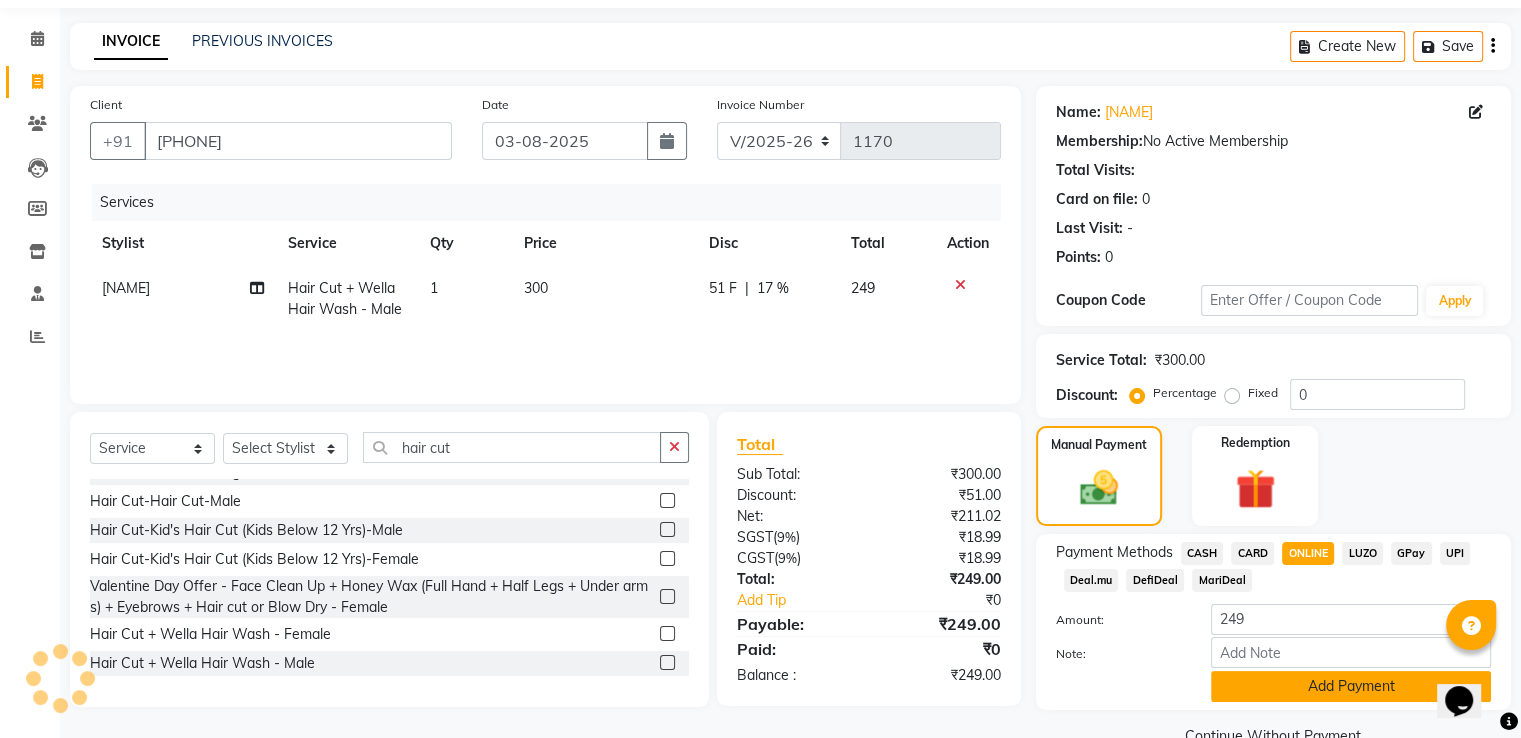 click on "Add Payment" 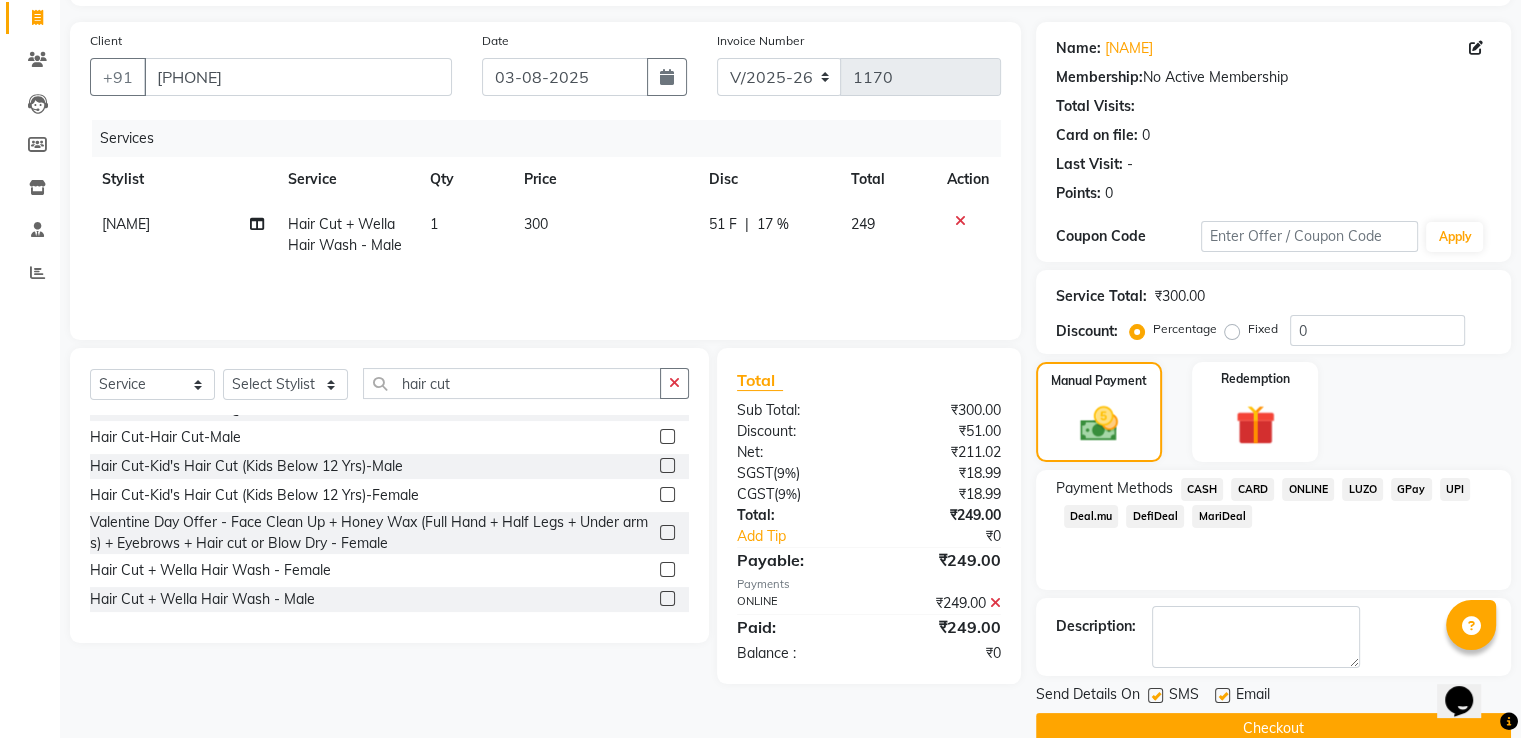 scroll, scrollTop: 163, scrollLeft: 0, axis: vertical 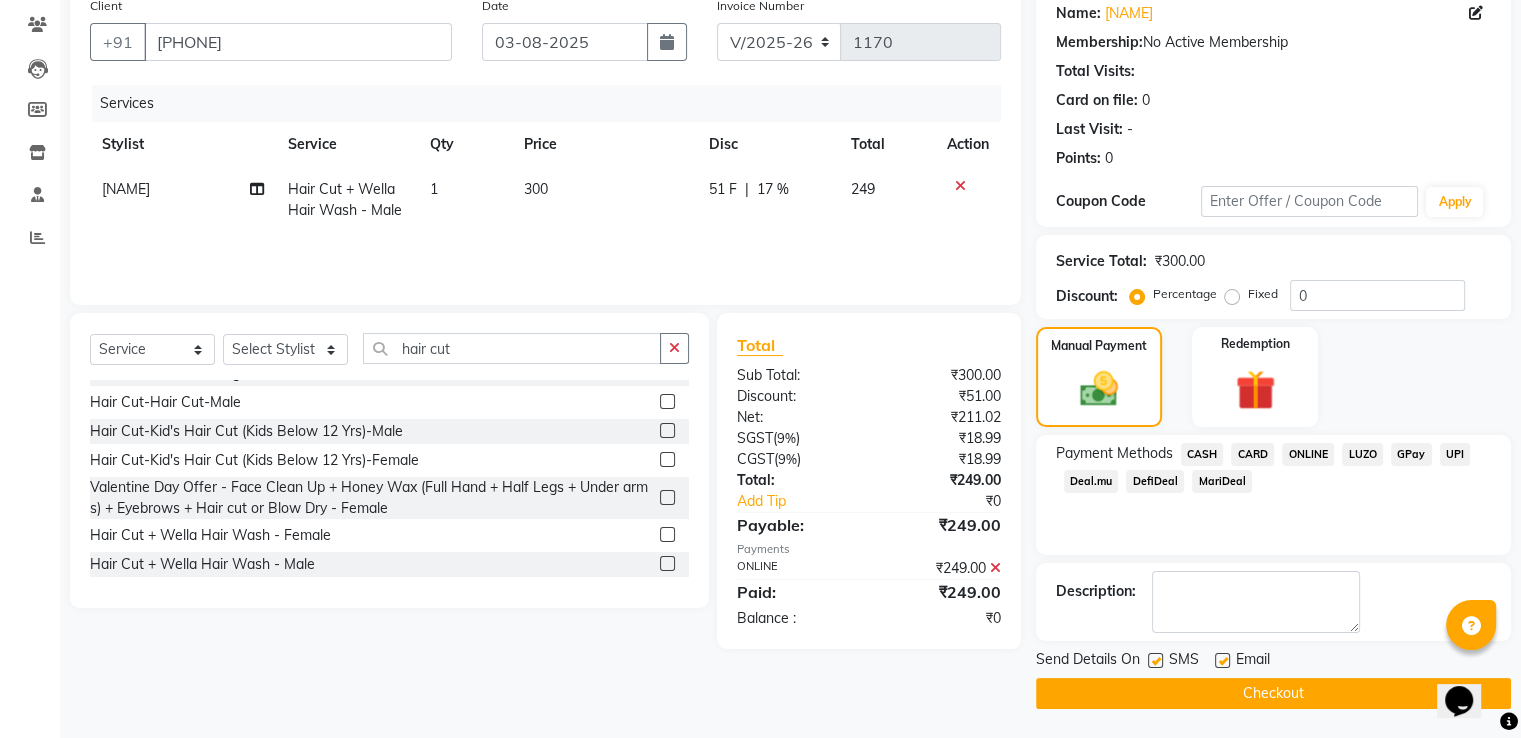 click on "Checkout" 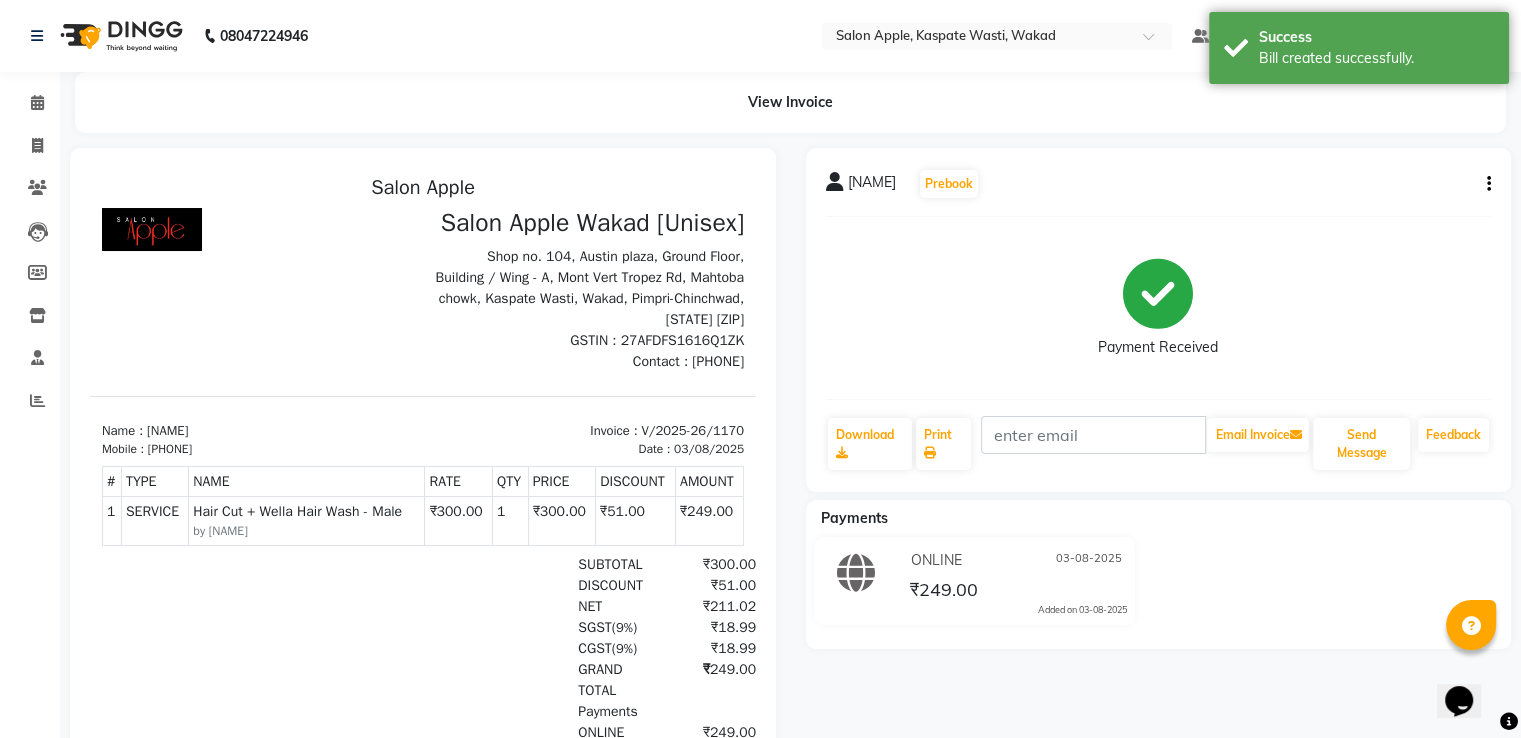 scroll, scrollTop: 0, scrollLeft: 0, axis: both 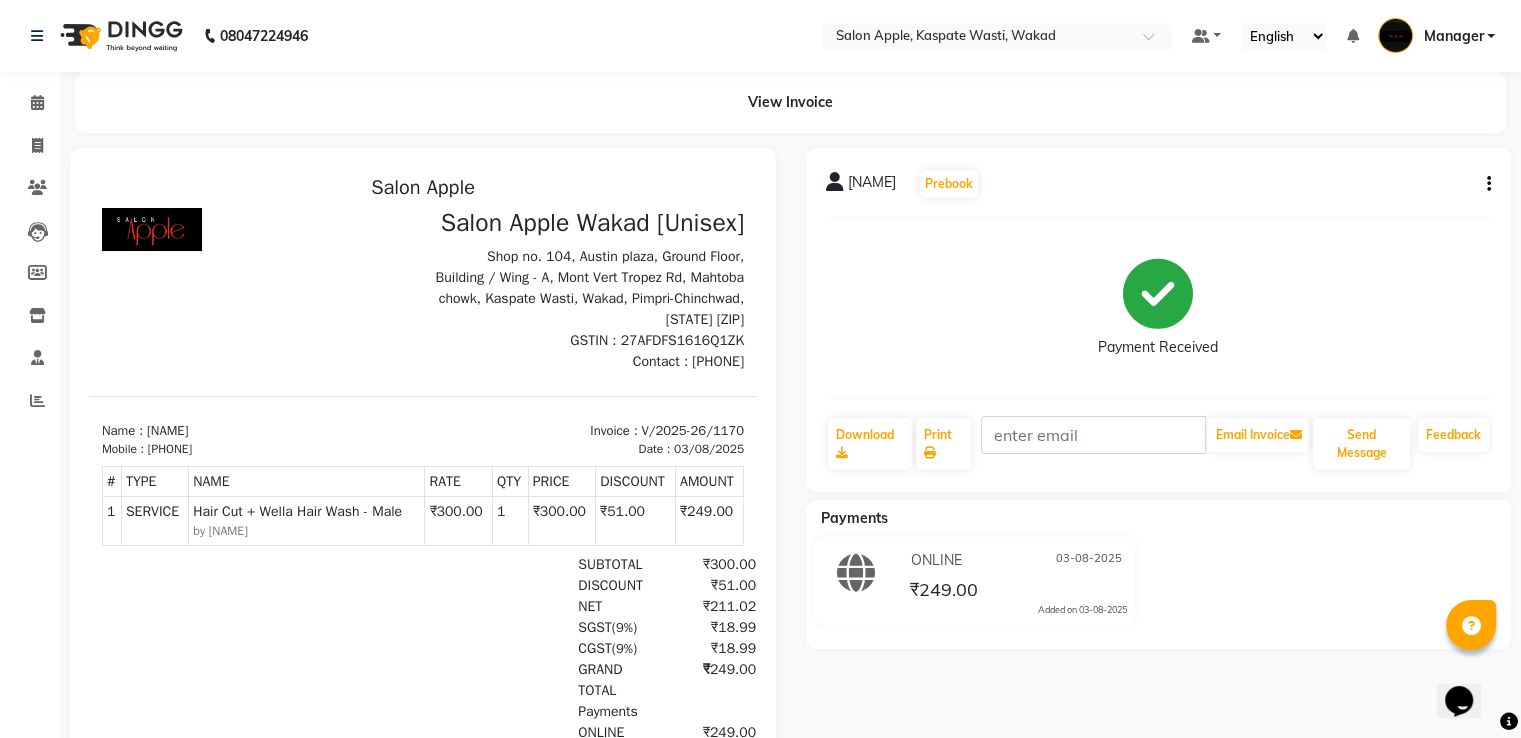 click on "[NAME]  Prebook   Payment Received  Download  Print   Email Invoice   Send Message Feedback  Payments ONLINE 03-08-2025 ₹249.00  Added on 03-08-2025" 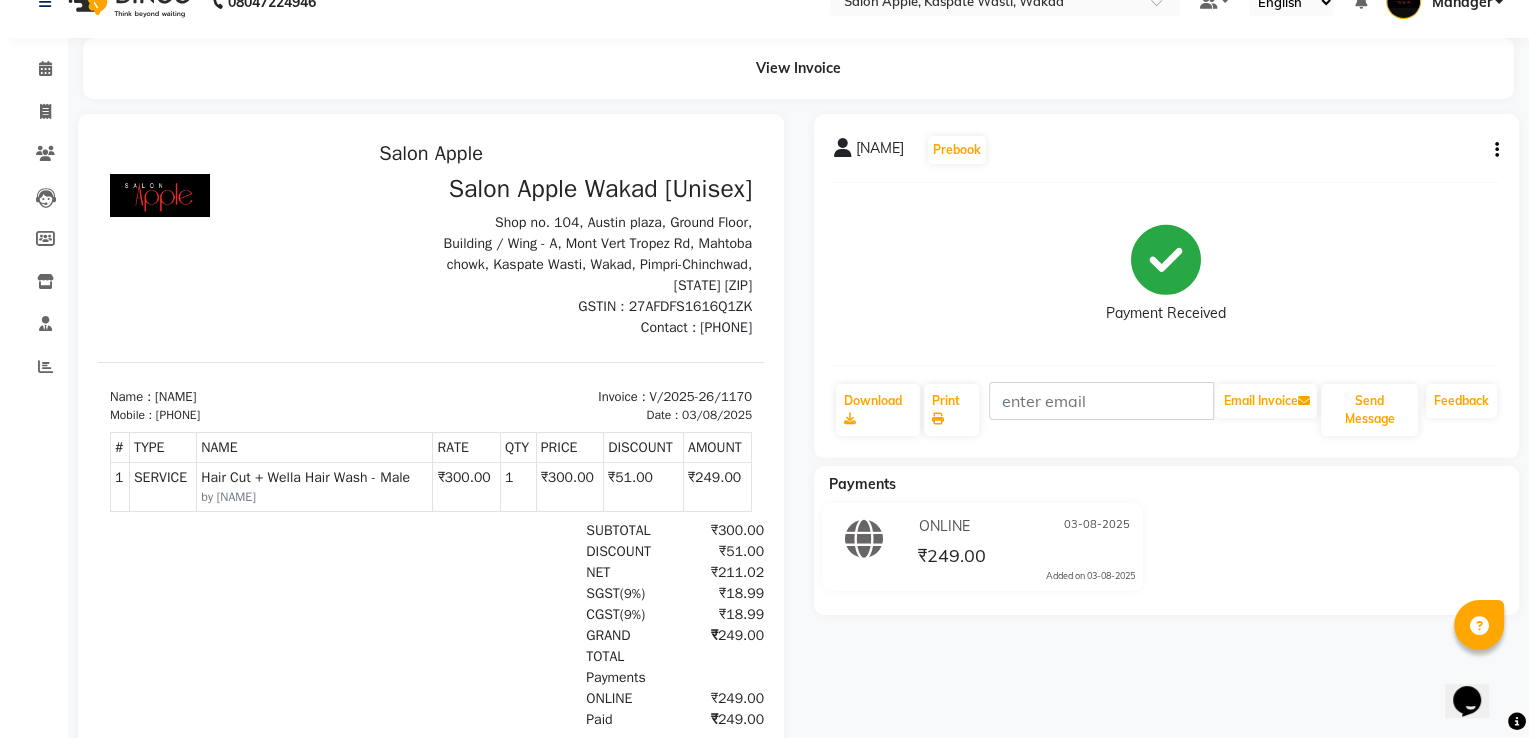 scroll, scrollTop: 0, scrollLeft: 0, axis: both 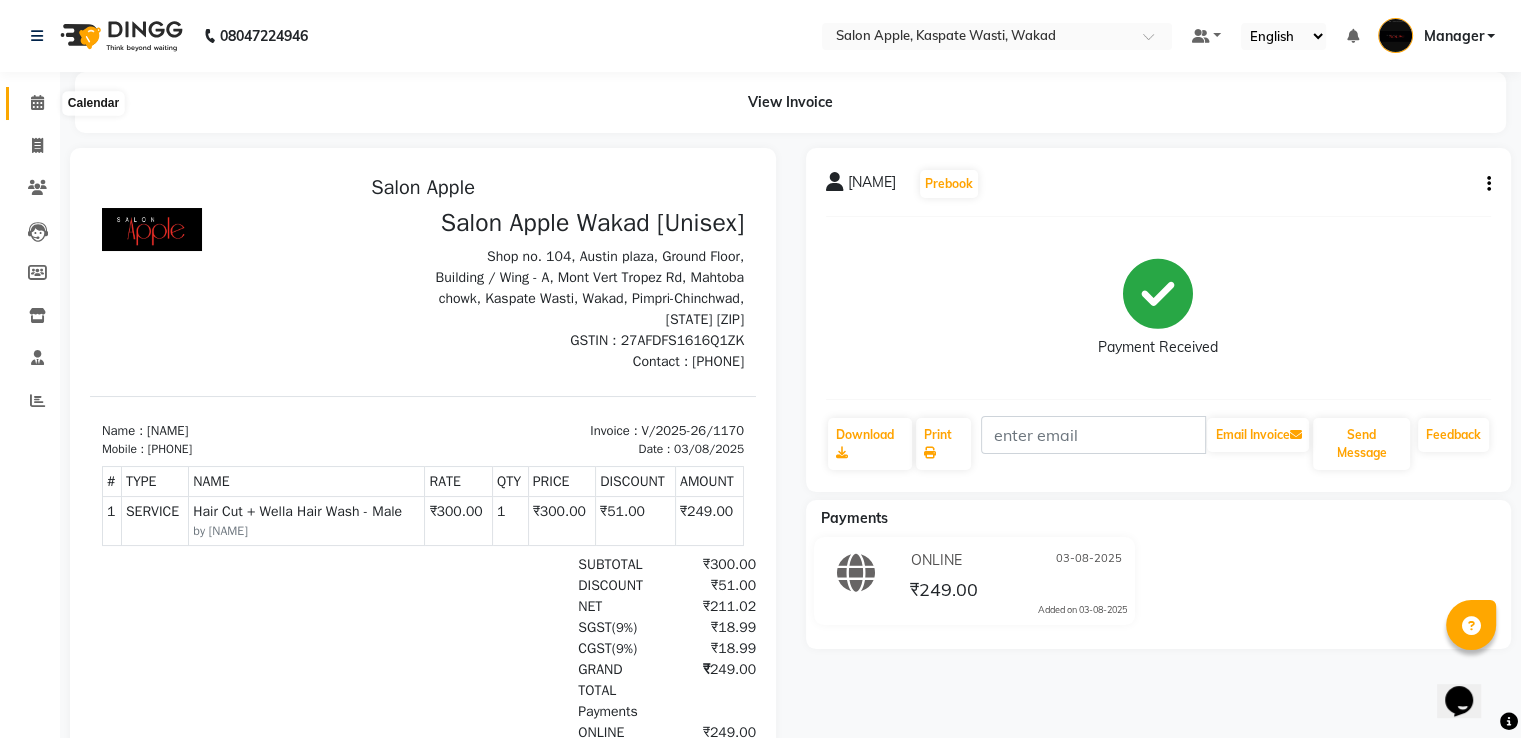 click 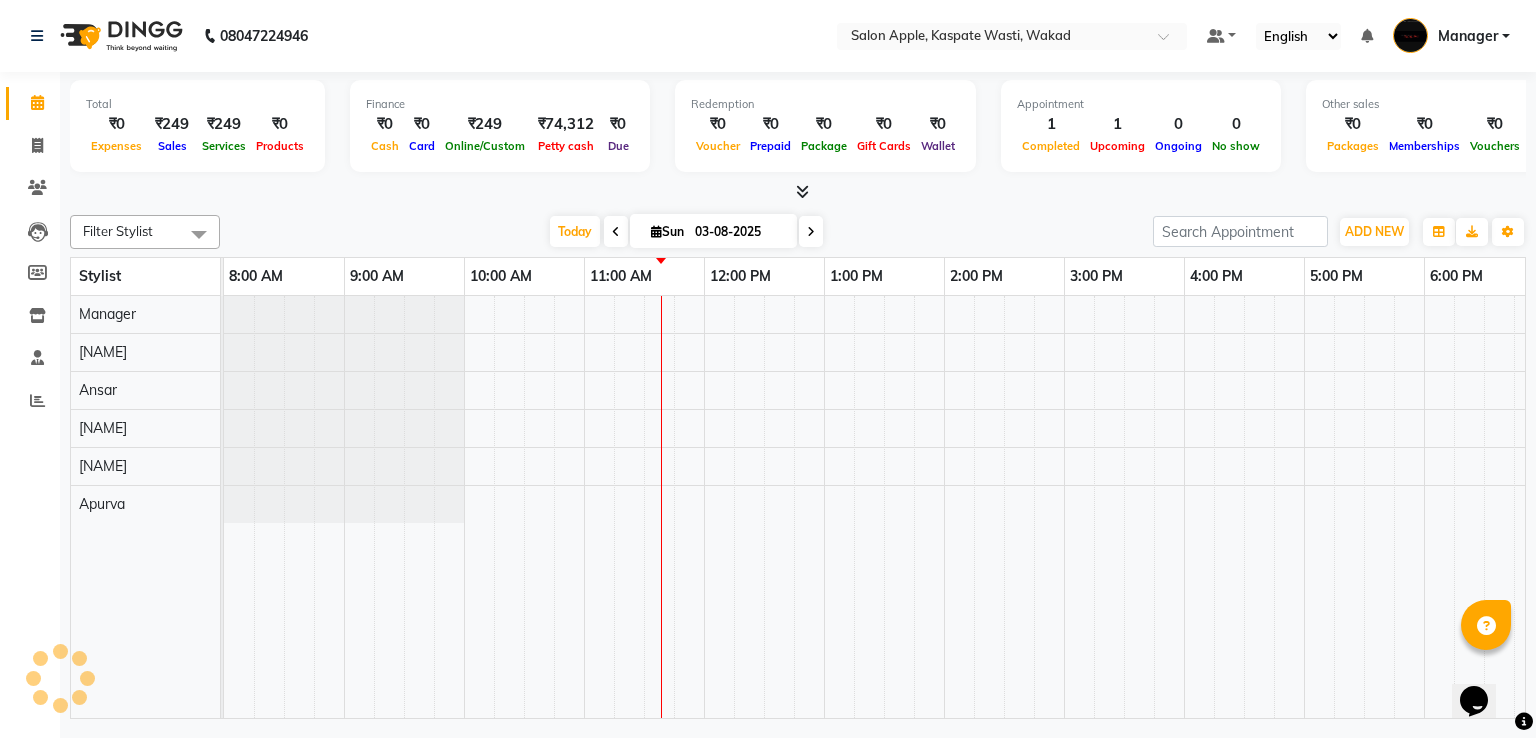 scroll, scrollTop: 0, scrollLeft: 0, axis: both 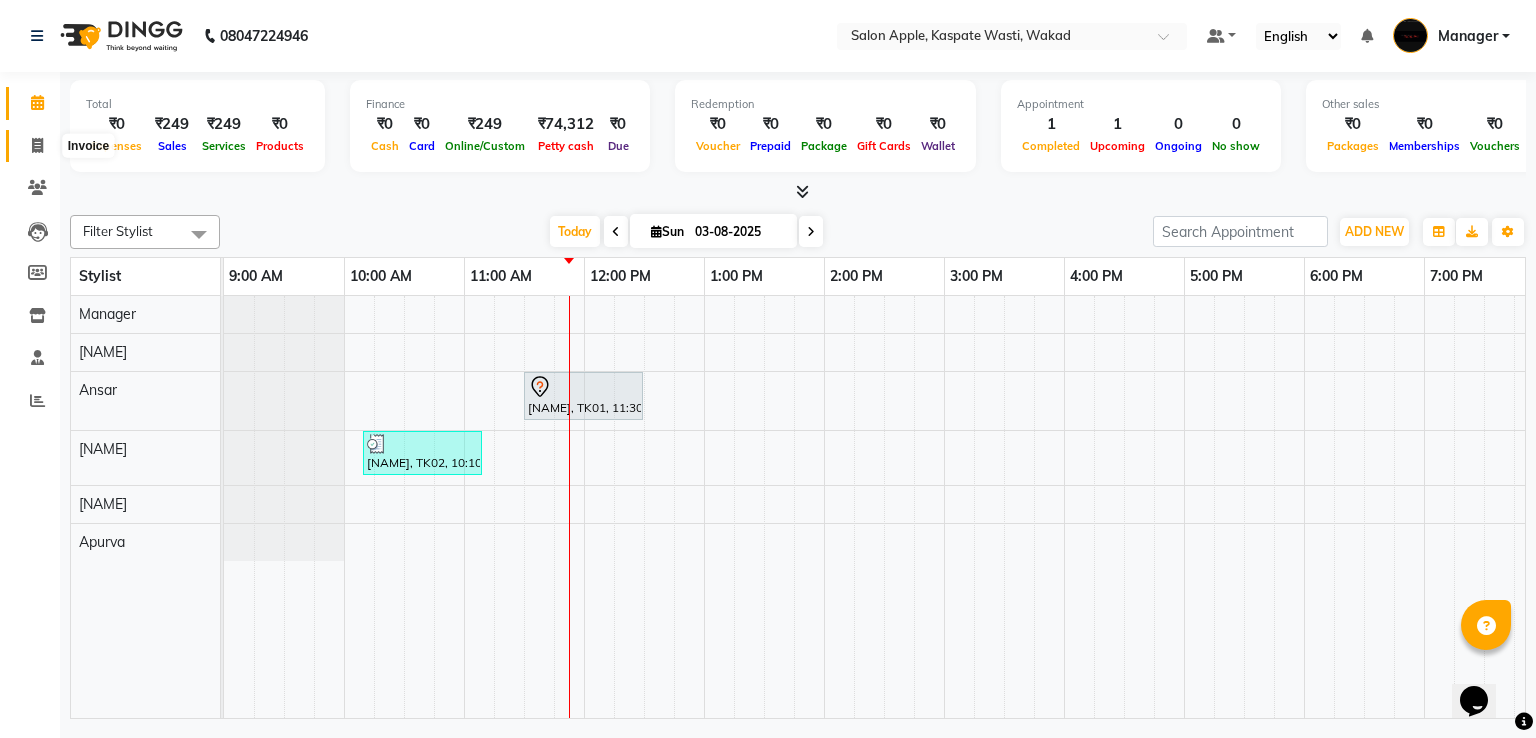 click 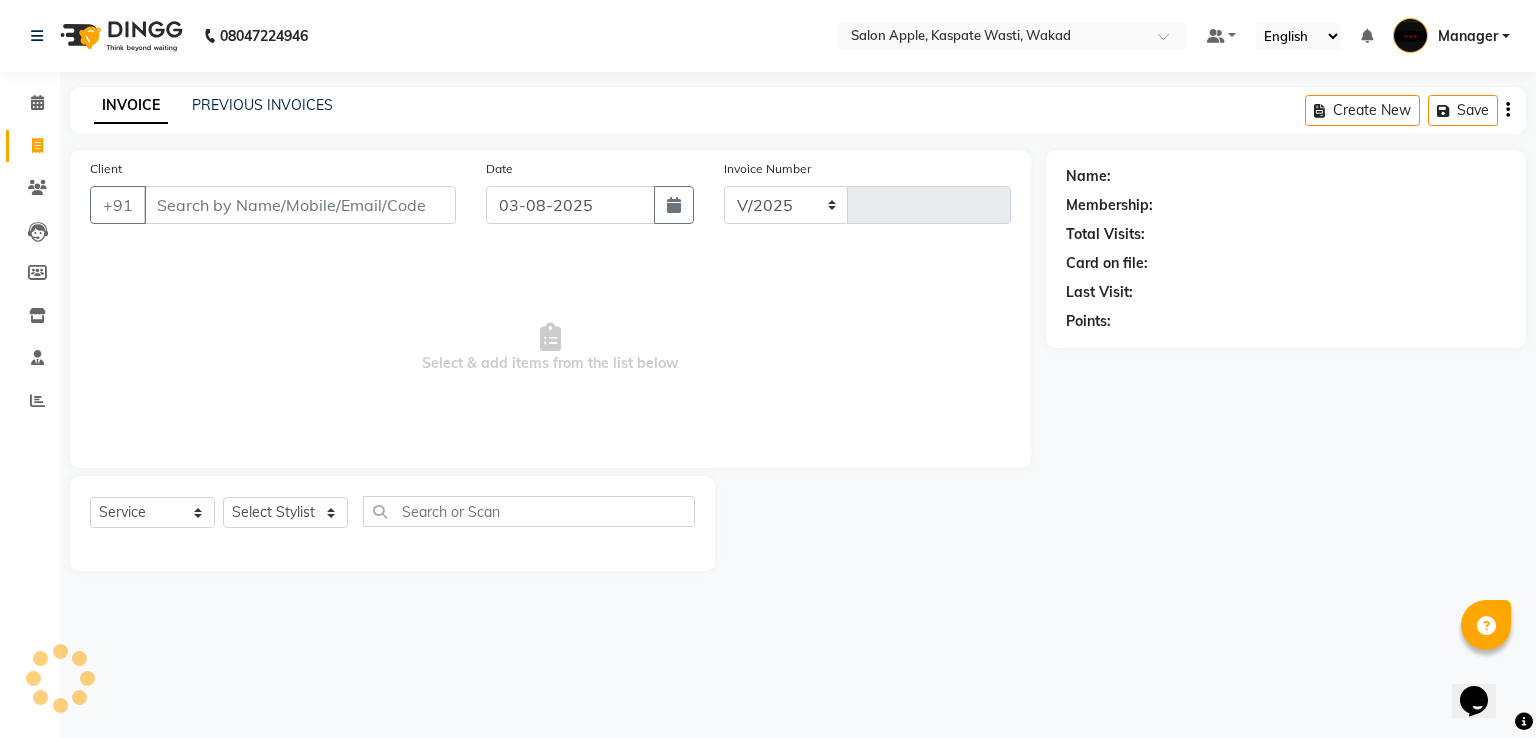select on "7956" 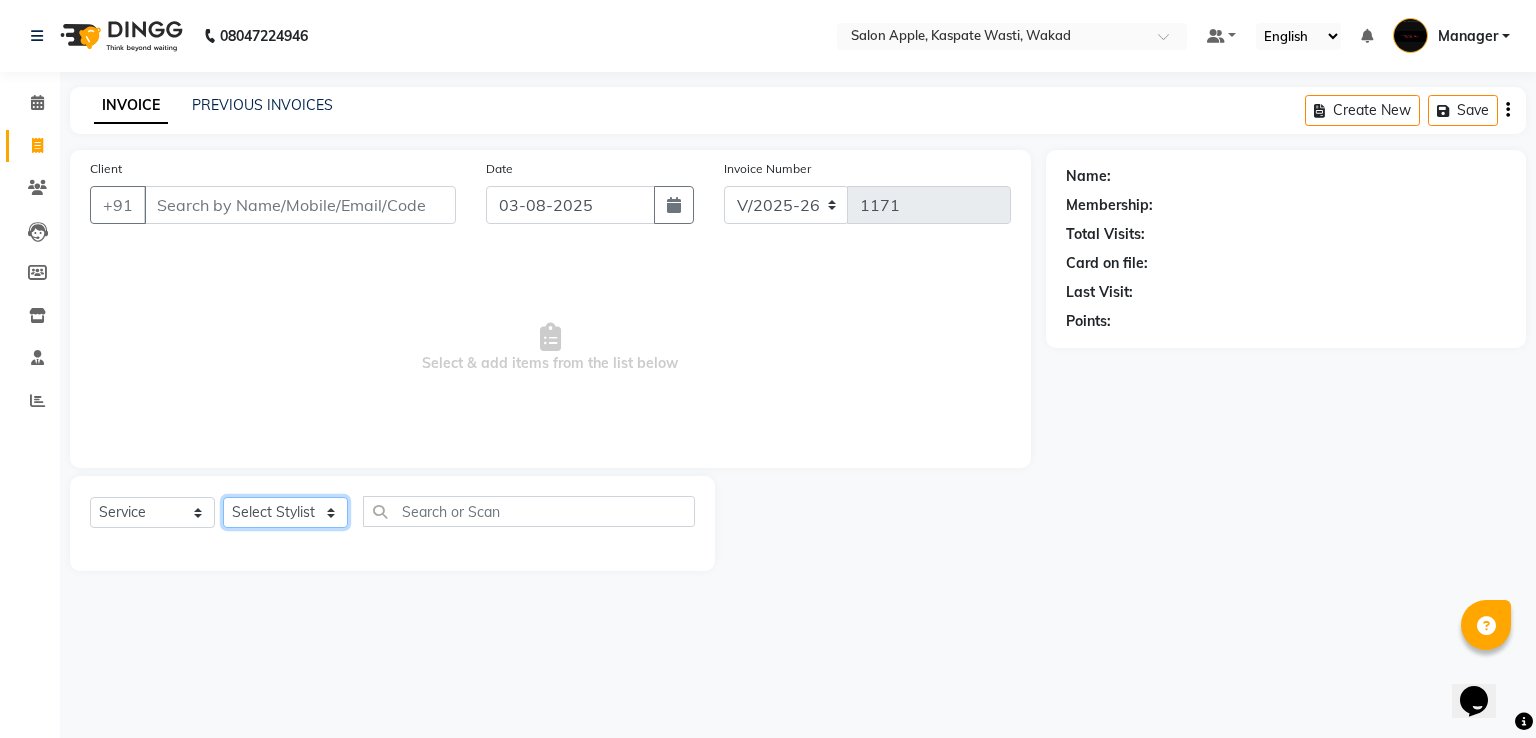 click on "Select Stylist [NAME] [NAME]  [NAME] [NAME] [NAME]" 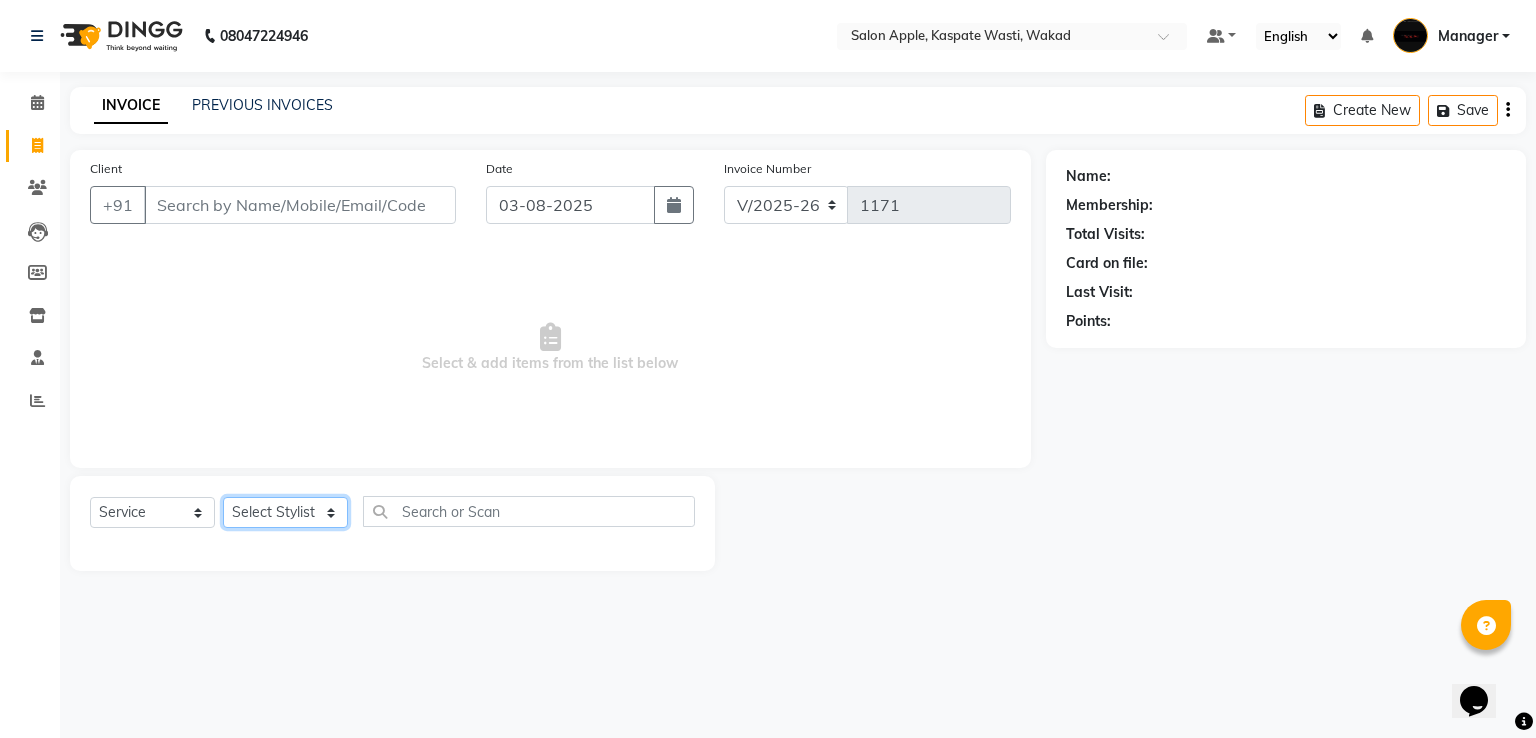 select on "[NUMBER]" 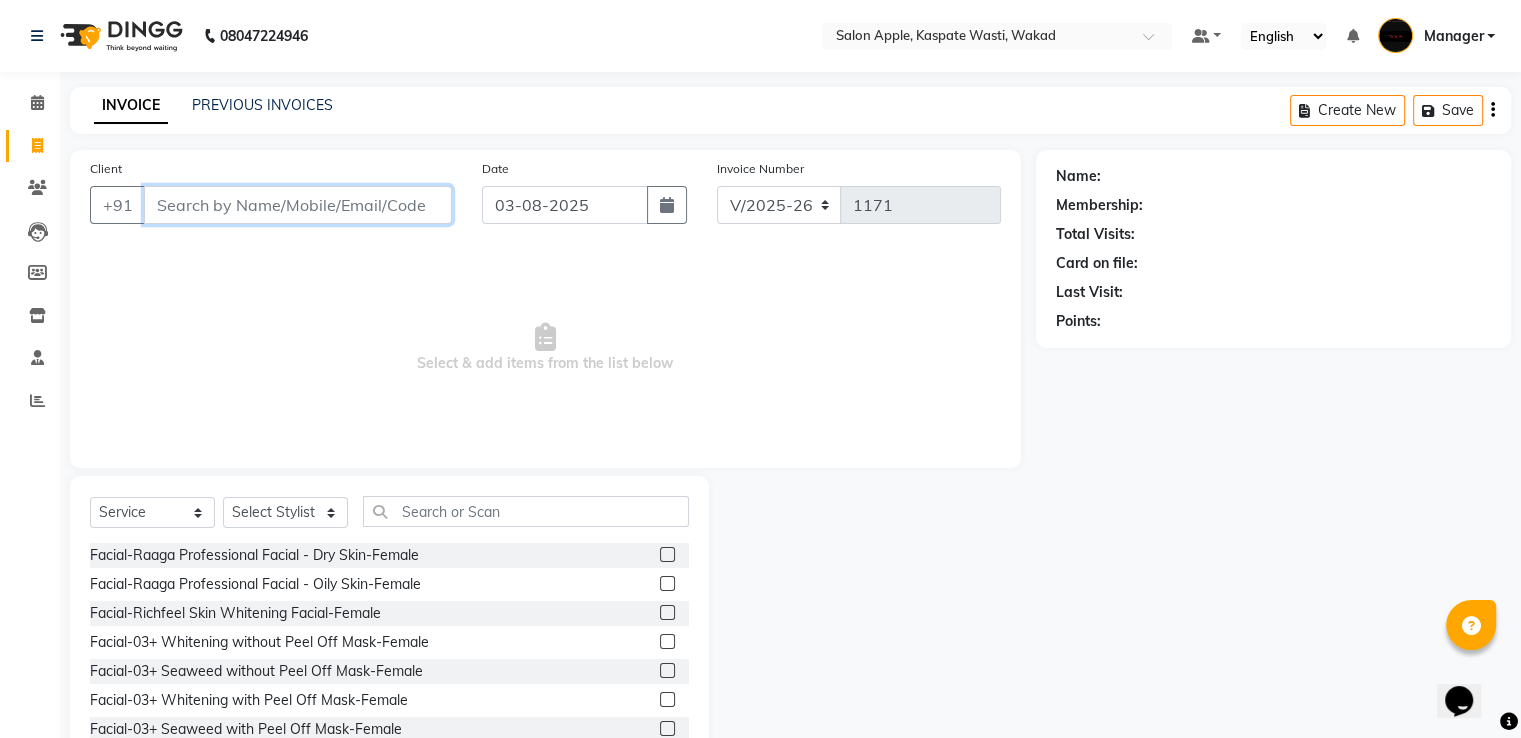 click on "Client" at bounding box center (298, 205) 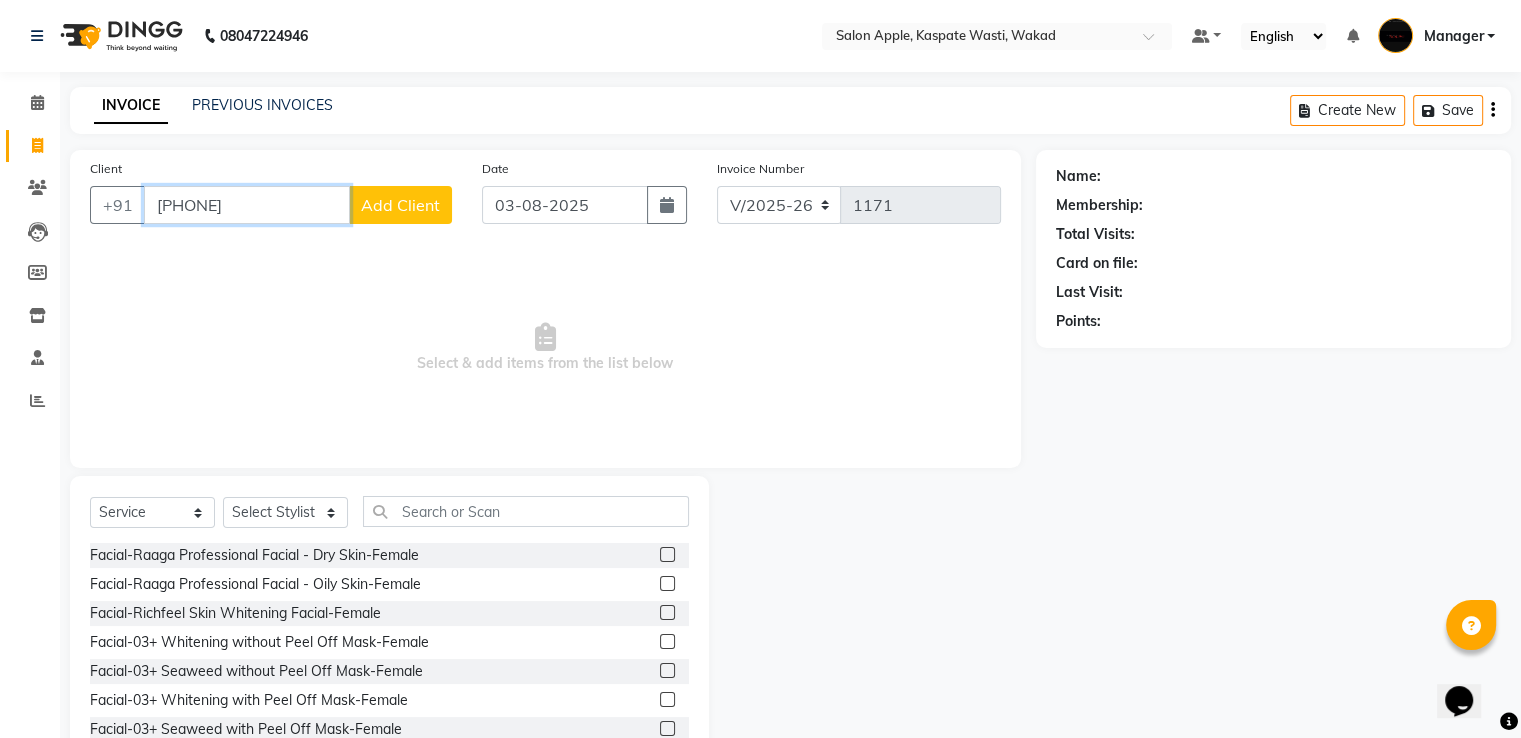 type on "[PHONE]" 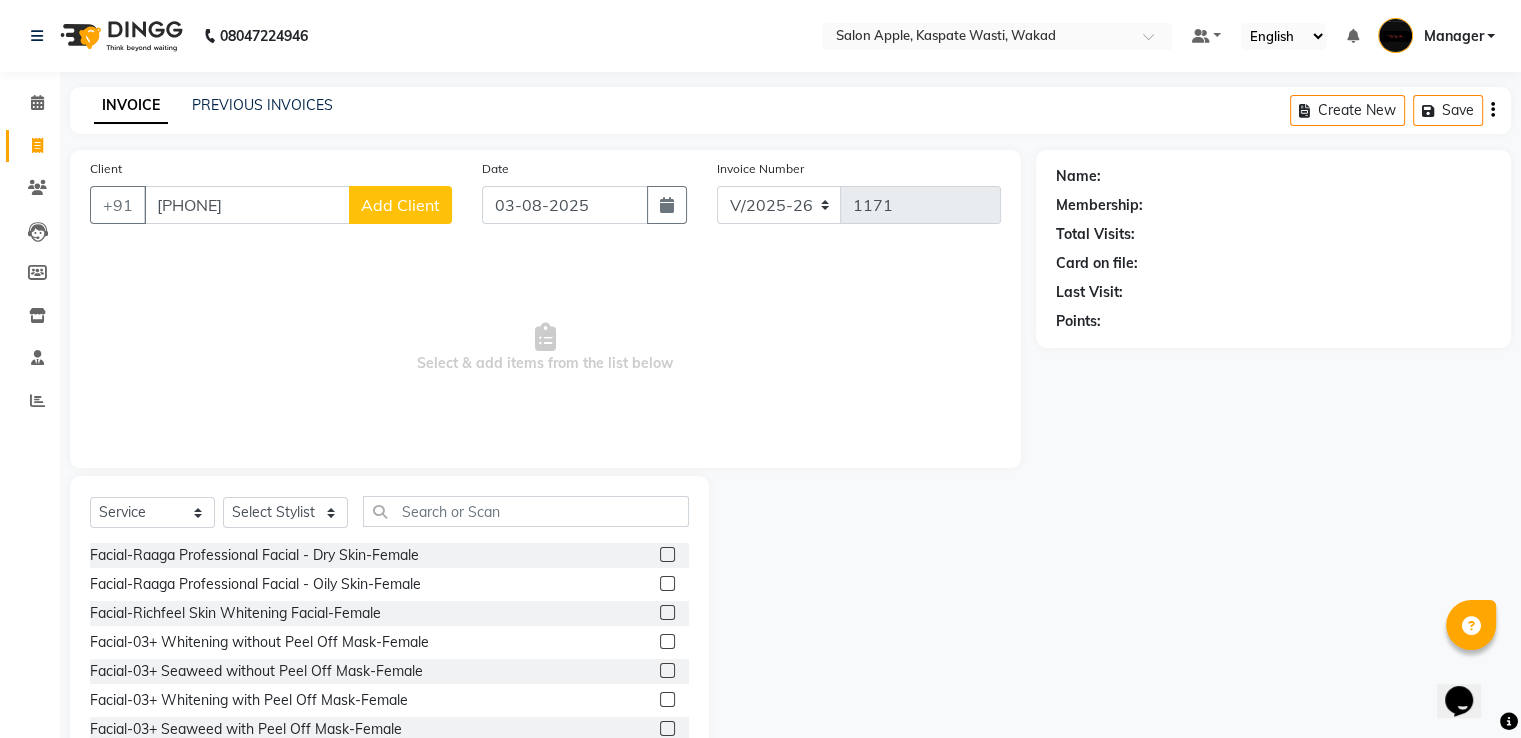click on "Add Client" 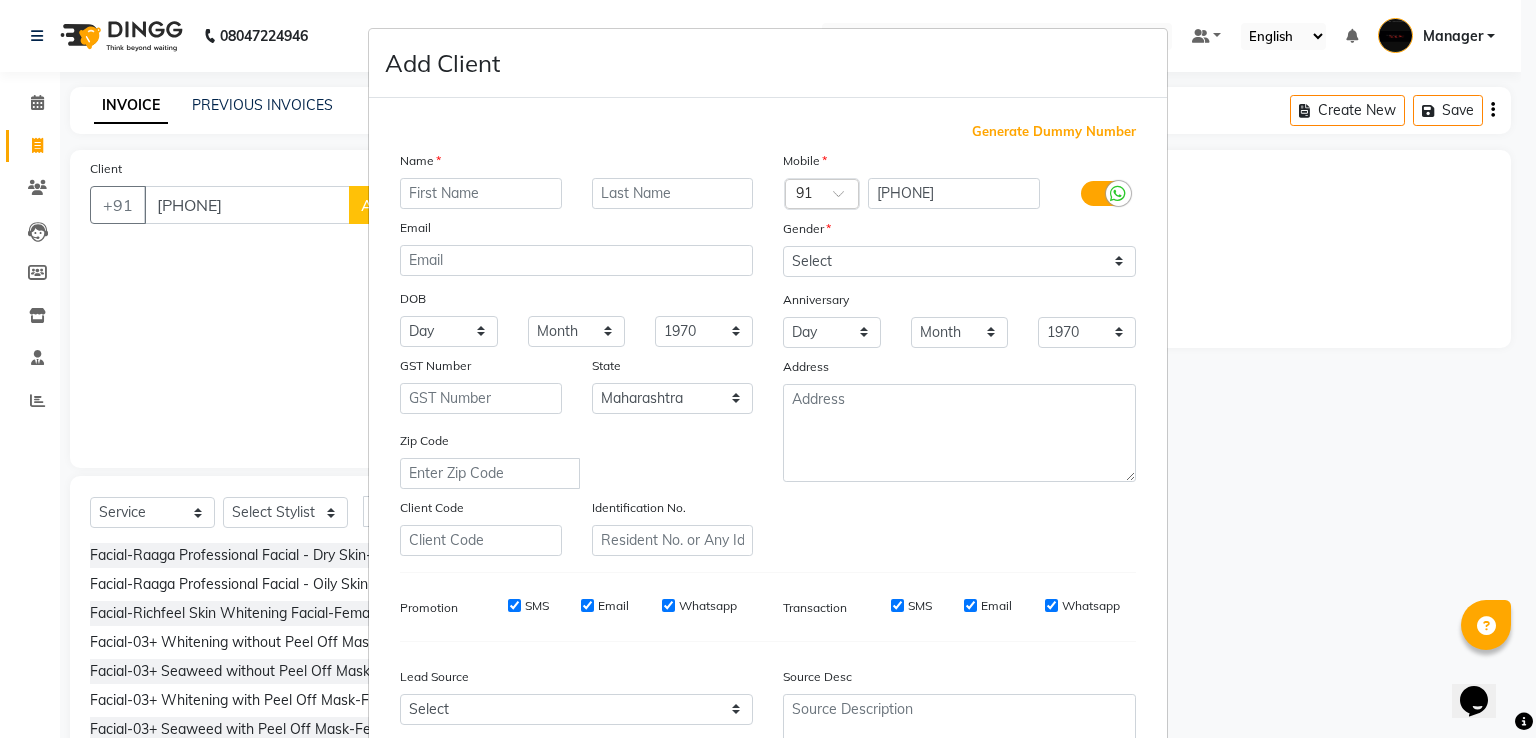 click at bounding box center (481, 193) 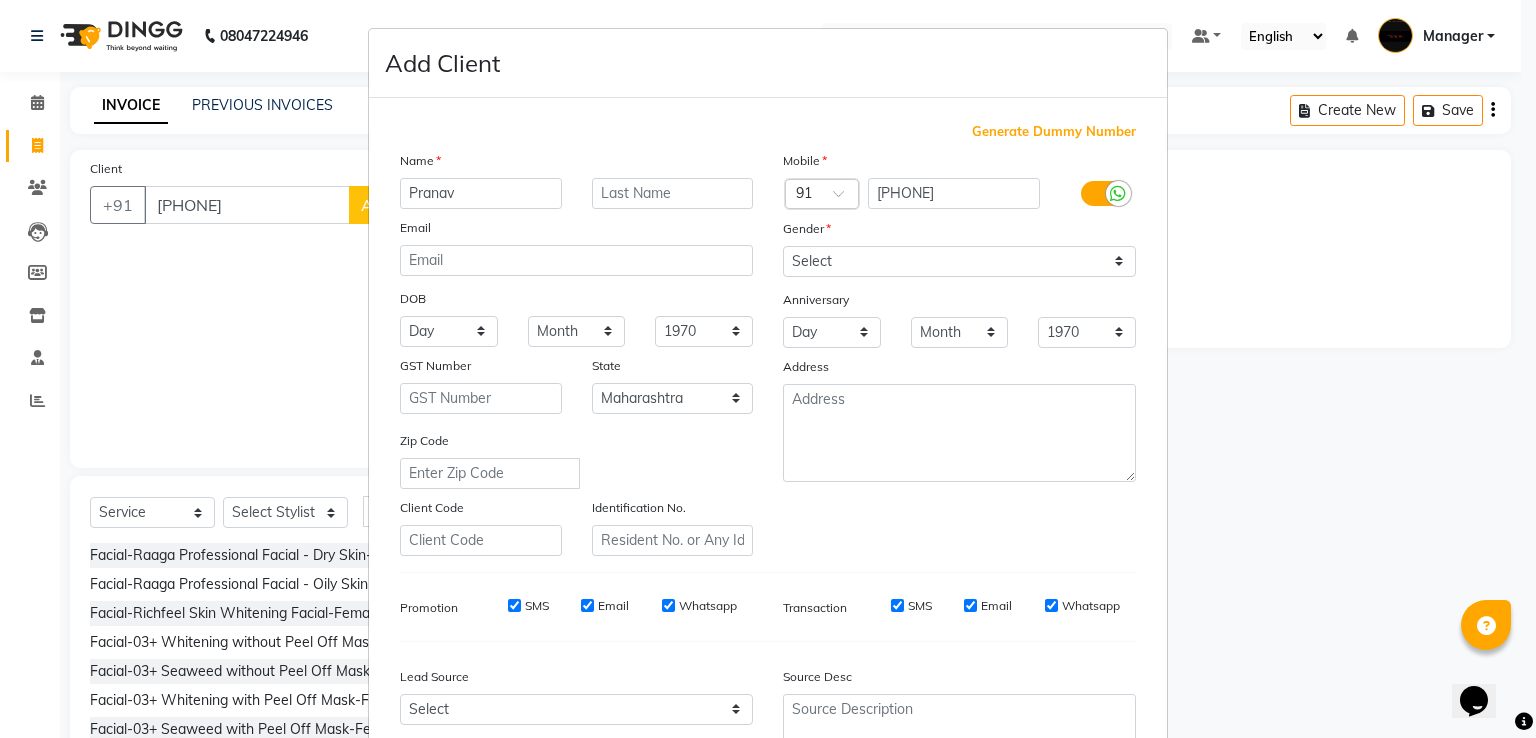 type on "Pranav" 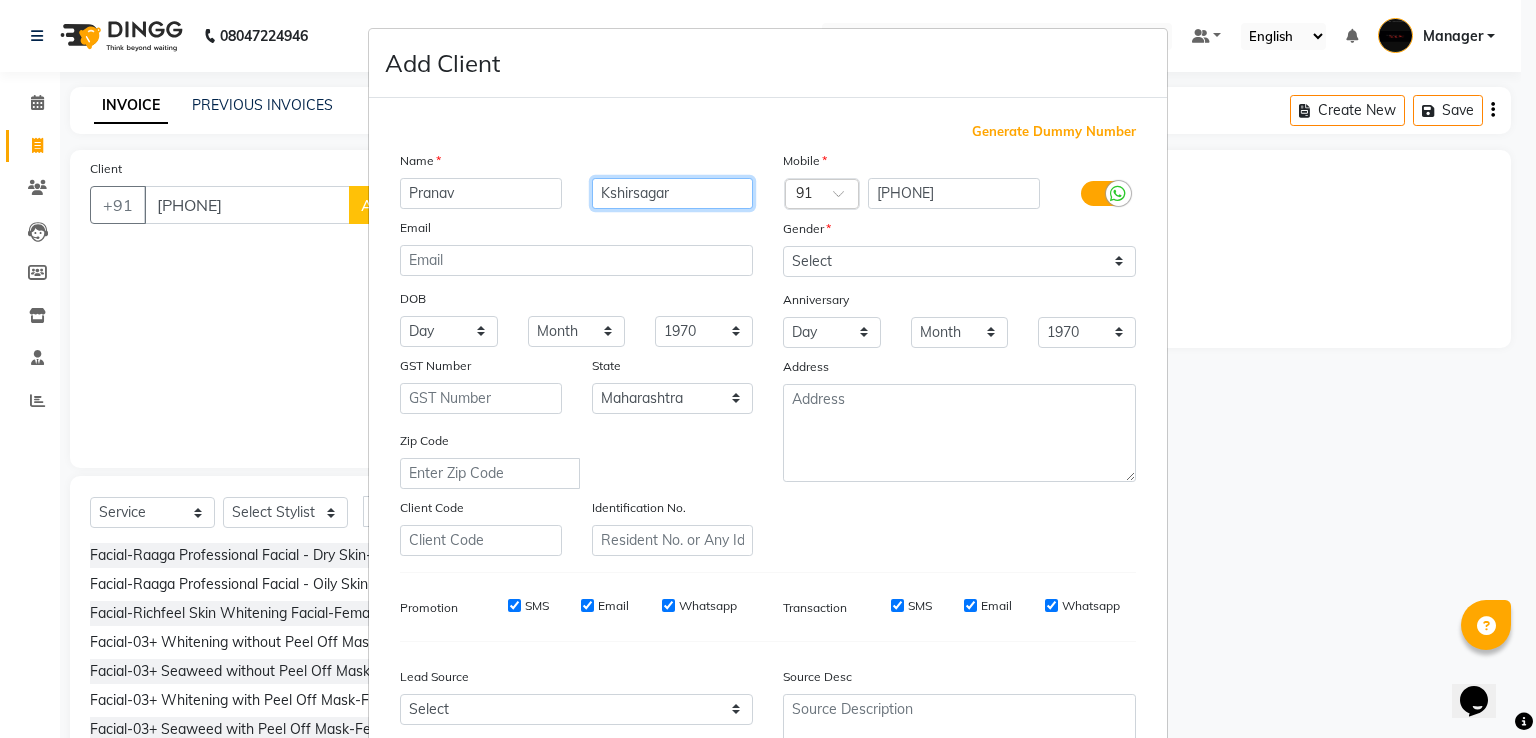 type on "Kshirsagar" 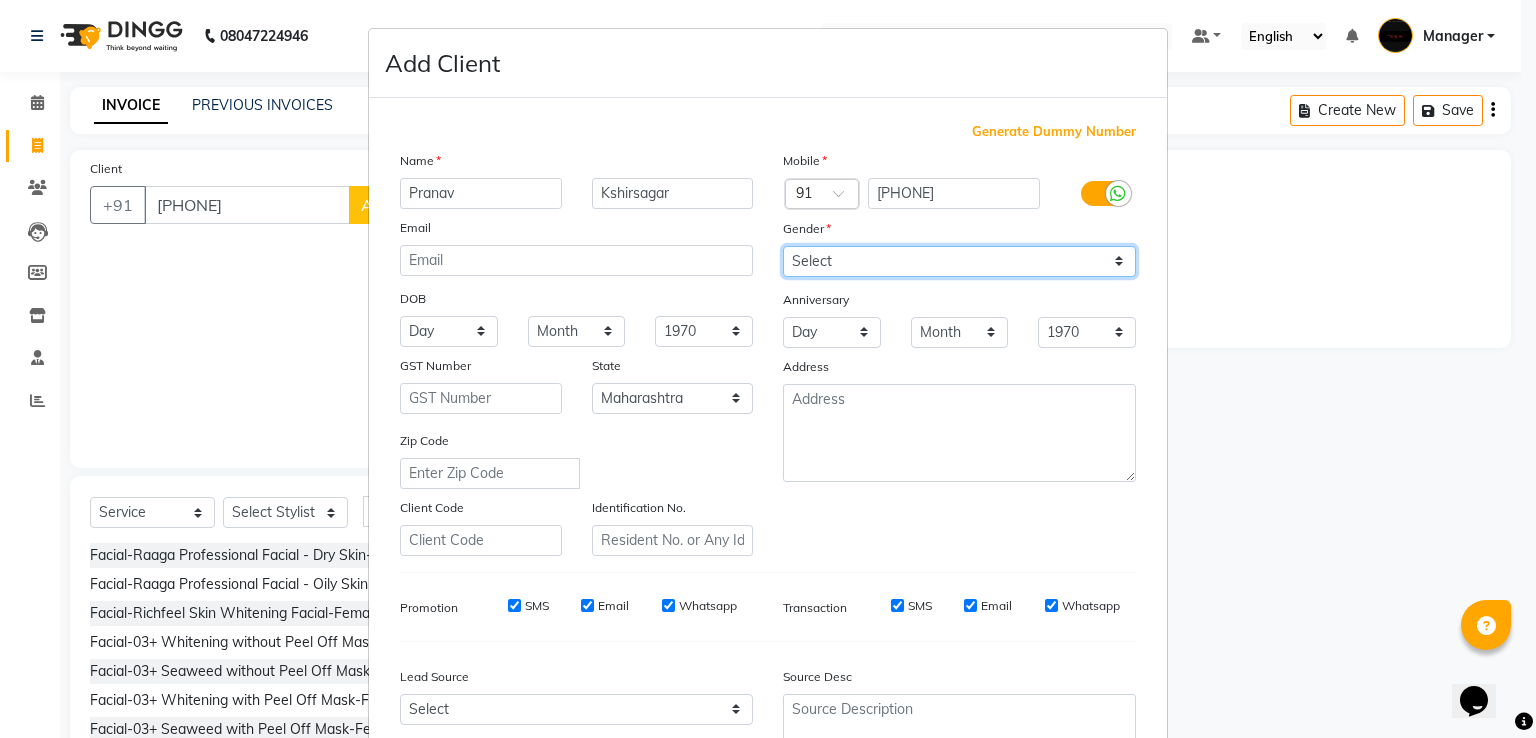 click on "Select Male Female Other Prefer Not To Say" at bounding box center [959, 261] 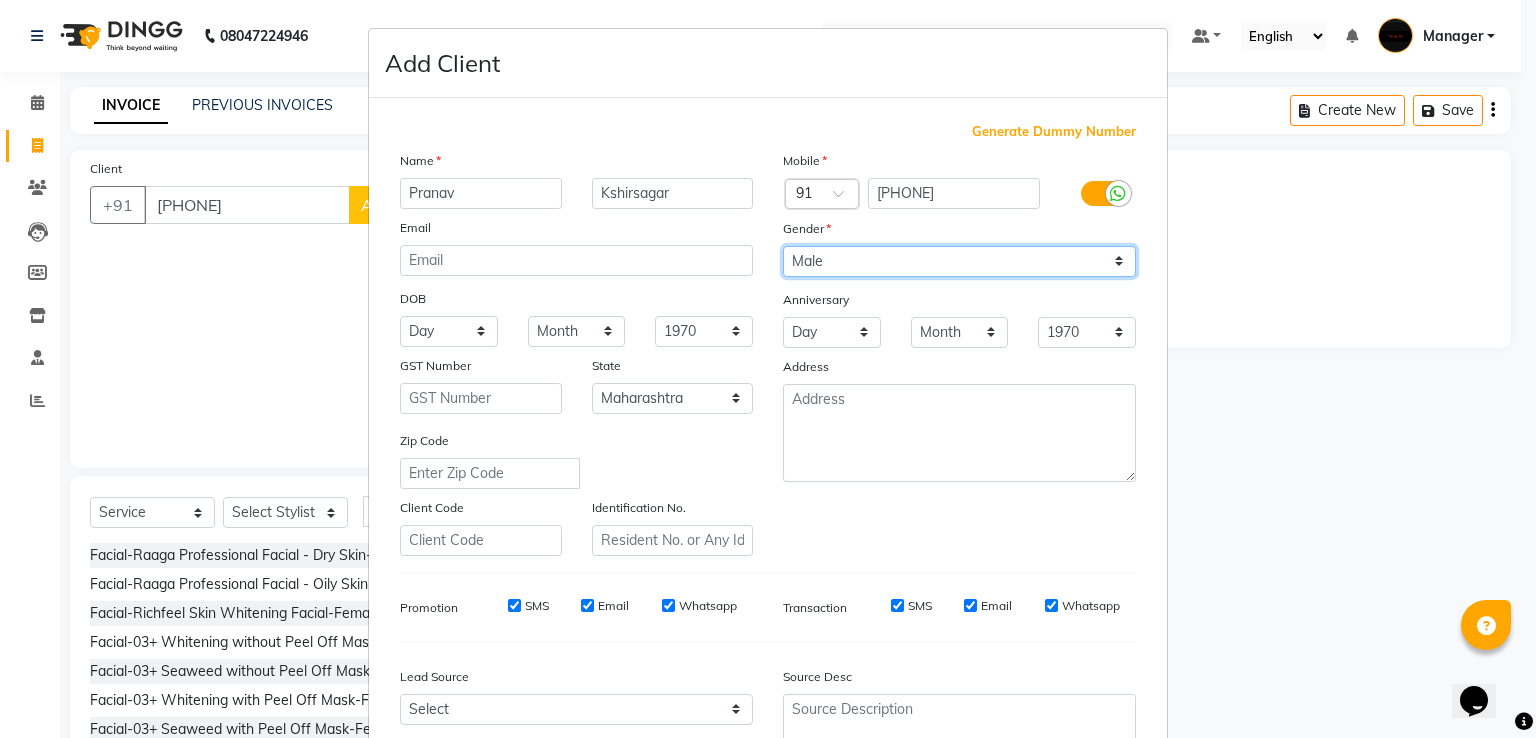 click on "Select Male Female Other Prefer Not To Say" at bounding box center [959, 261] 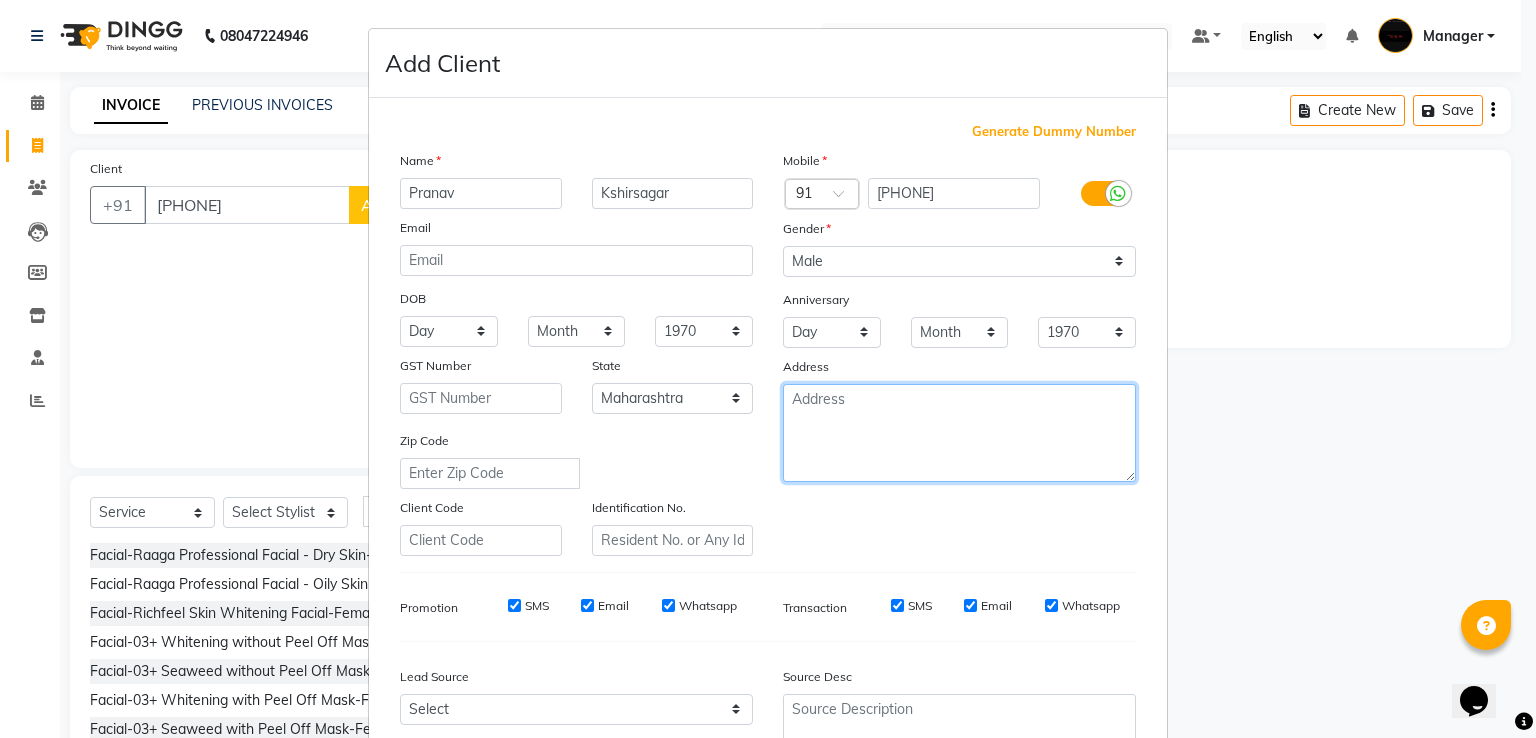 click at bounding box center (959, 433) 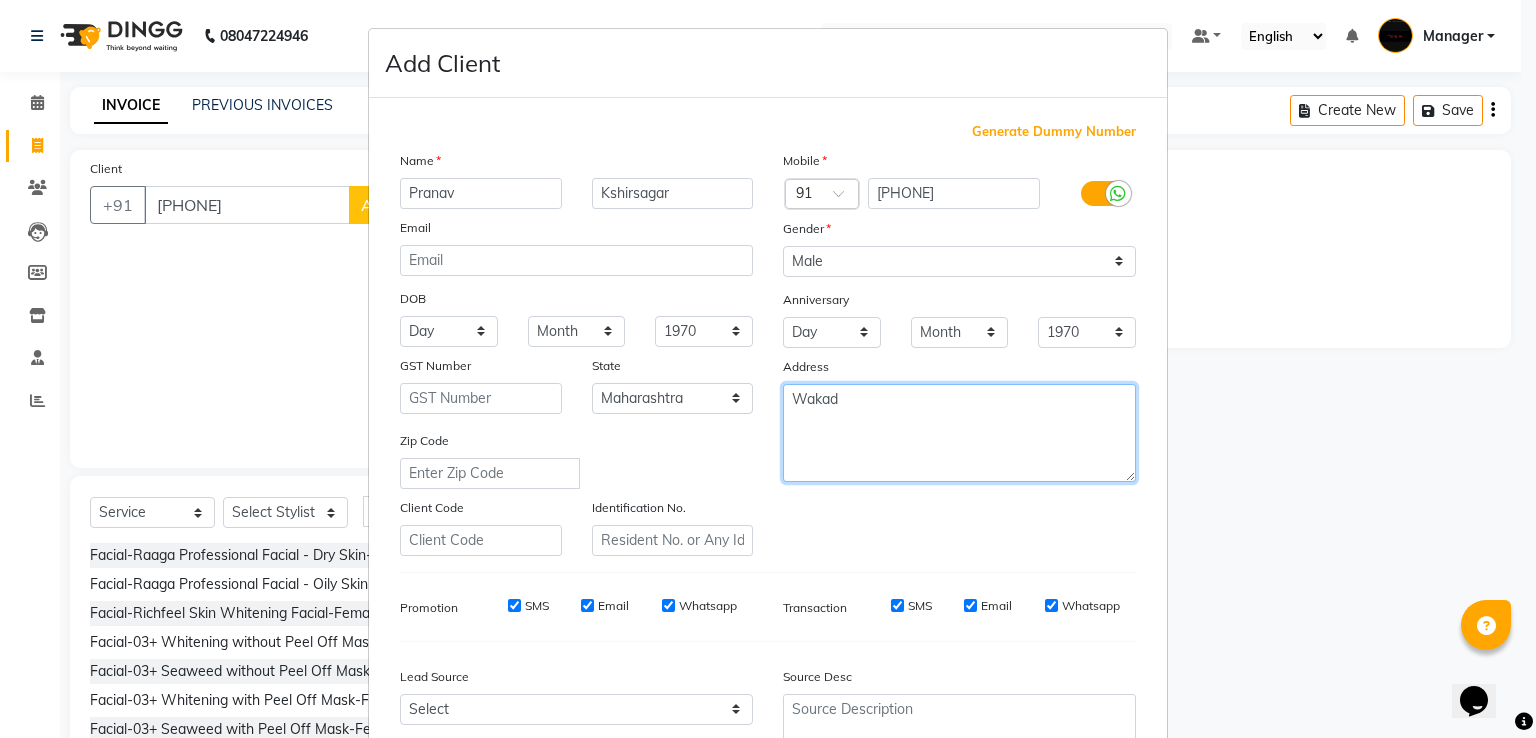 type on "Wakad" 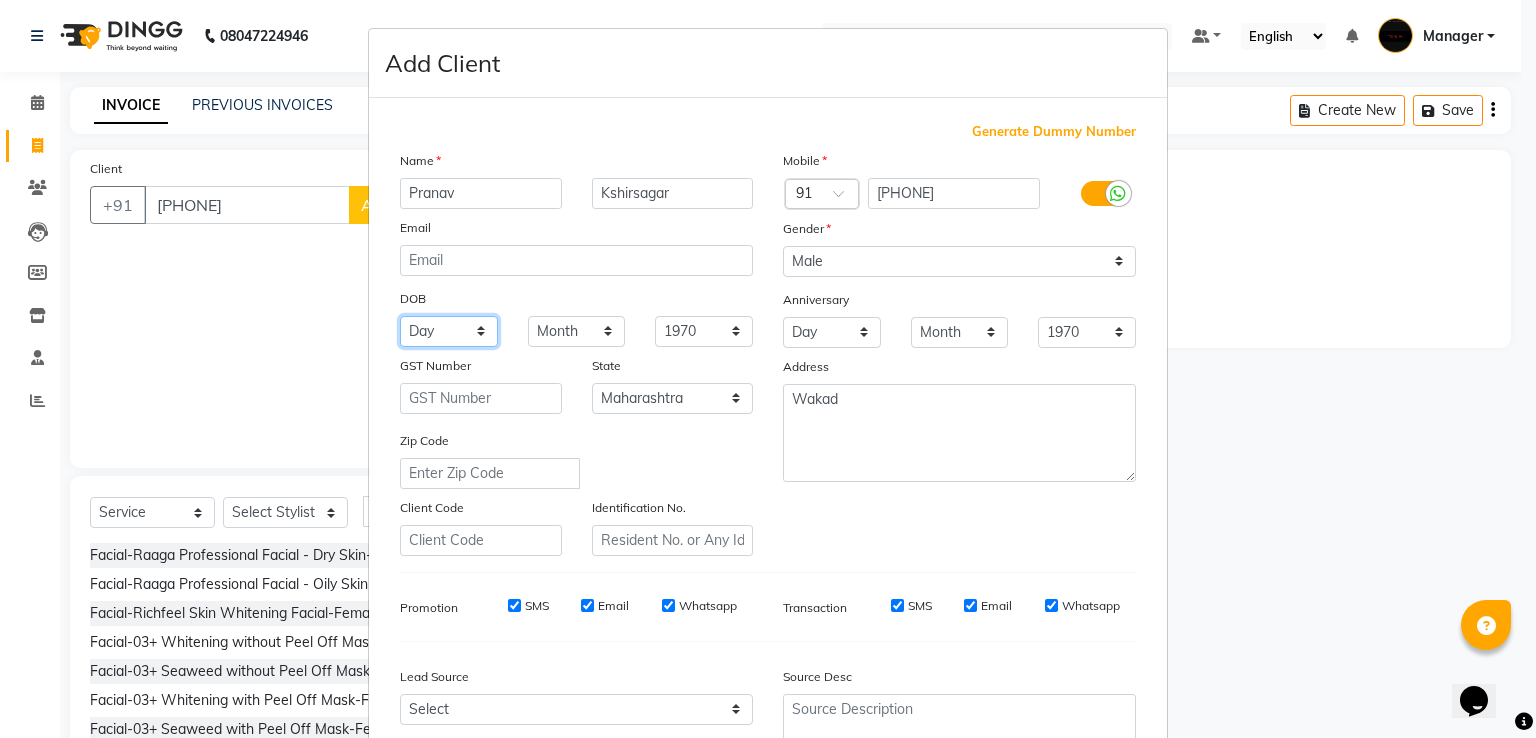 click on "Day 01 02 03 04 05 06 07 08 09 10 11 12 13 14 15 16 17 18 19 20 21 22 23 24 25 26 27 28 29 30 31" at bounding box center (449, 331) 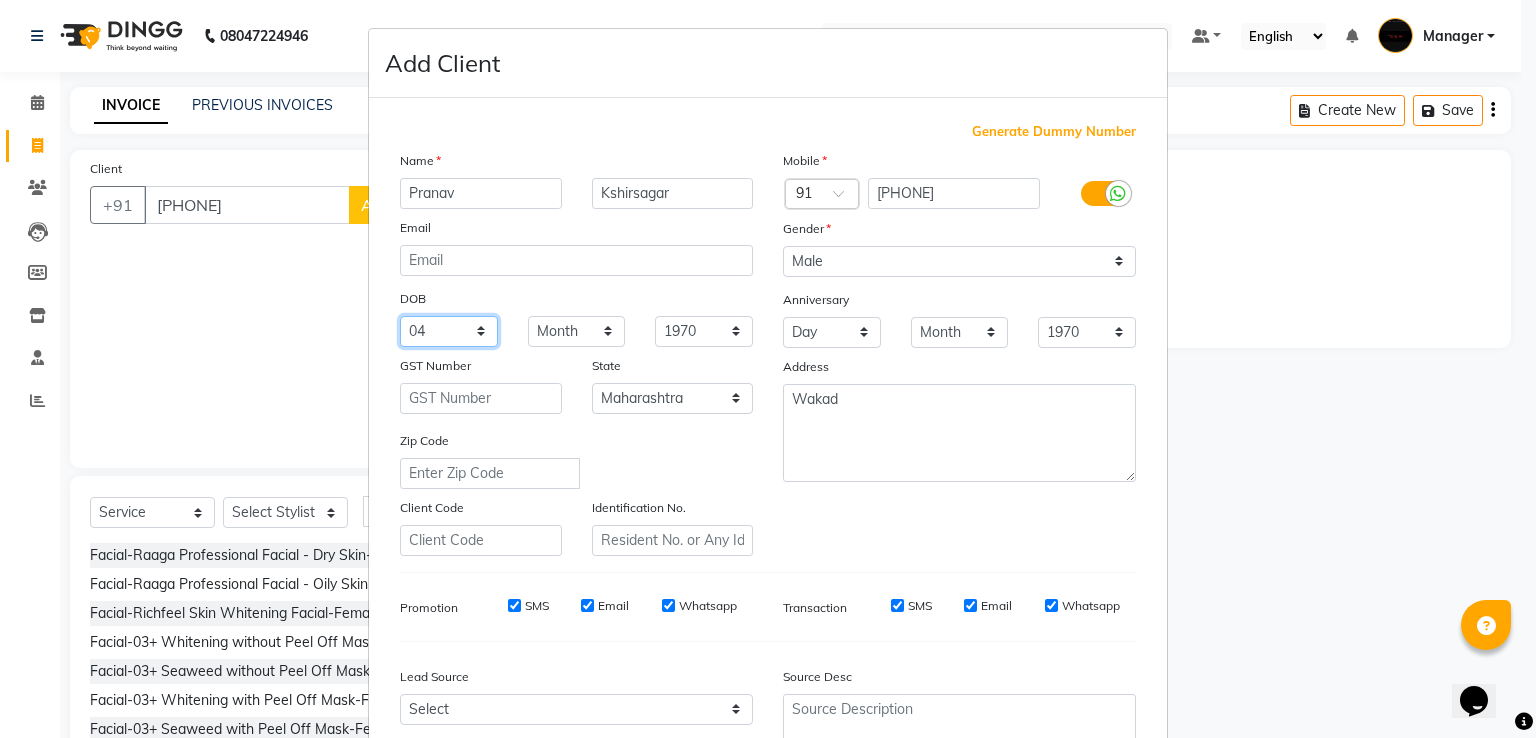 click on "Day 01 02 03 04 05 06 07 08 09 10 11 12 13 14 15 16 17 18 19 20 21 22 23 24 25 26 27 28 29 30 31" at bounding box center (449, 331) 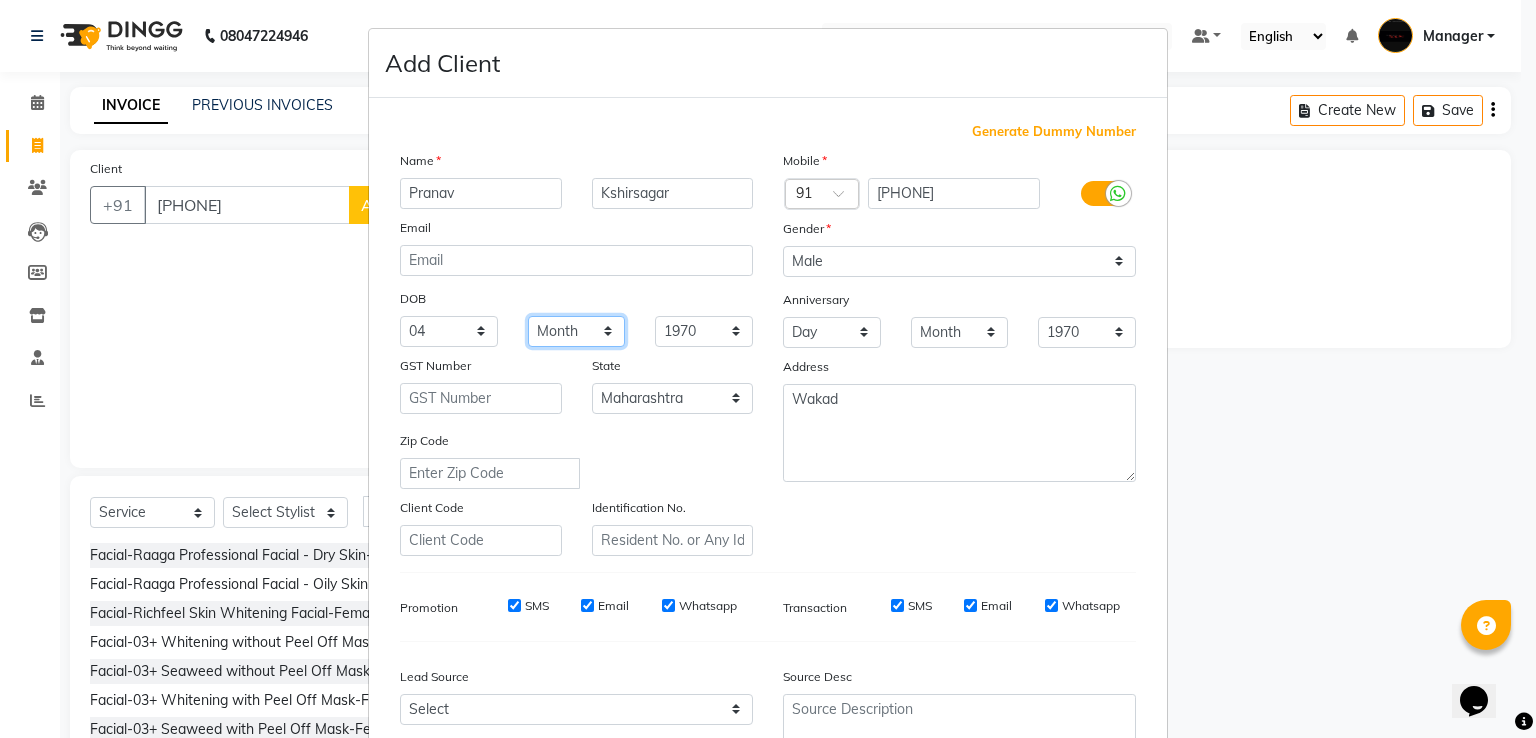 click on "Month January February March April May June July August September October November December" at bounding box center (577, 331) 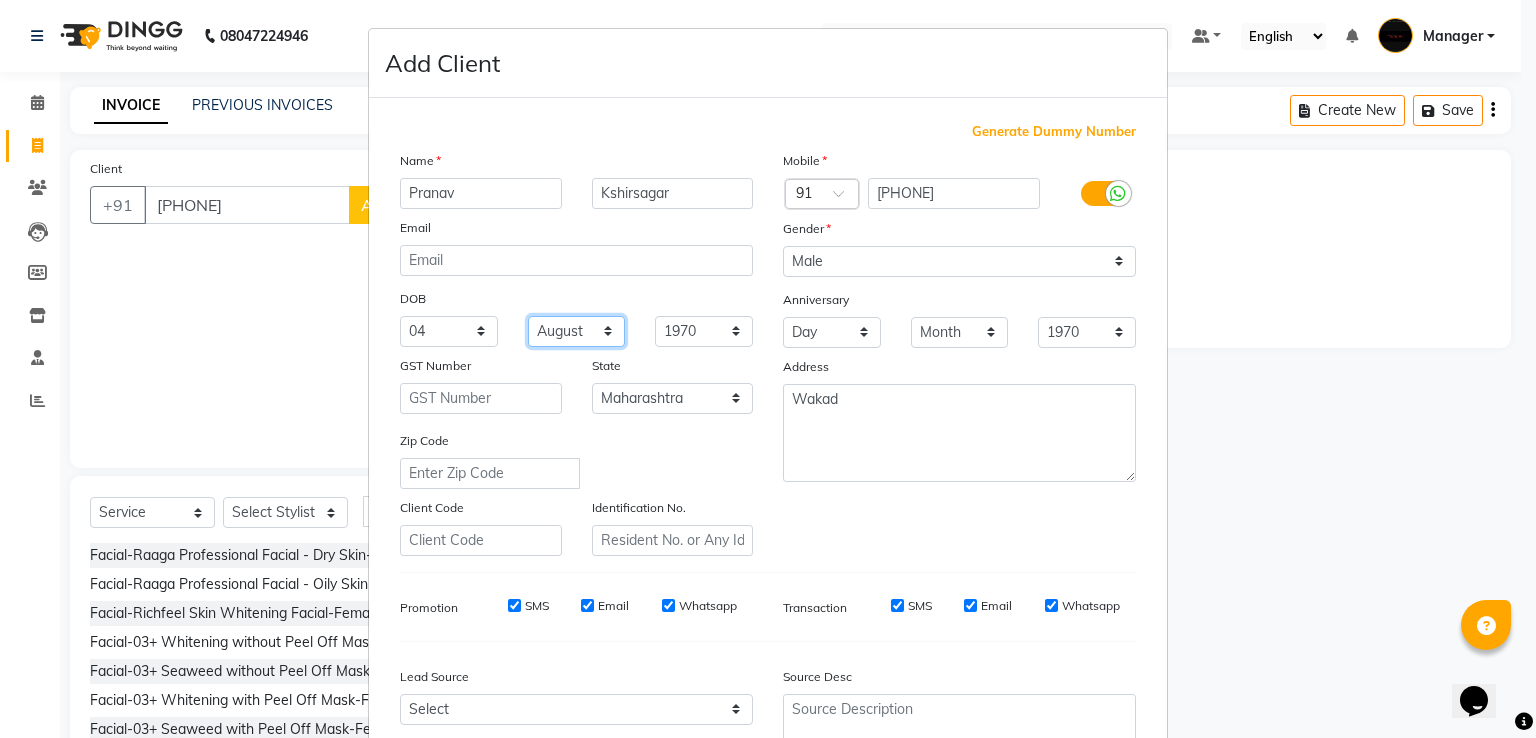 click on "Month January February March April May June July August September October November December" at bounding box center (577, 331) 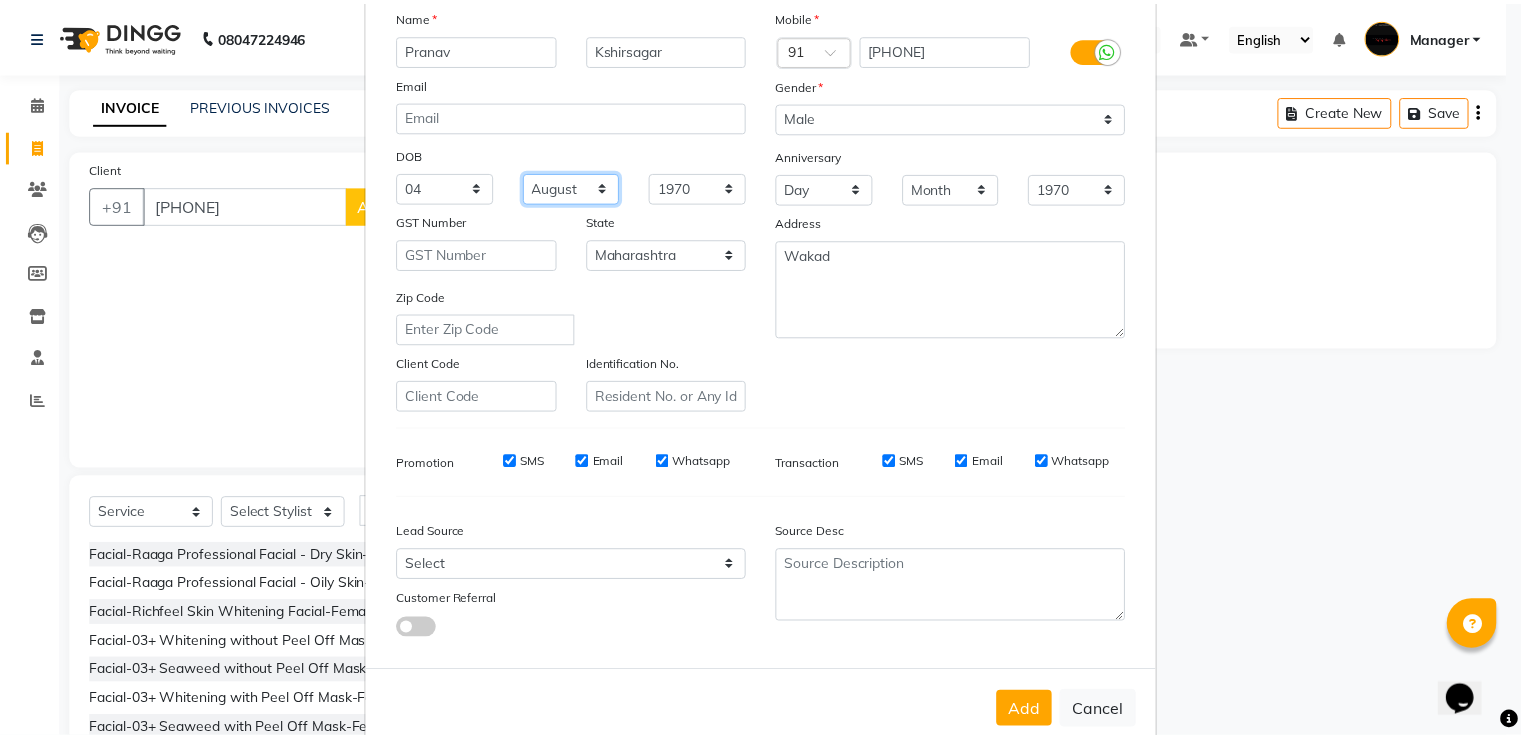 scroll, scrollTop: 195, scrollLeft: 0, axis: vertical 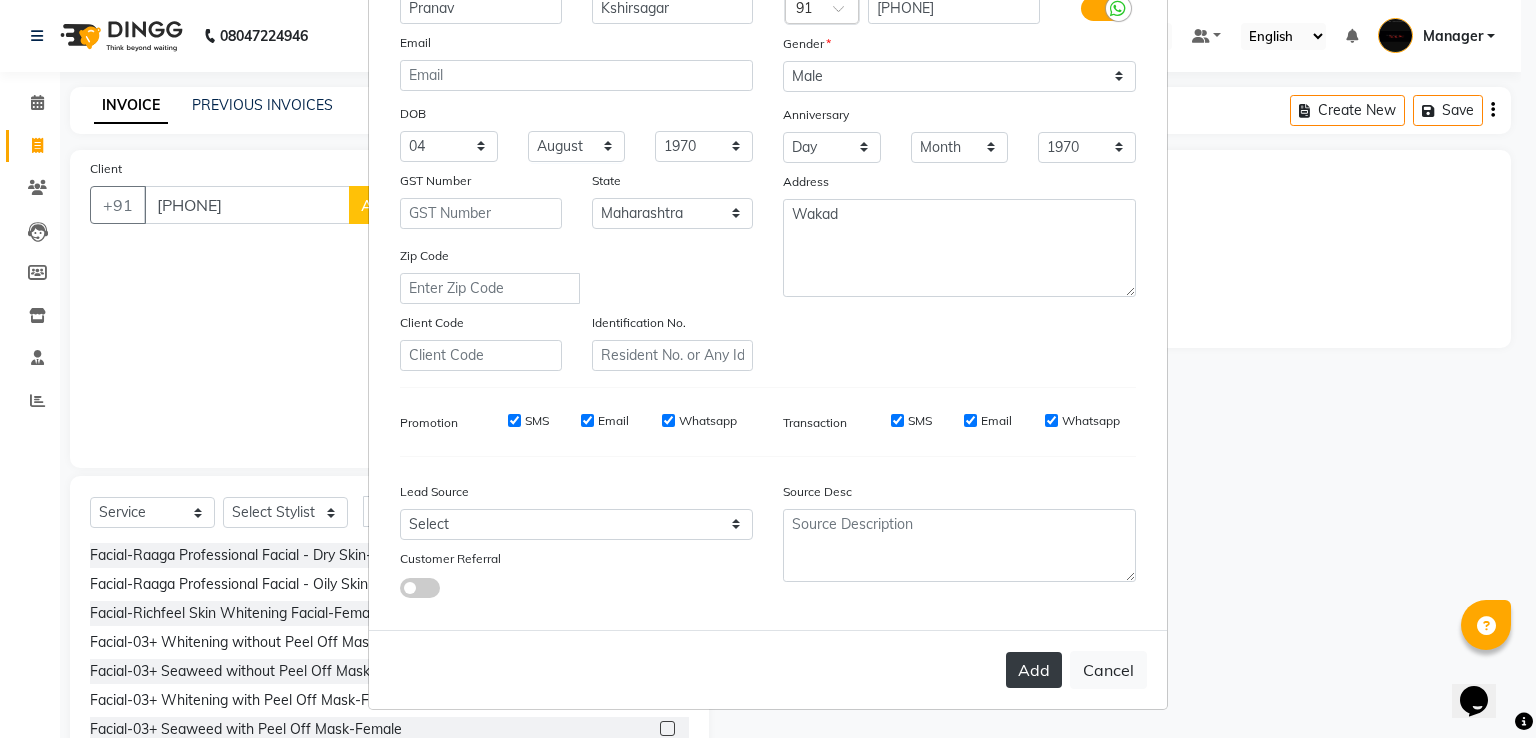 click on "Add" at bounding box center (1034, 670) 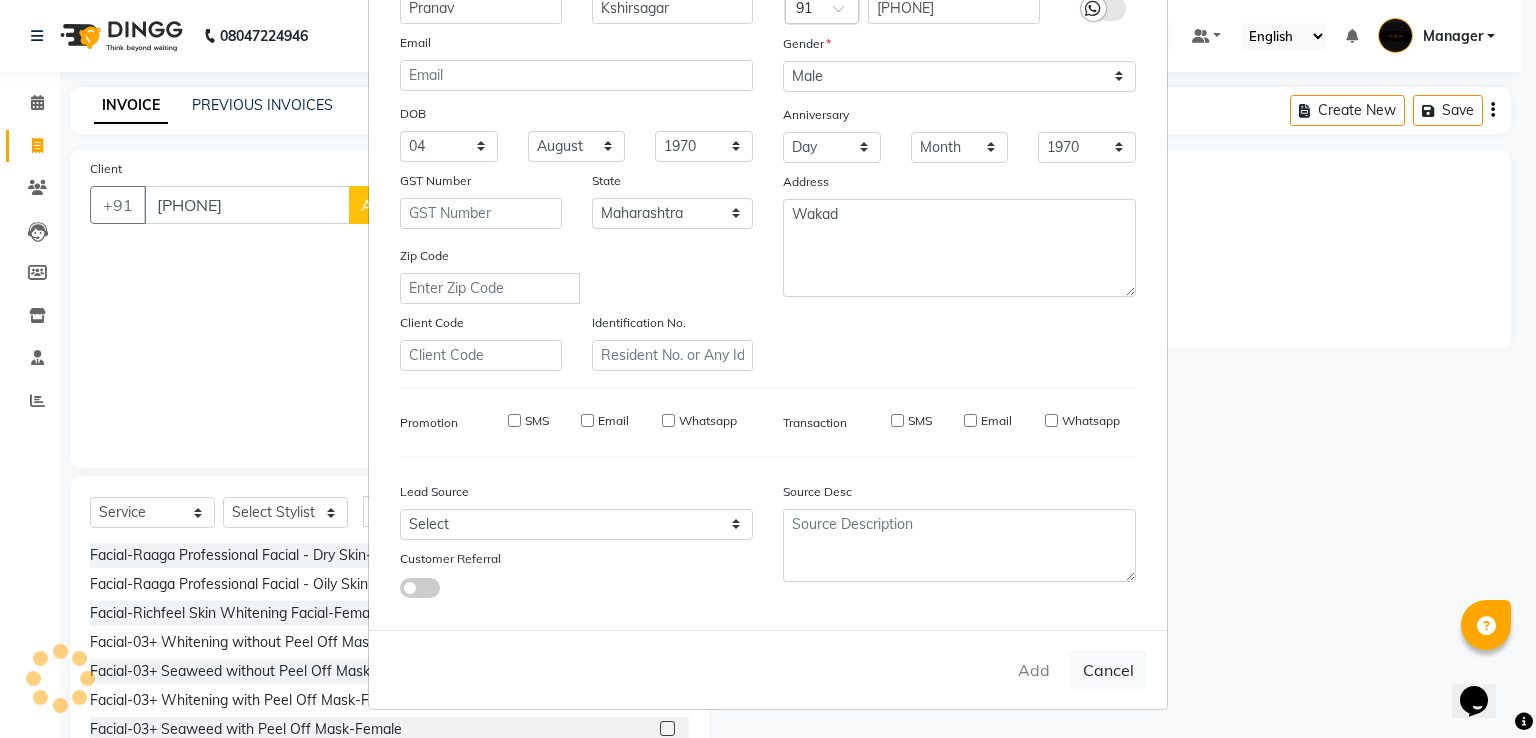 type 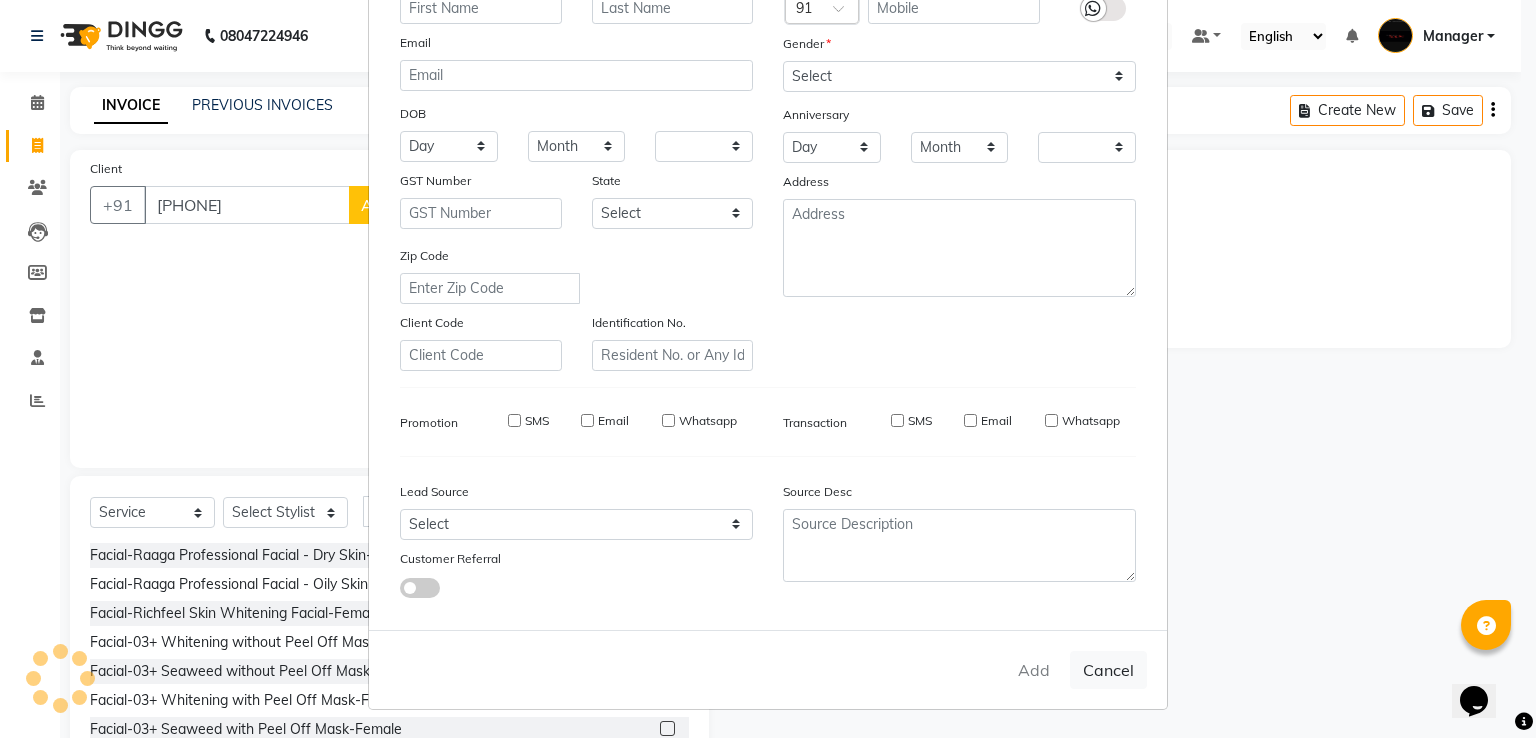 checkbox on "false" 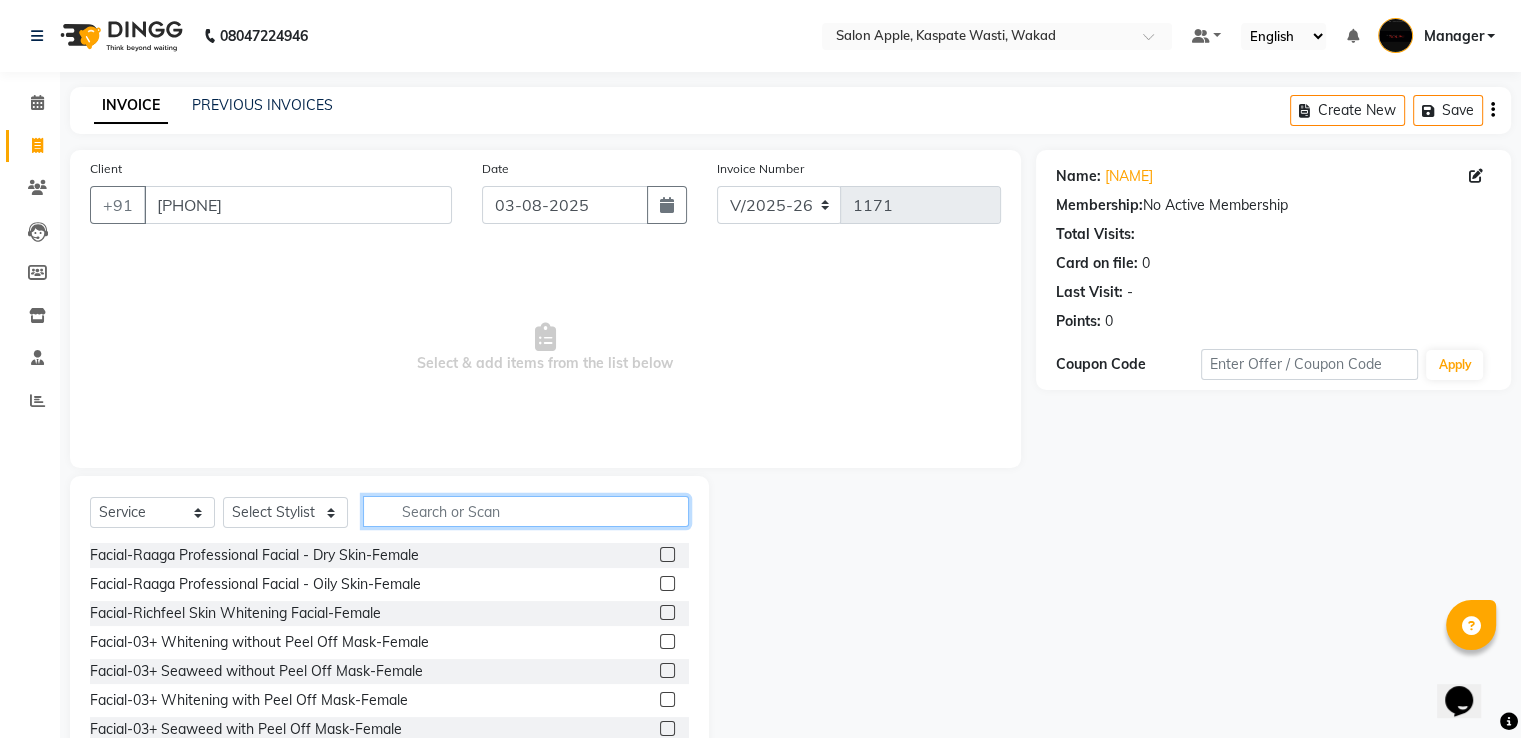 click 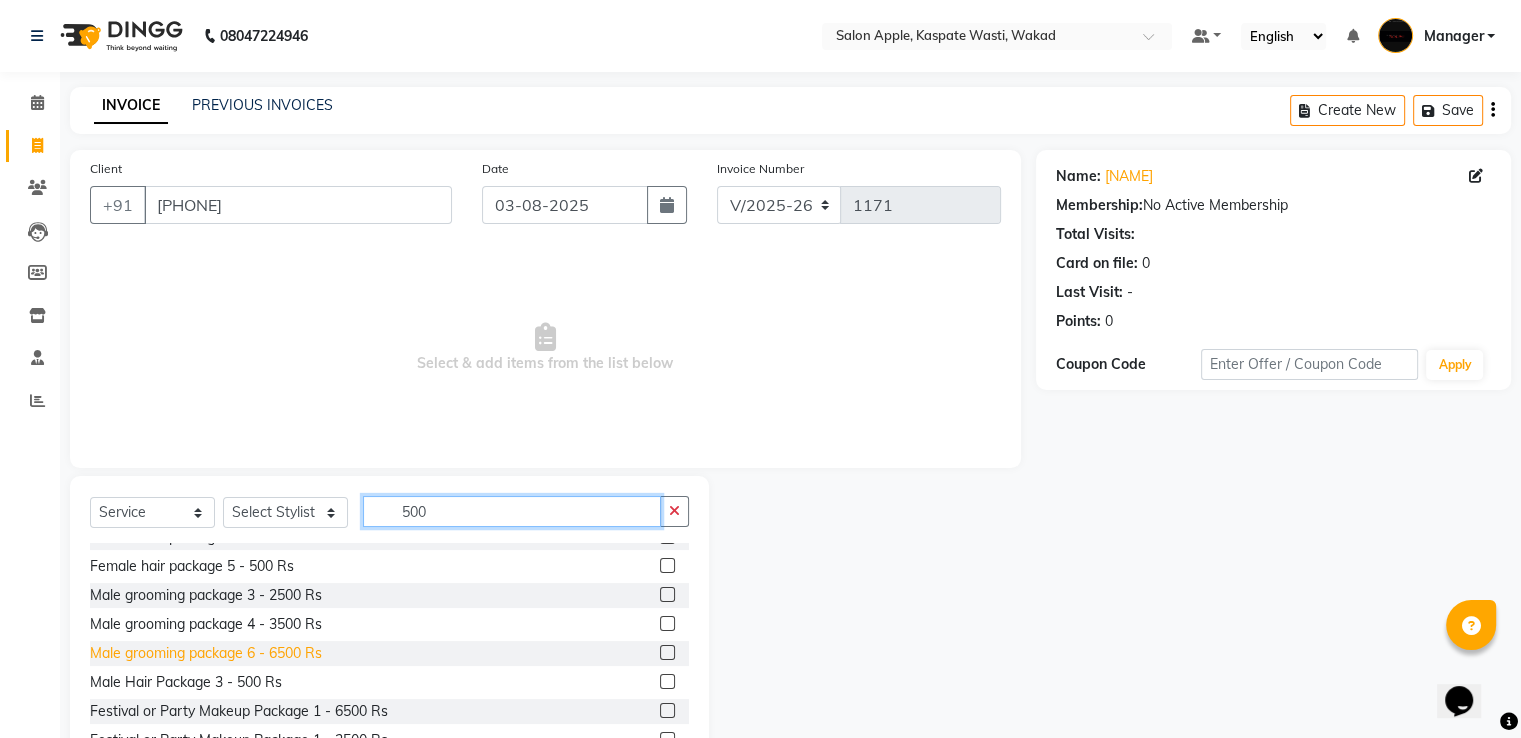 scroll, scrollTop: 140, scrollLeft: 0, axis: vertical 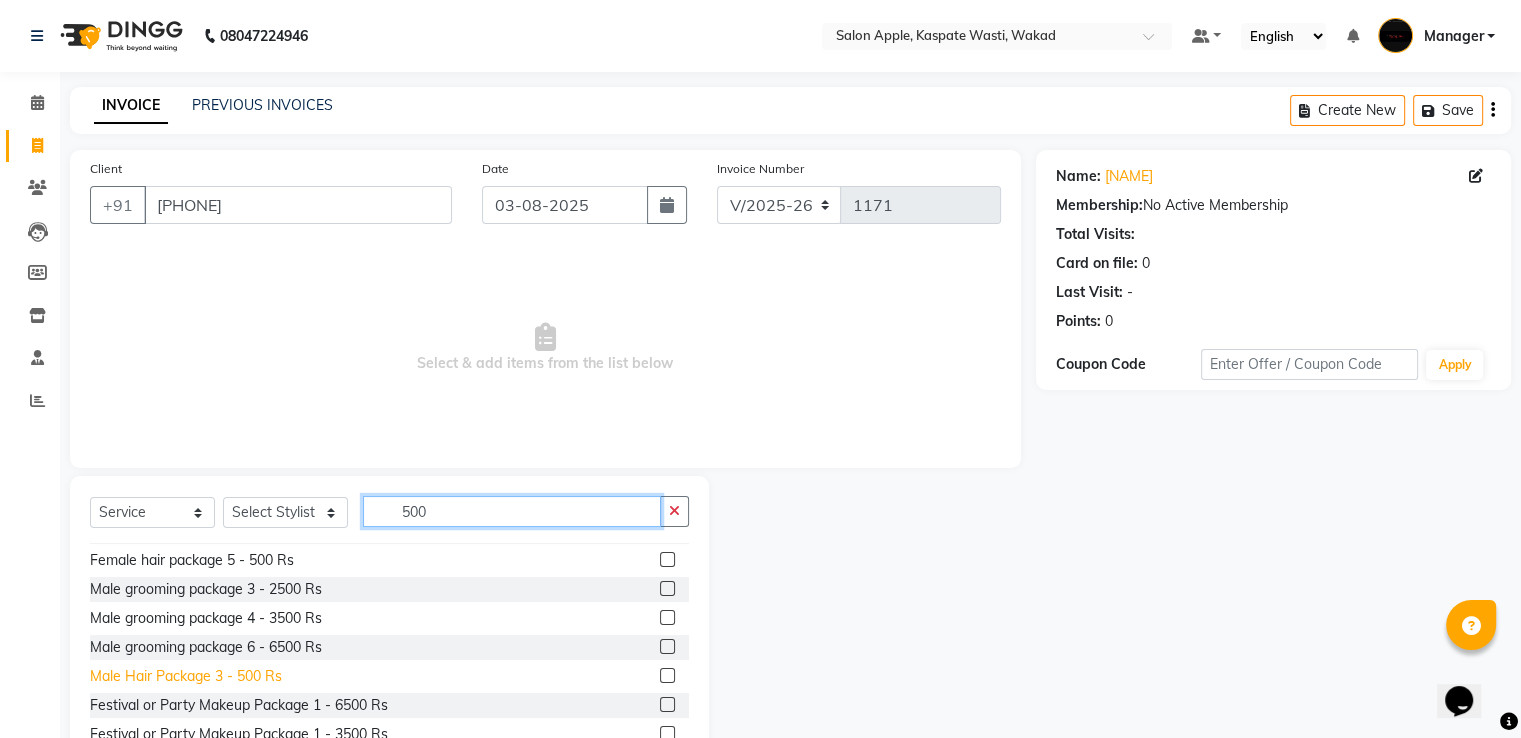 type on "500" 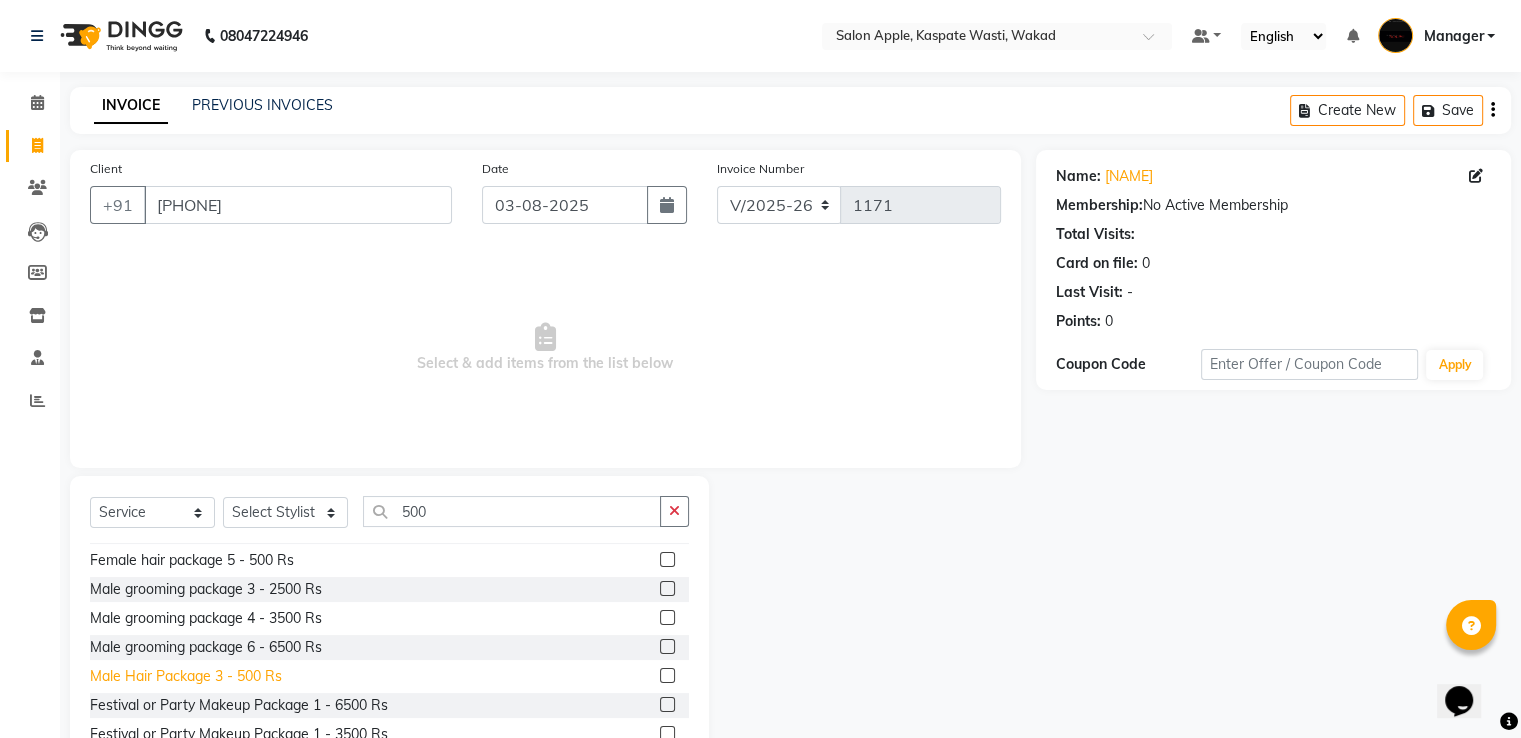click on "Male Hair Package 3 - 500 Rs" 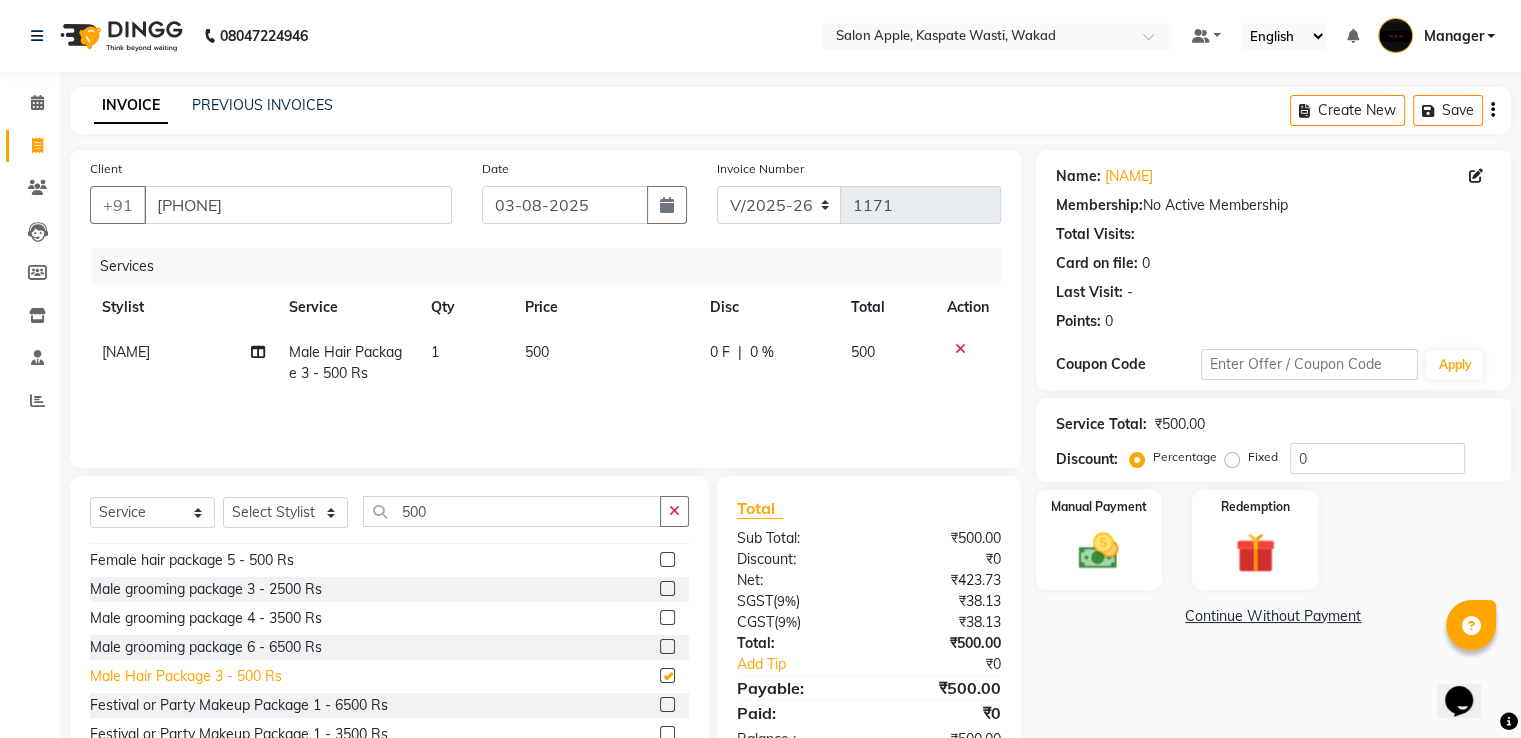checkbox on "false" 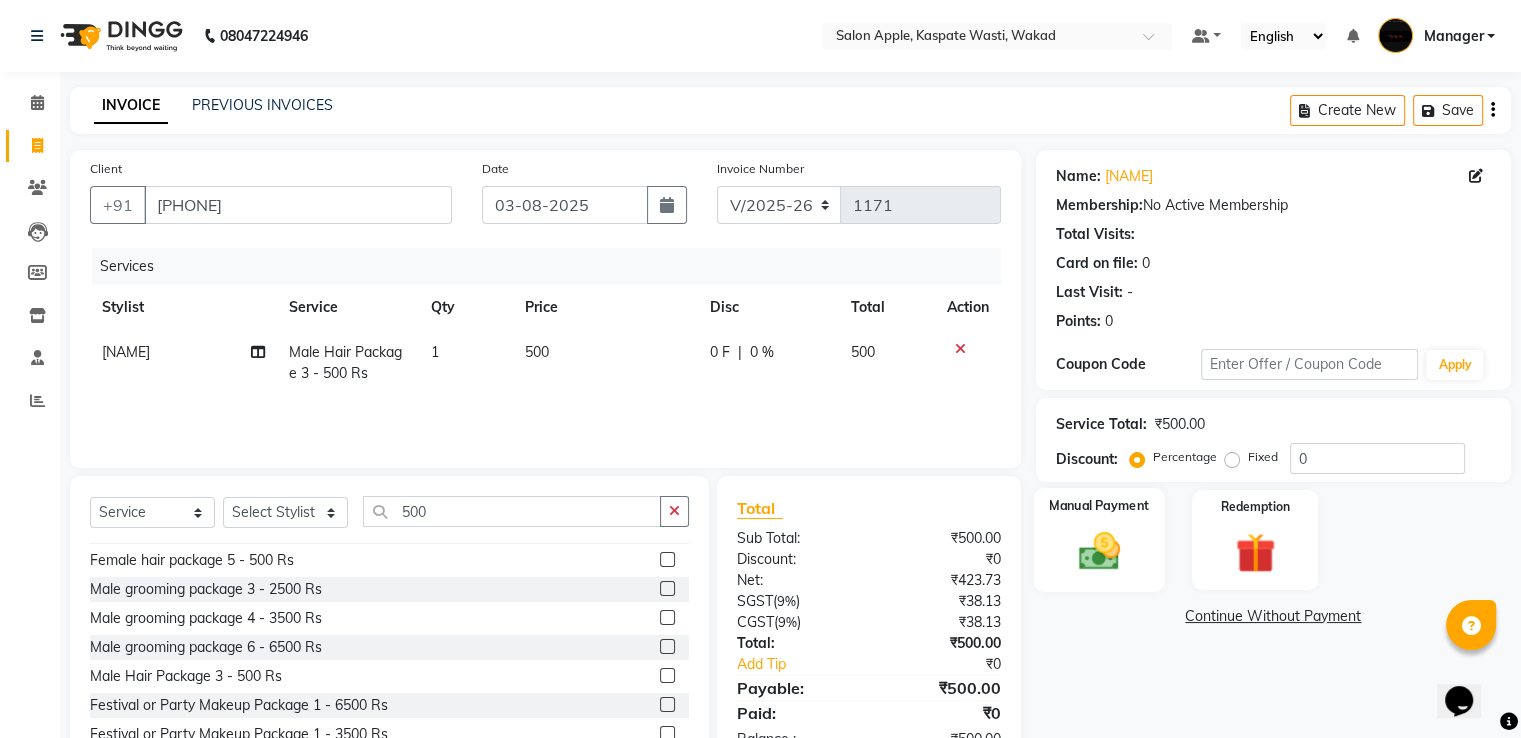 click 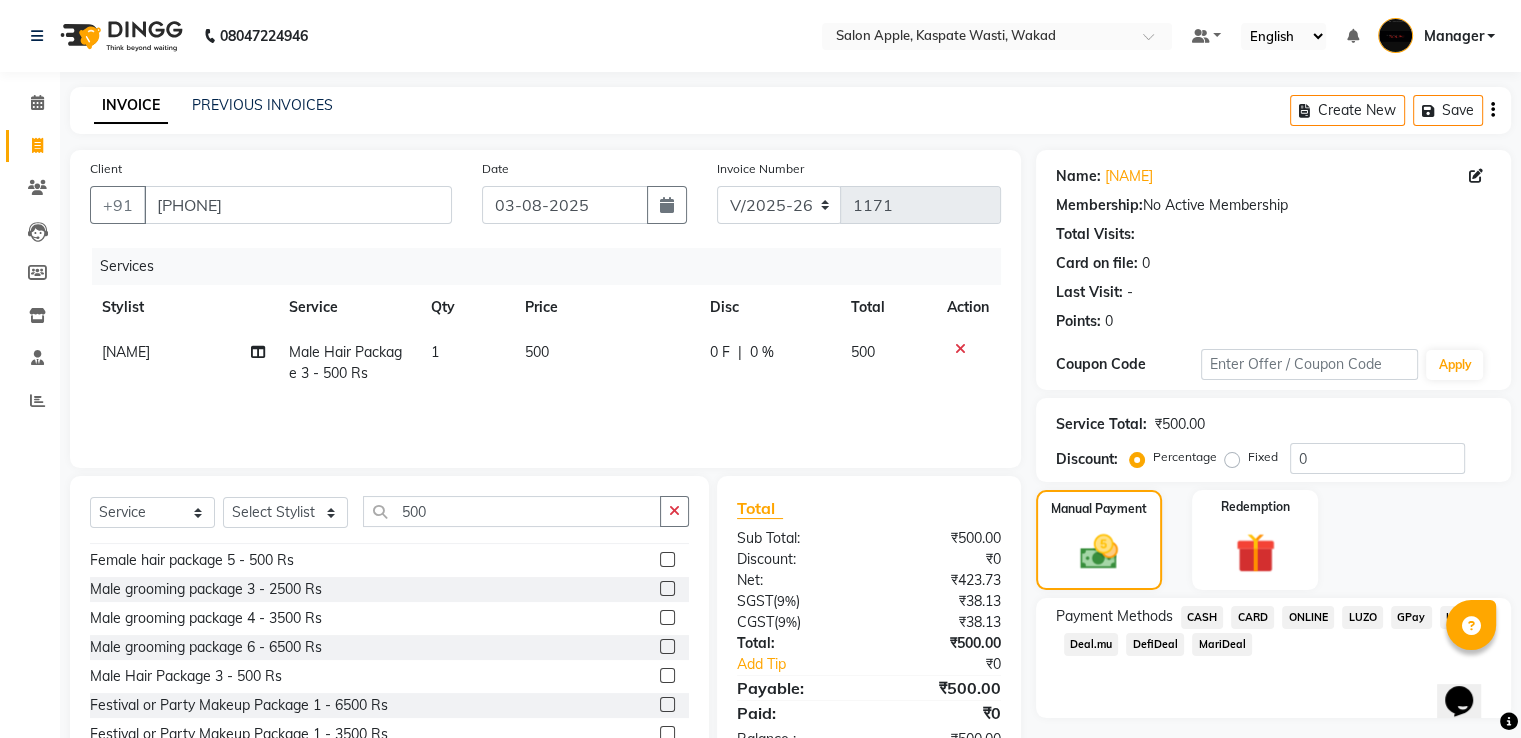 click on "ONLINE" 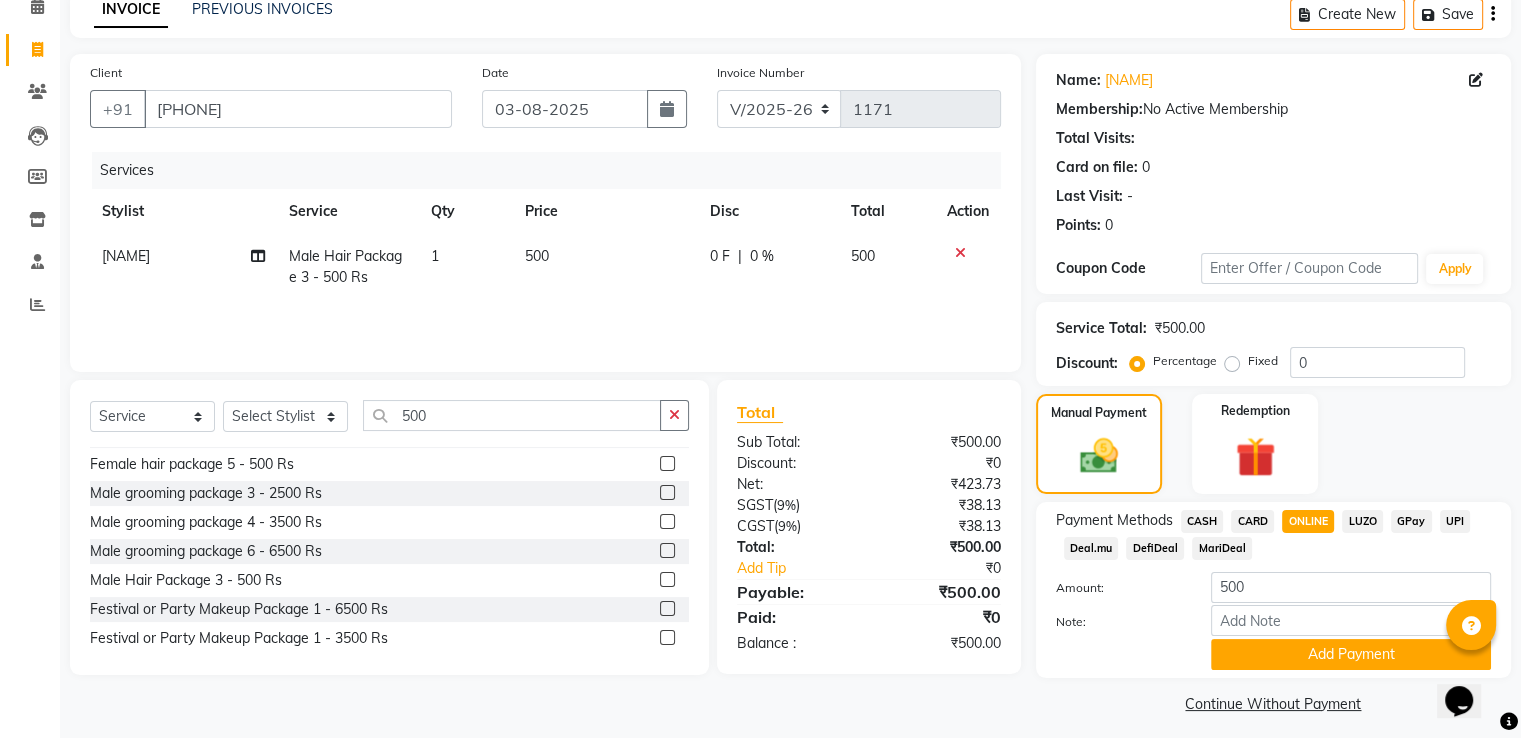 scroll, scrollTop: 109, scrollLeft: 0, axis: vertical 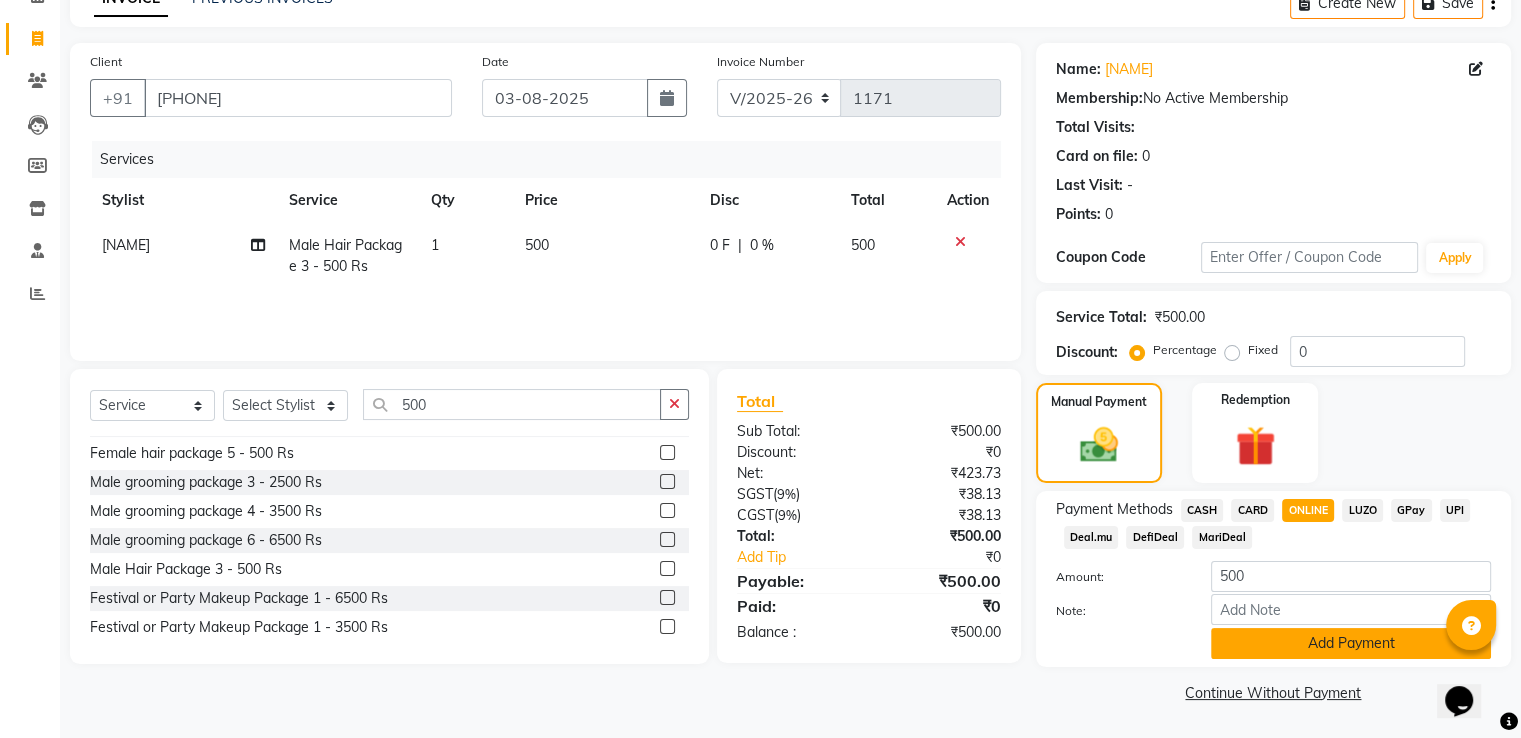 click on "Add Payment" 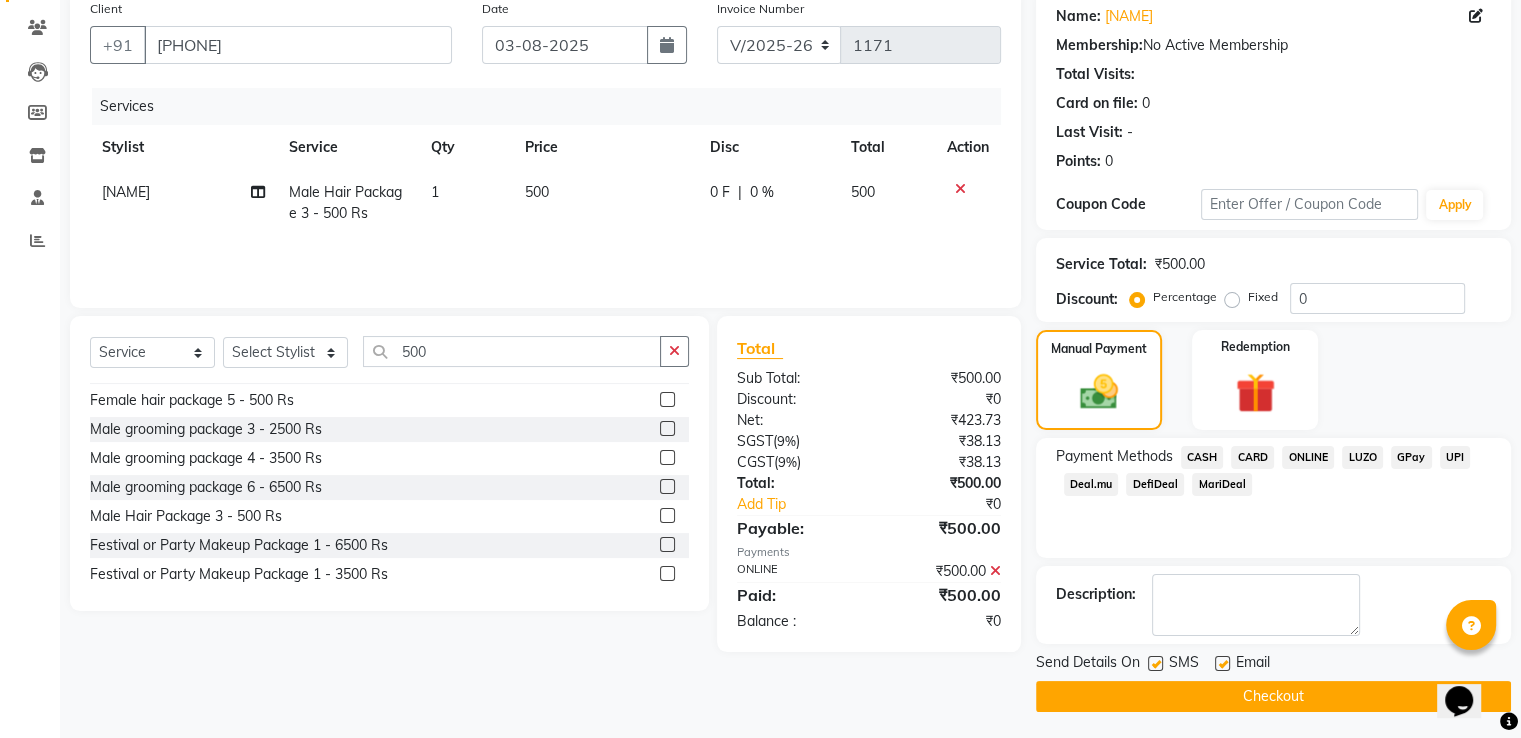 scroll, scrollTop: 163, scrollLeft: 0, axis: vertical 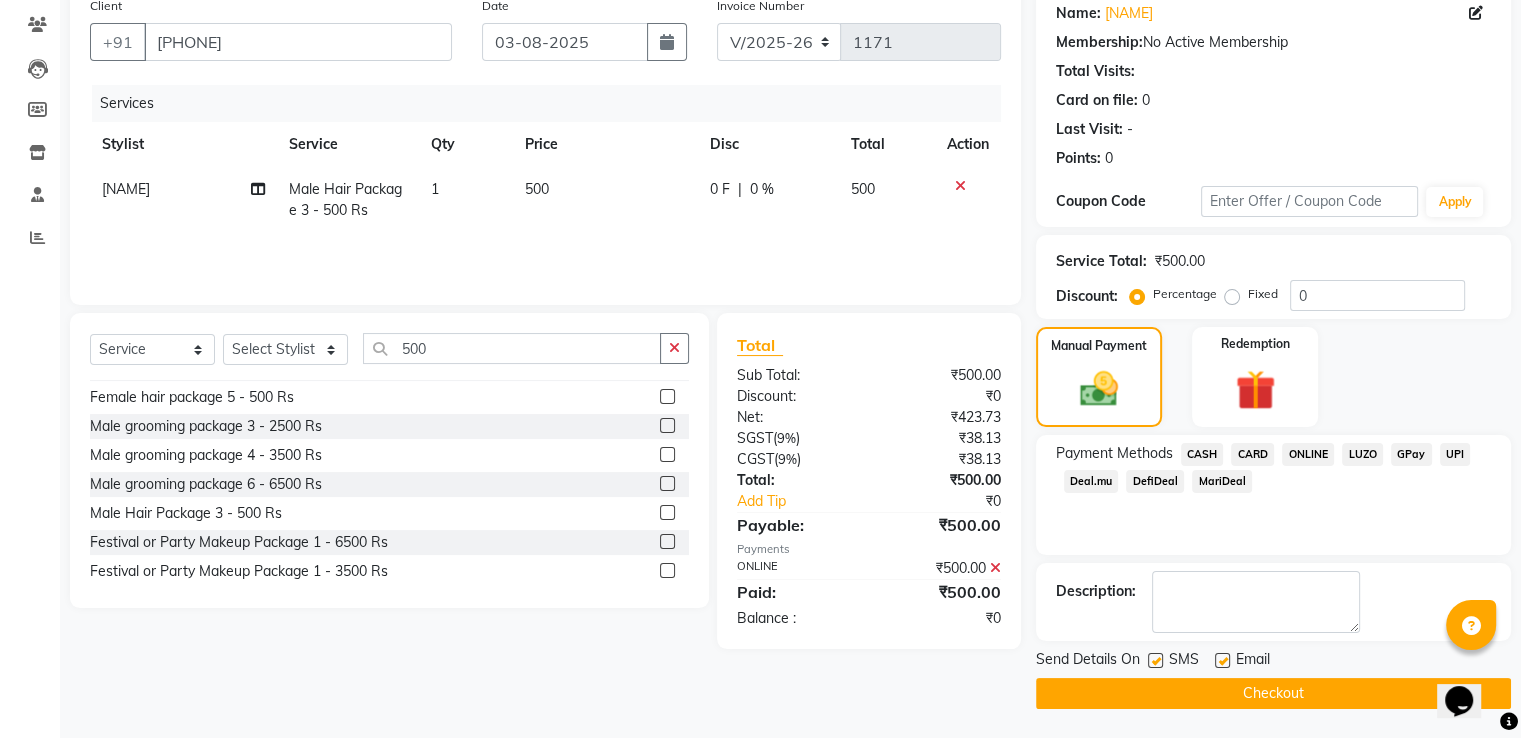 click on "Checkout" 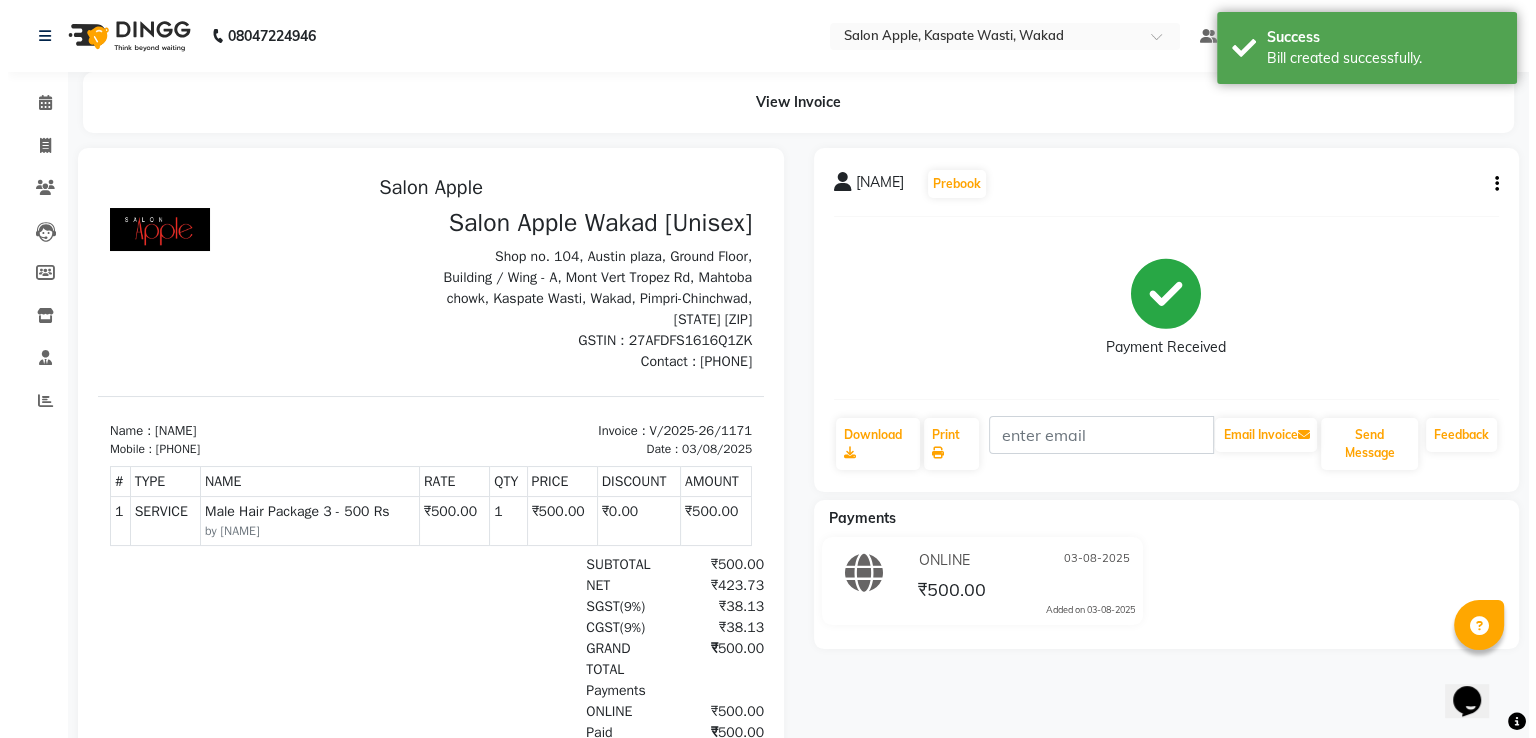 scroll, scrollTop: 0, scrollLeft: 0, axis: both 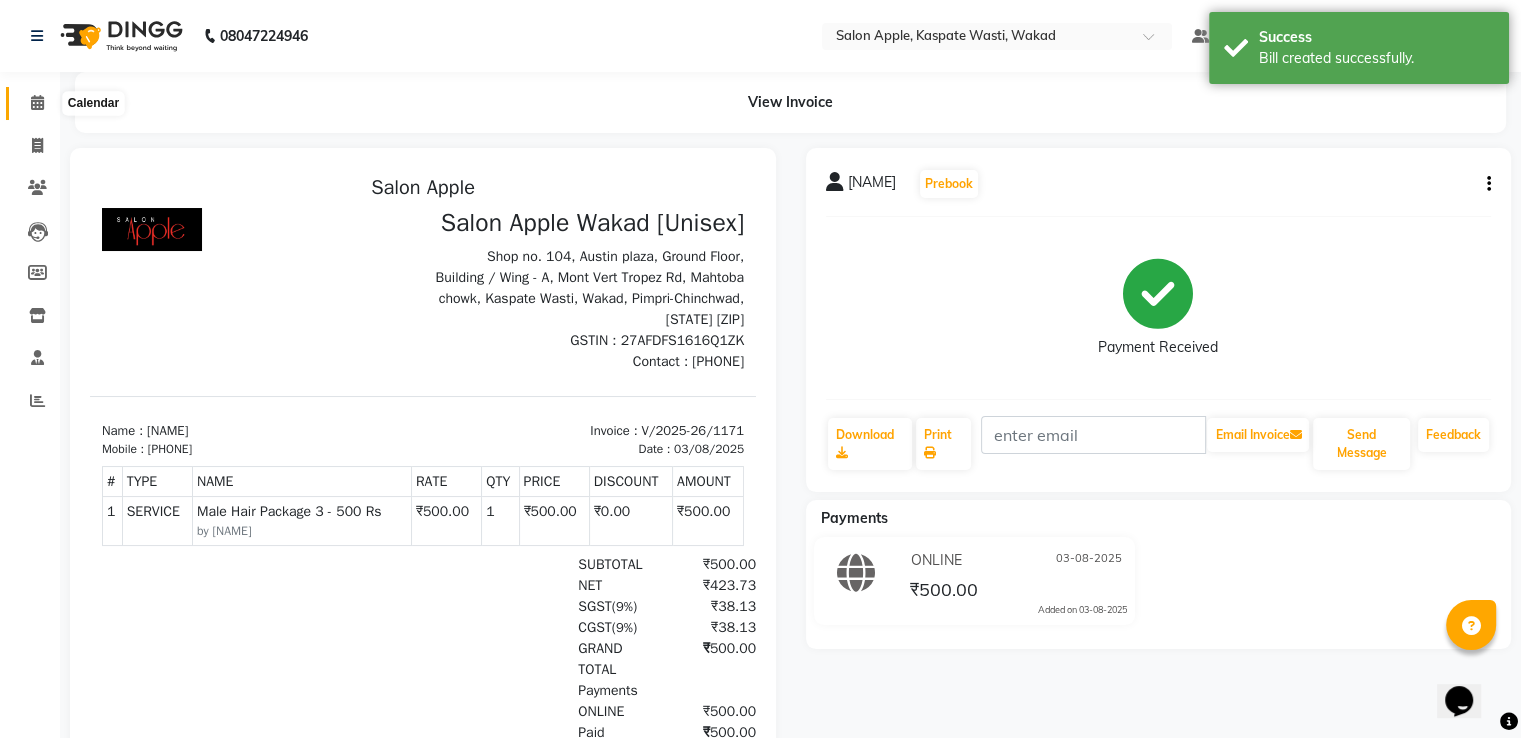 click 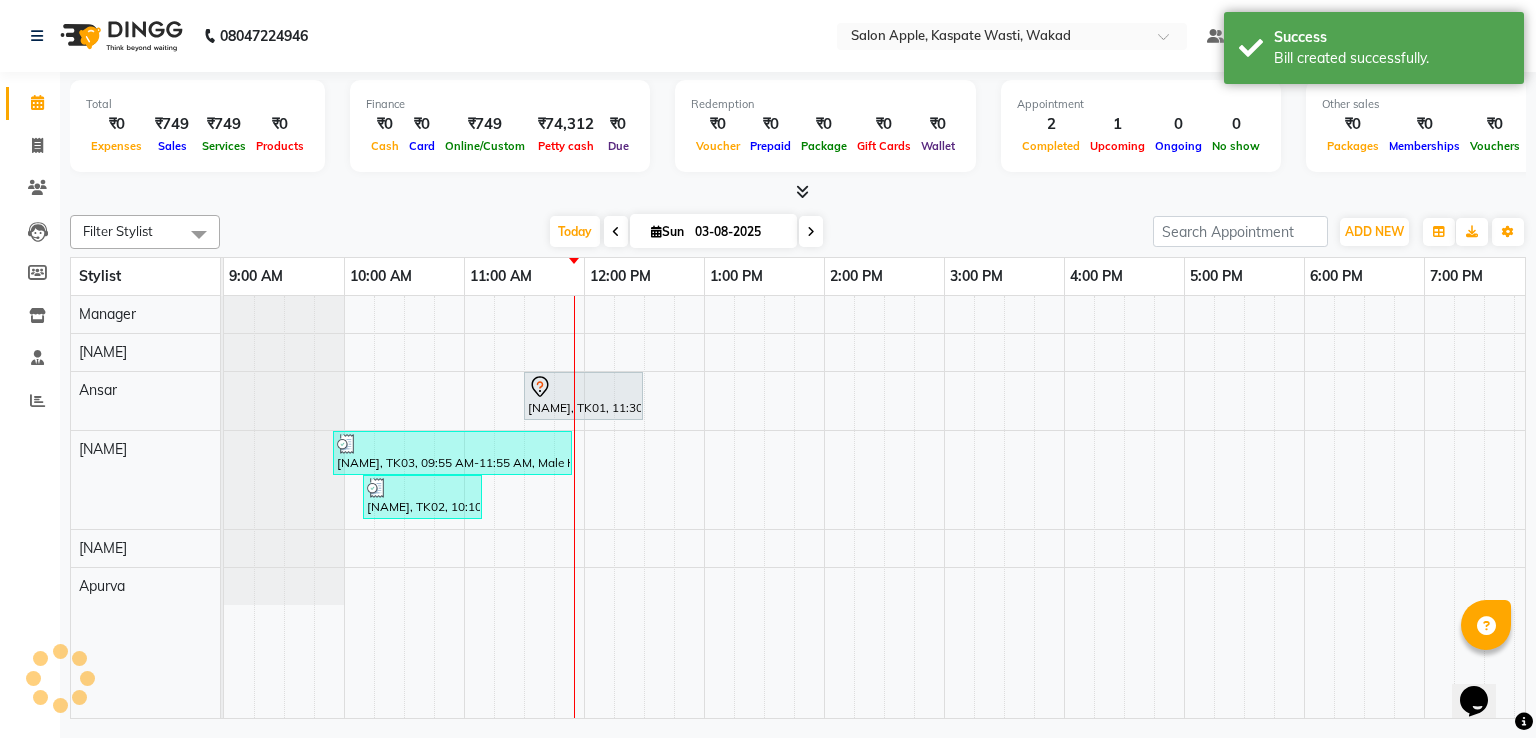 scroll, scrollTop: 0, scrollLeft: 0, axis: both 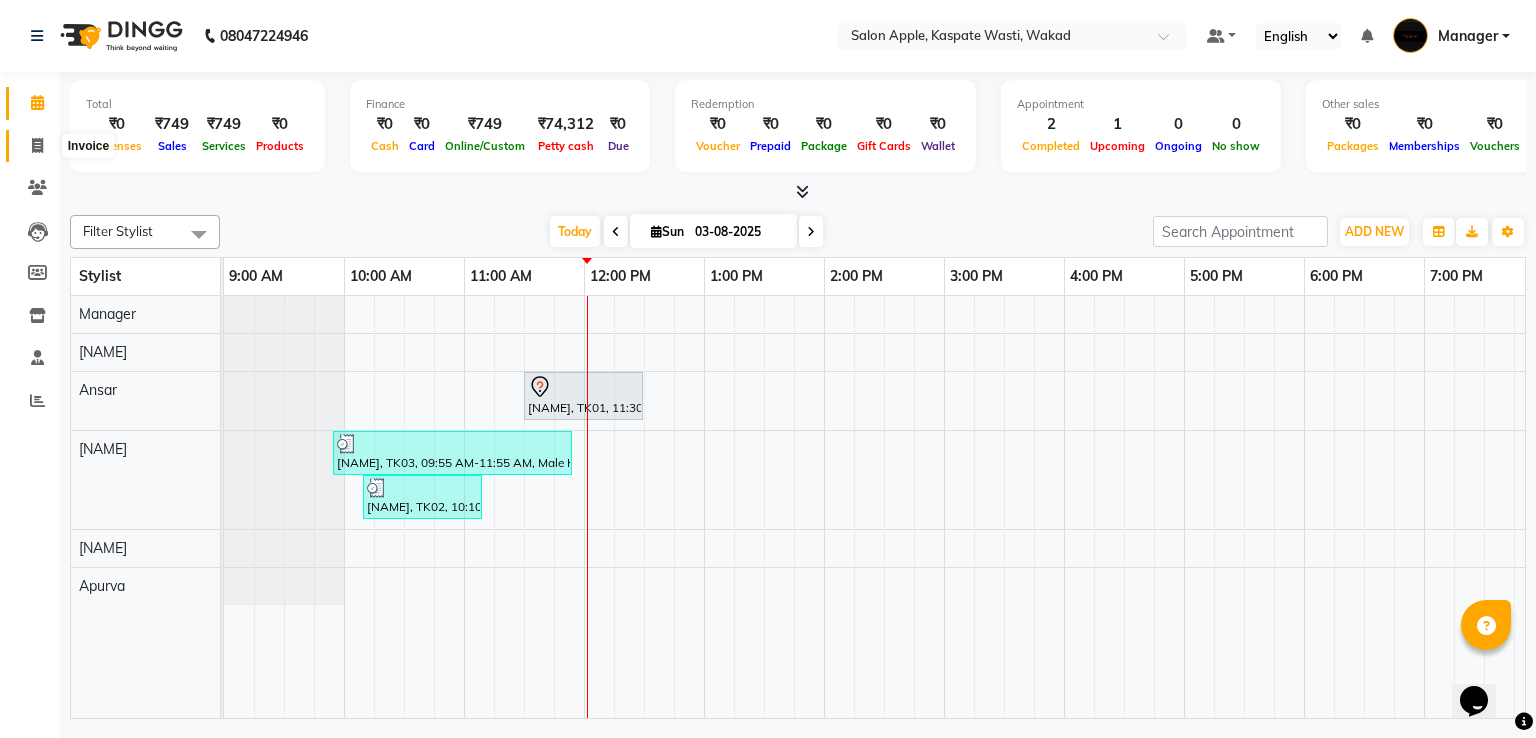 click 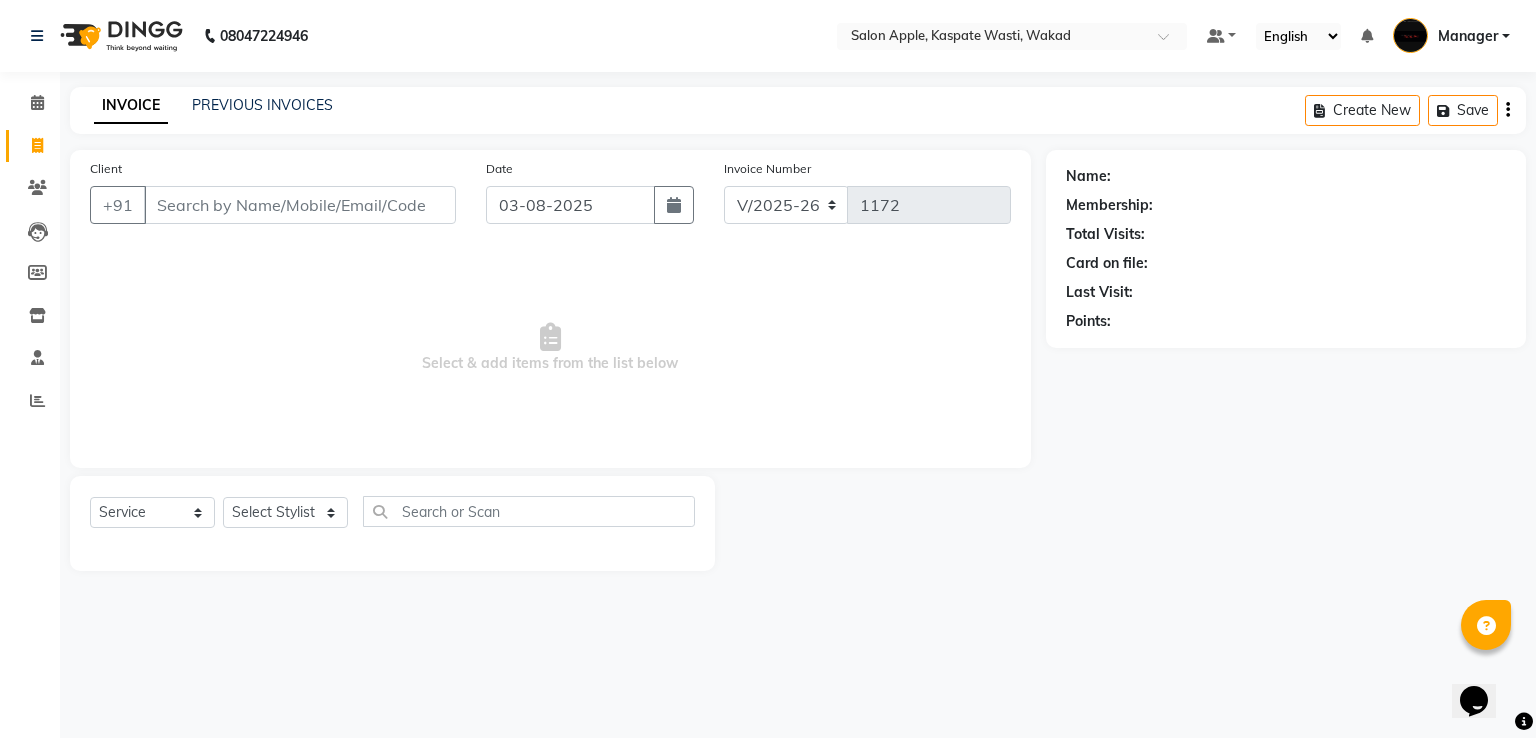 click on "Client" at bounding box center [300, 205] 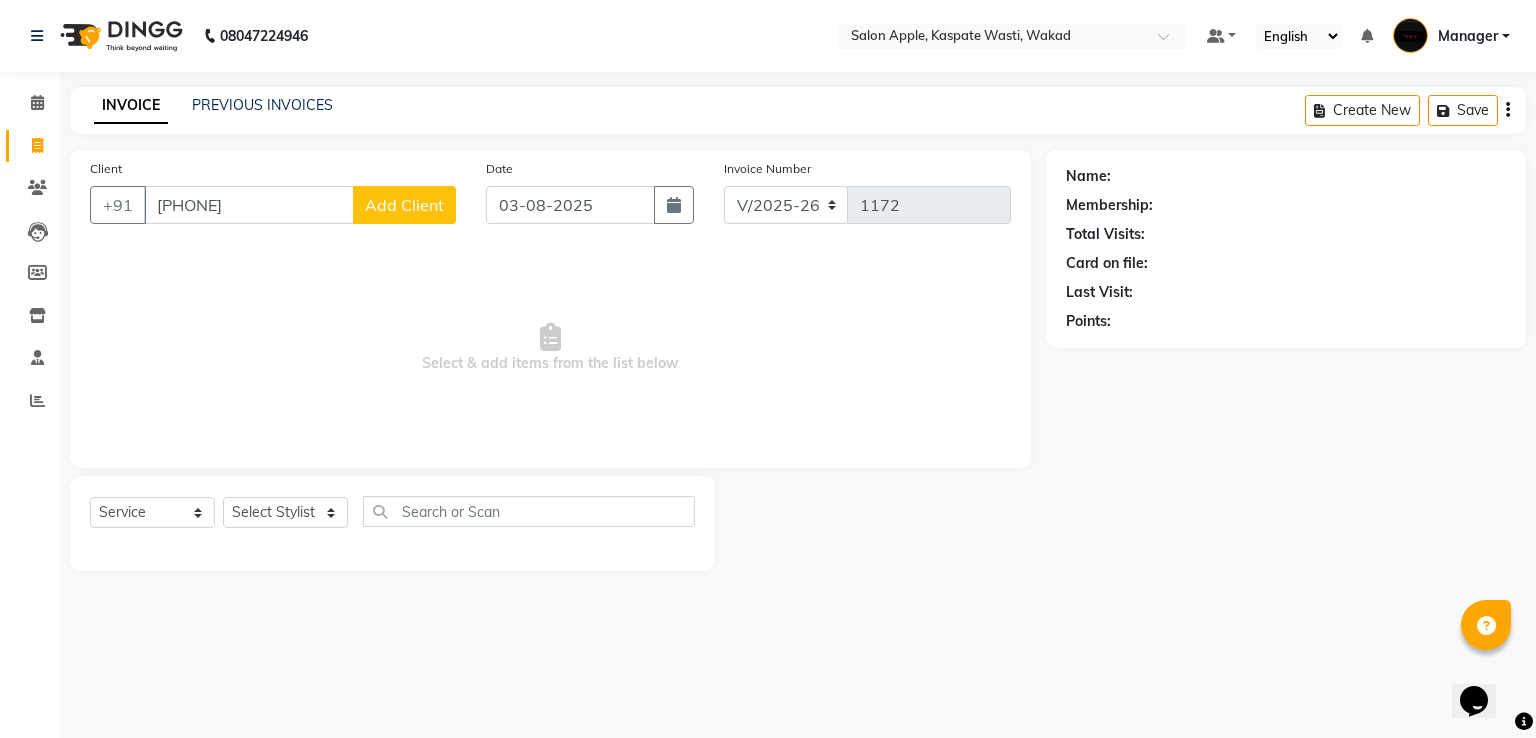 drag, startPoint x: 293, startPoint y: 201, endPoint x: 80, endPoint y: 205, distance: 213.03755 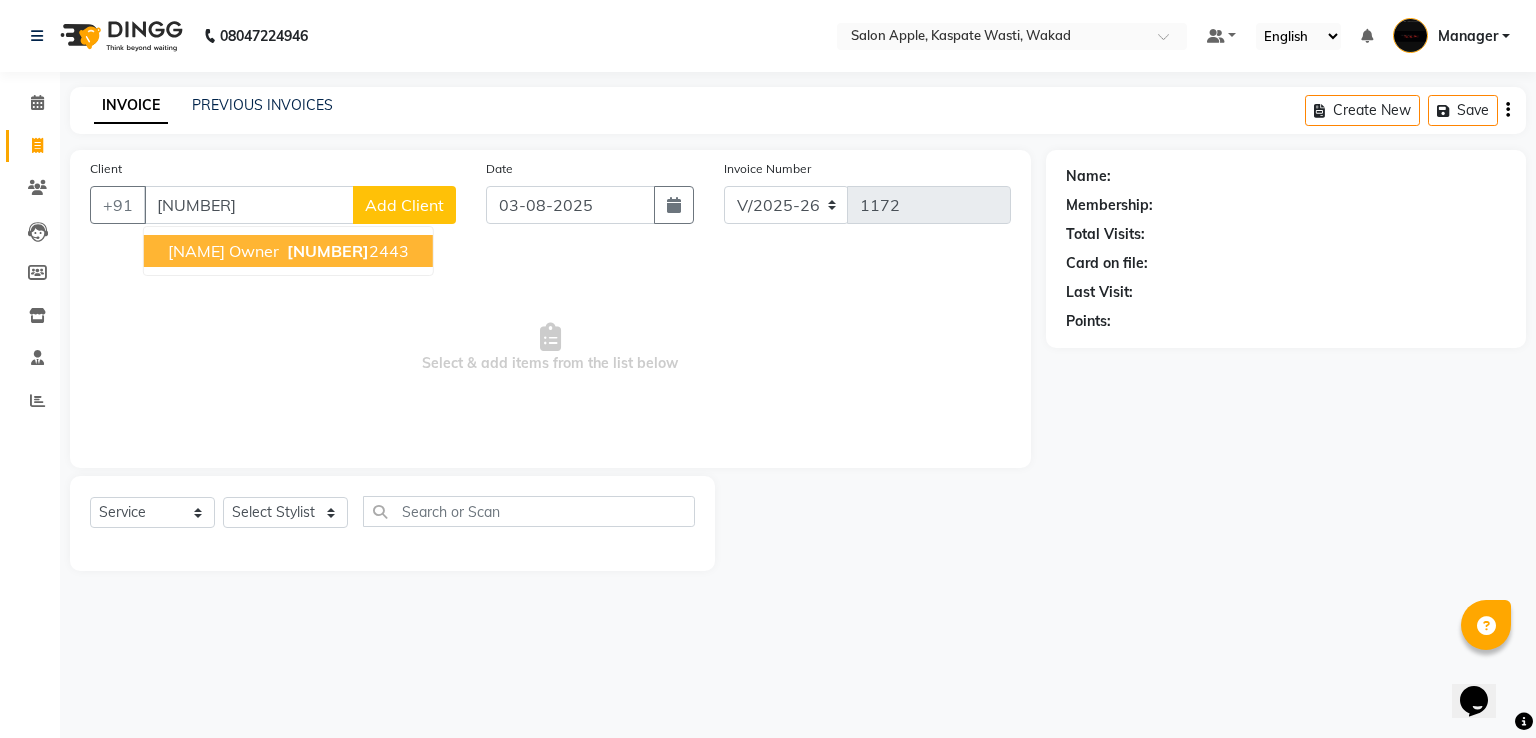 click on "[NUMBER]" at bounding box center (328, 251) 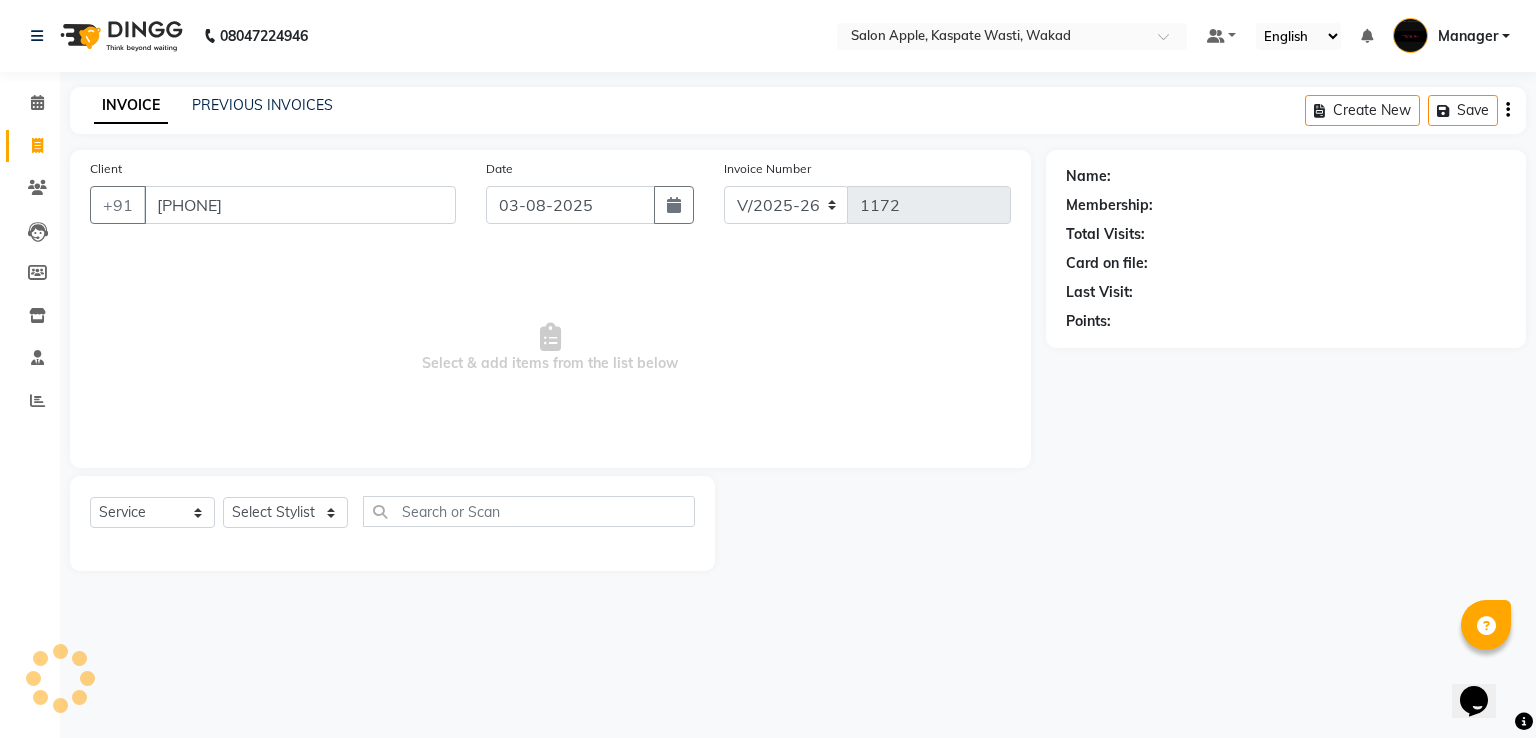 type on "[PHONE]" 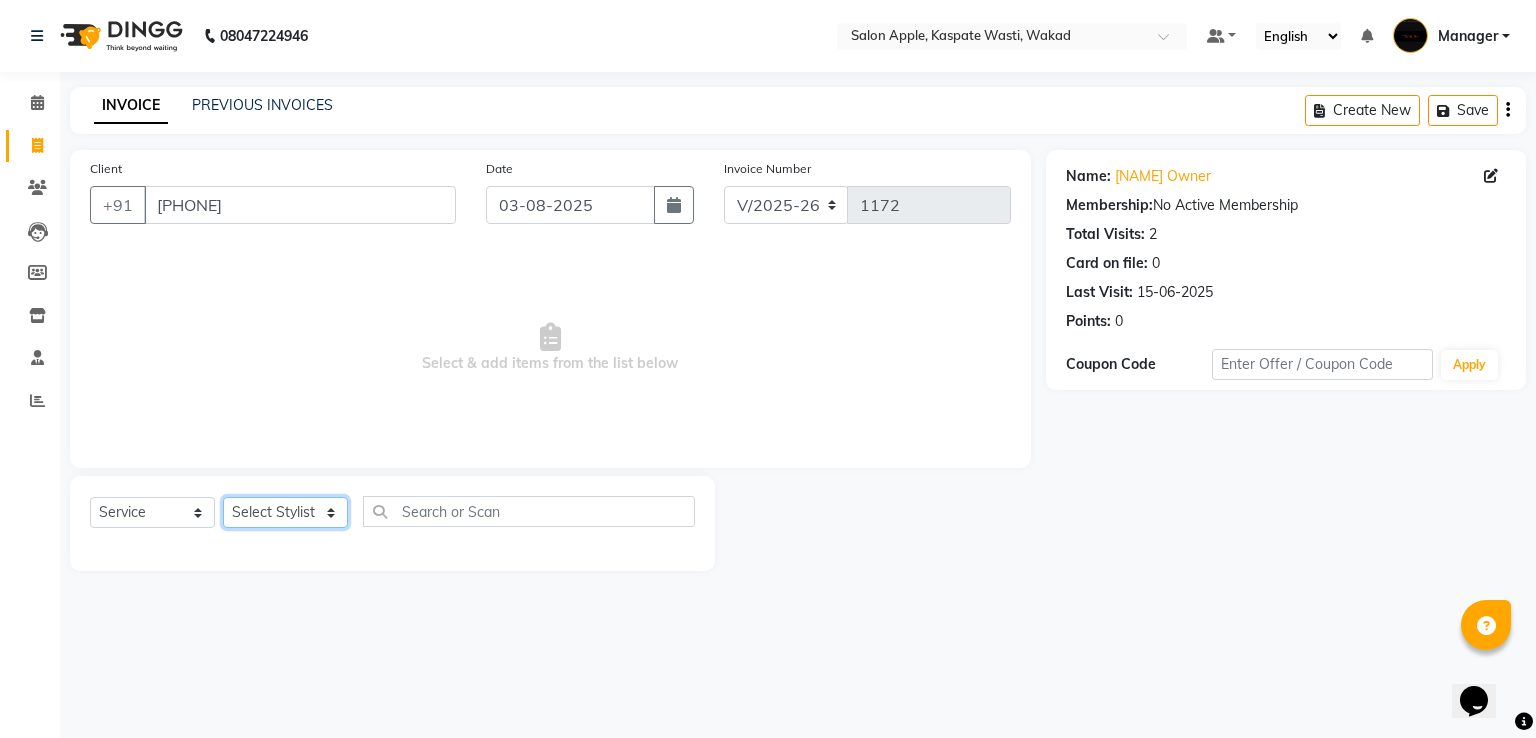click on "Select Stylist [NAME] [NAME]  [NAME] [NAME] [NAME]" 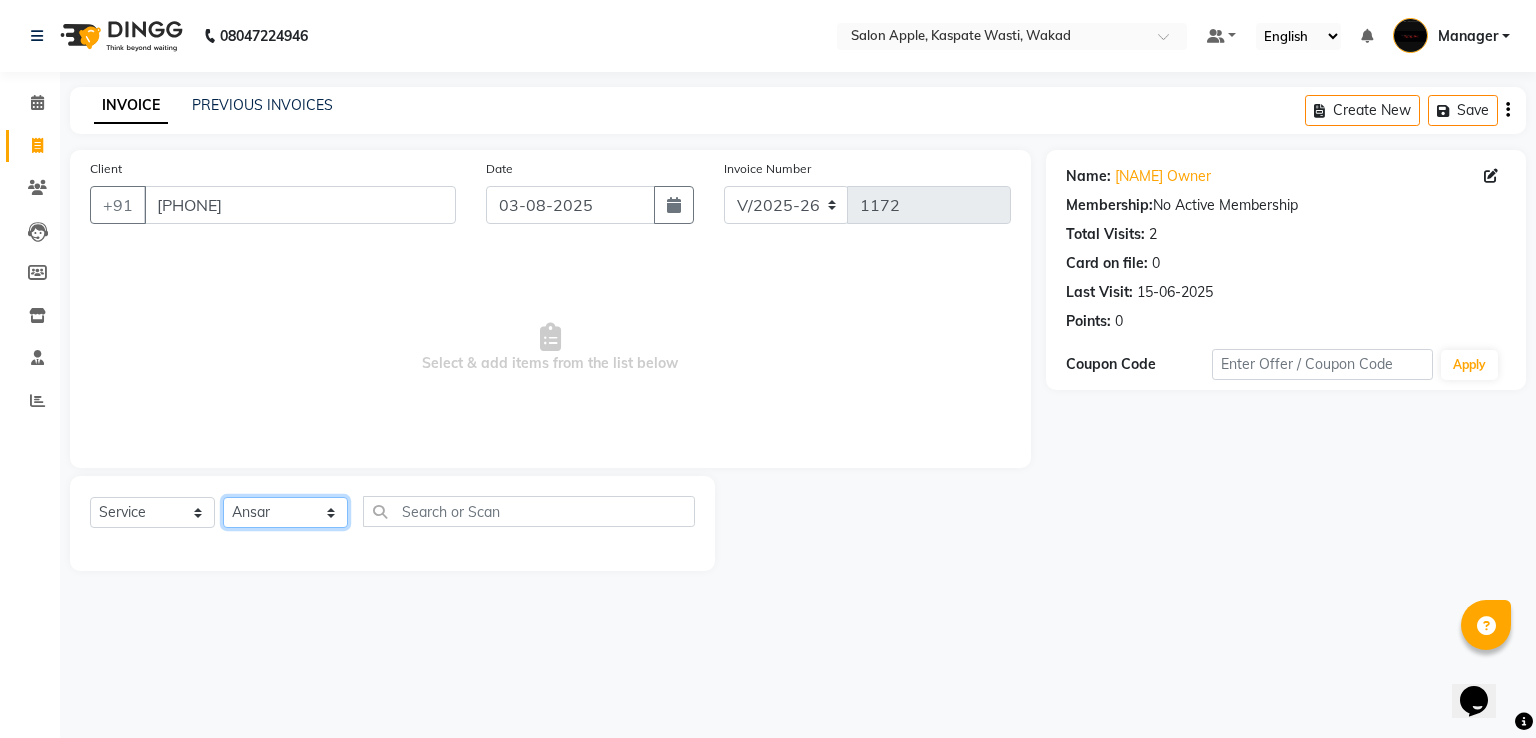 click on "Select Stylist [NAME] [NAME]  [NAME] [NAME] [NAME]" 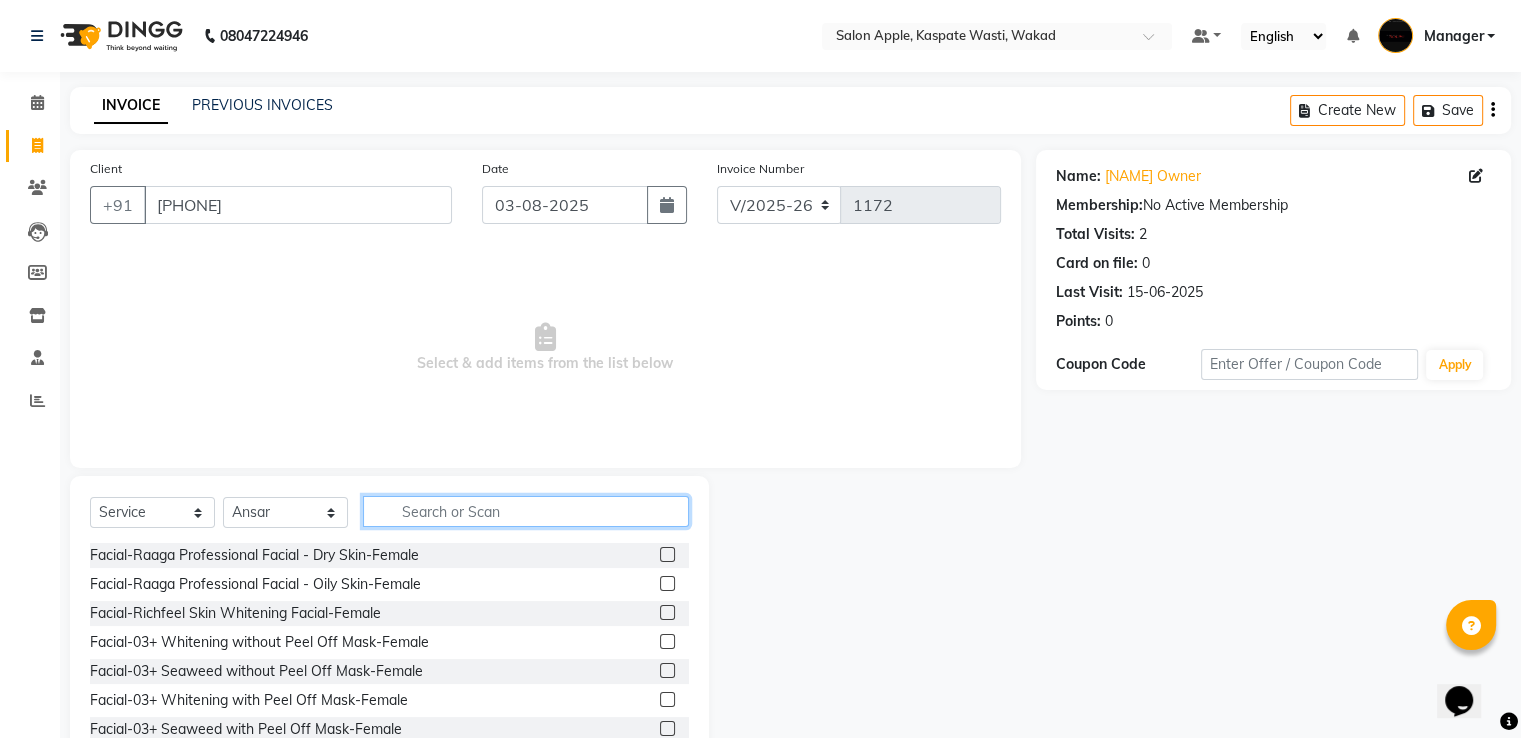 click 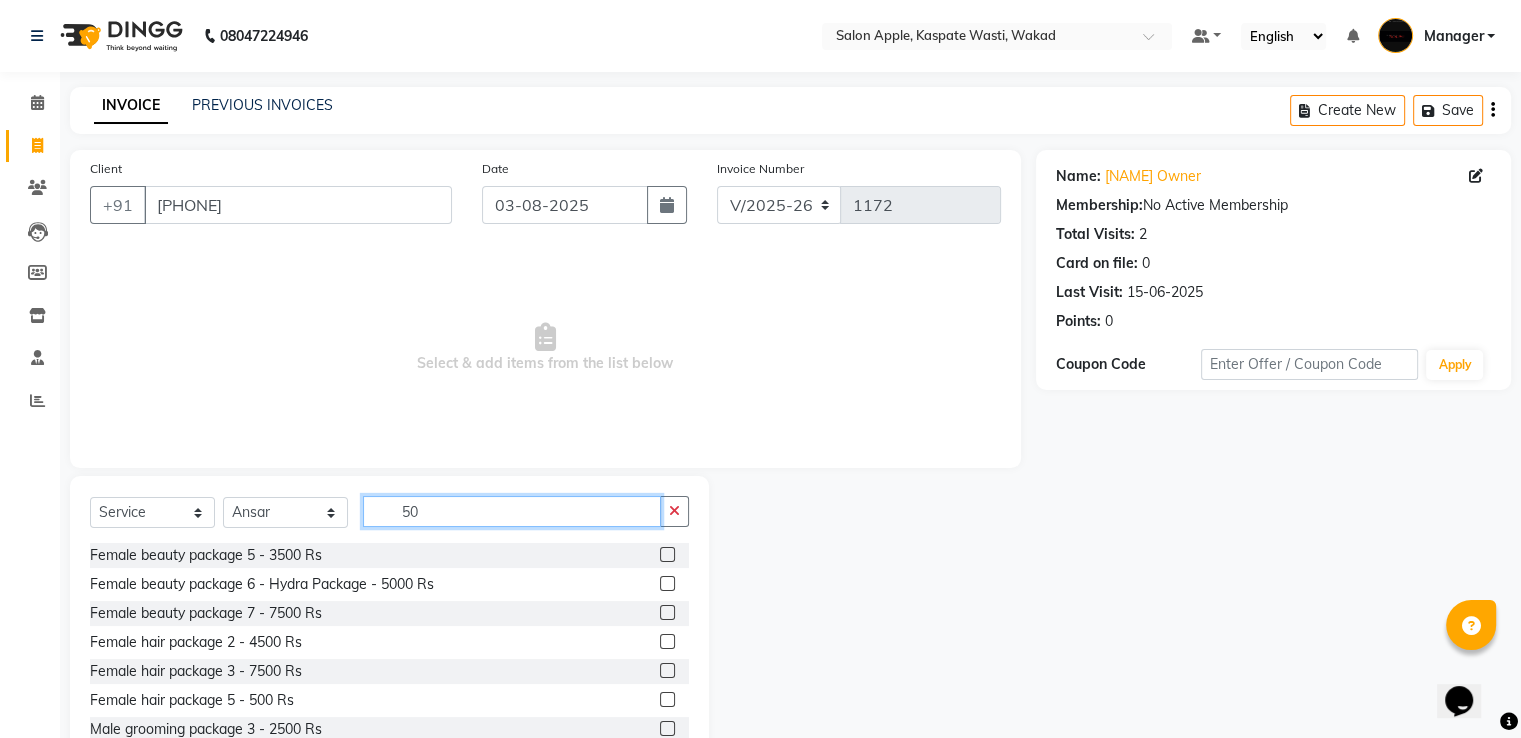 type on "5" 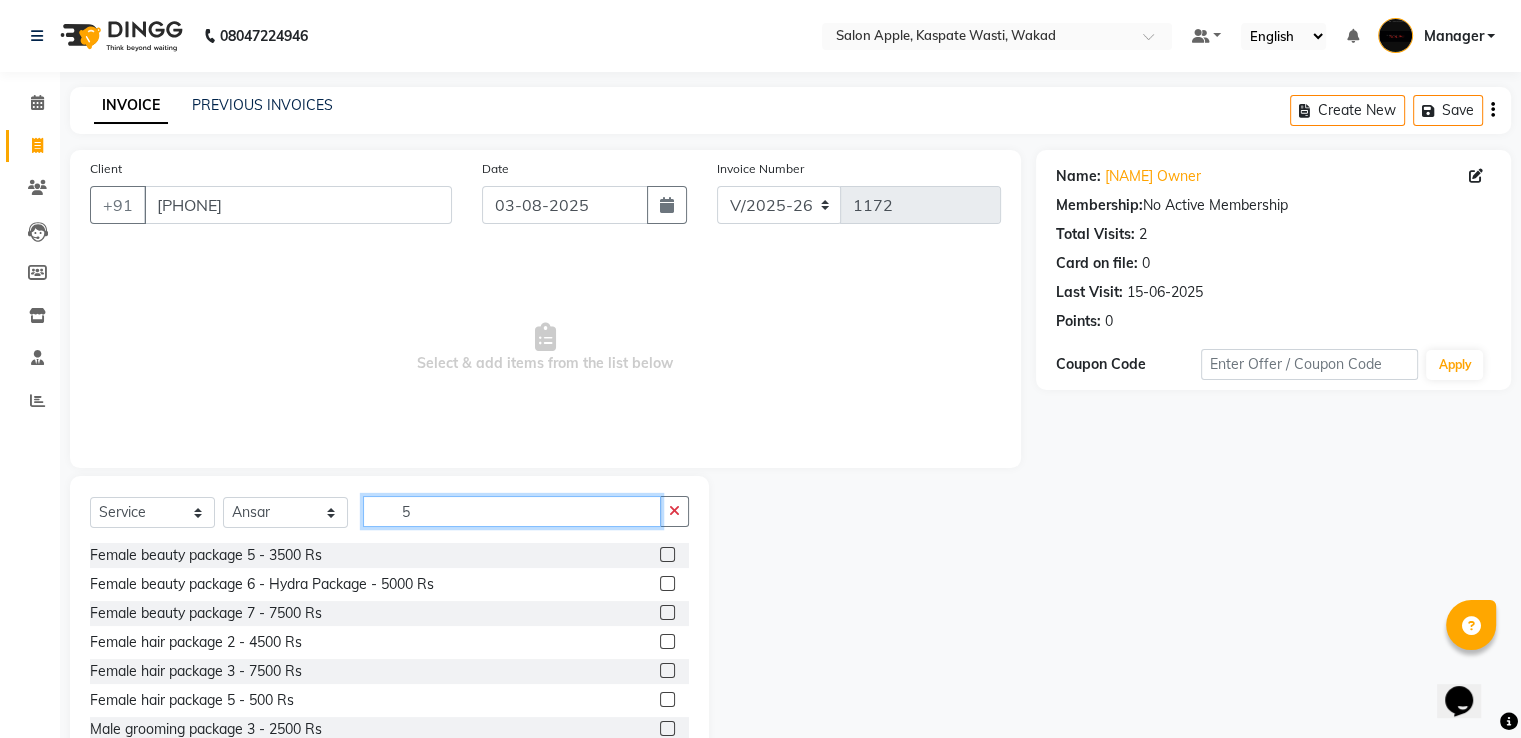 type 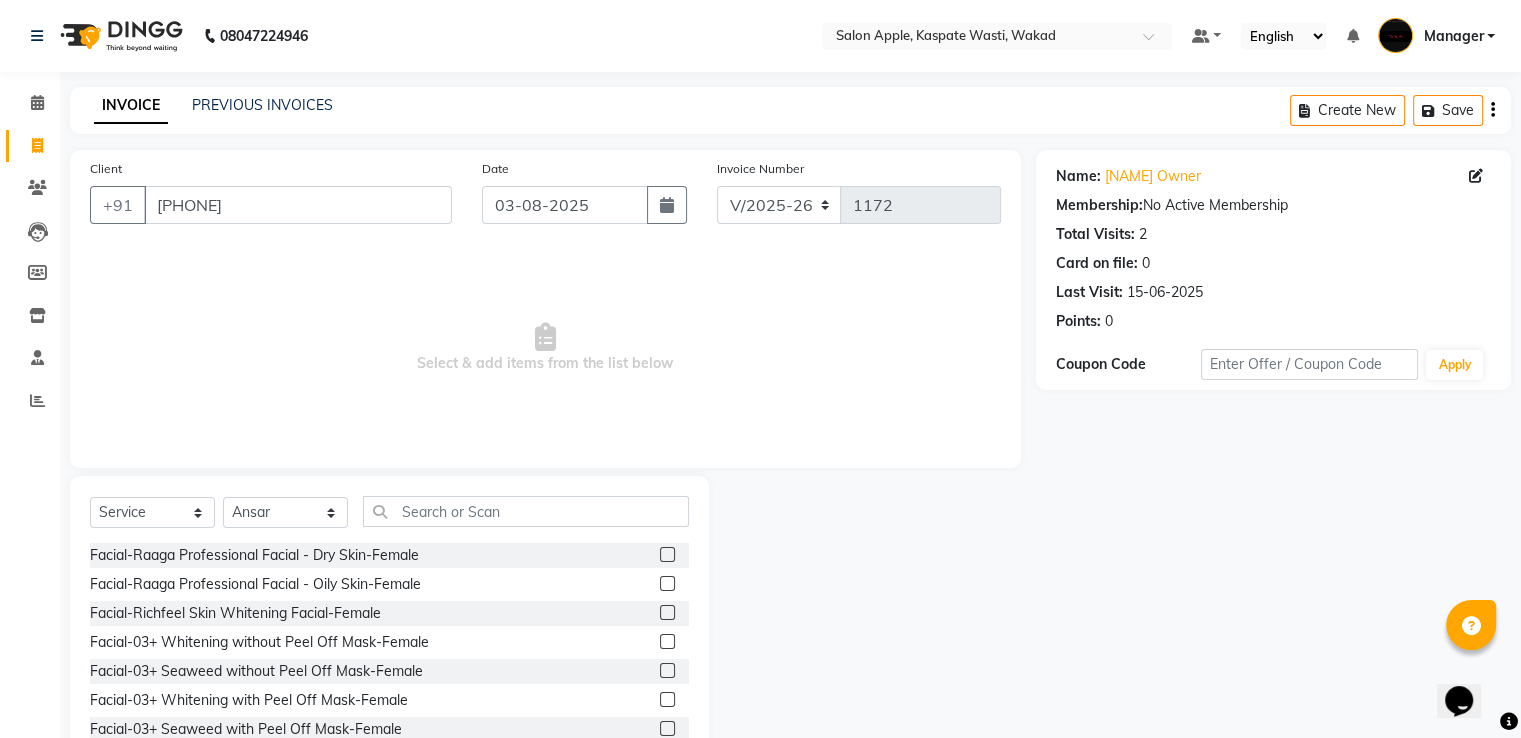 click on "Manager" at bounding box center [1453, 36] 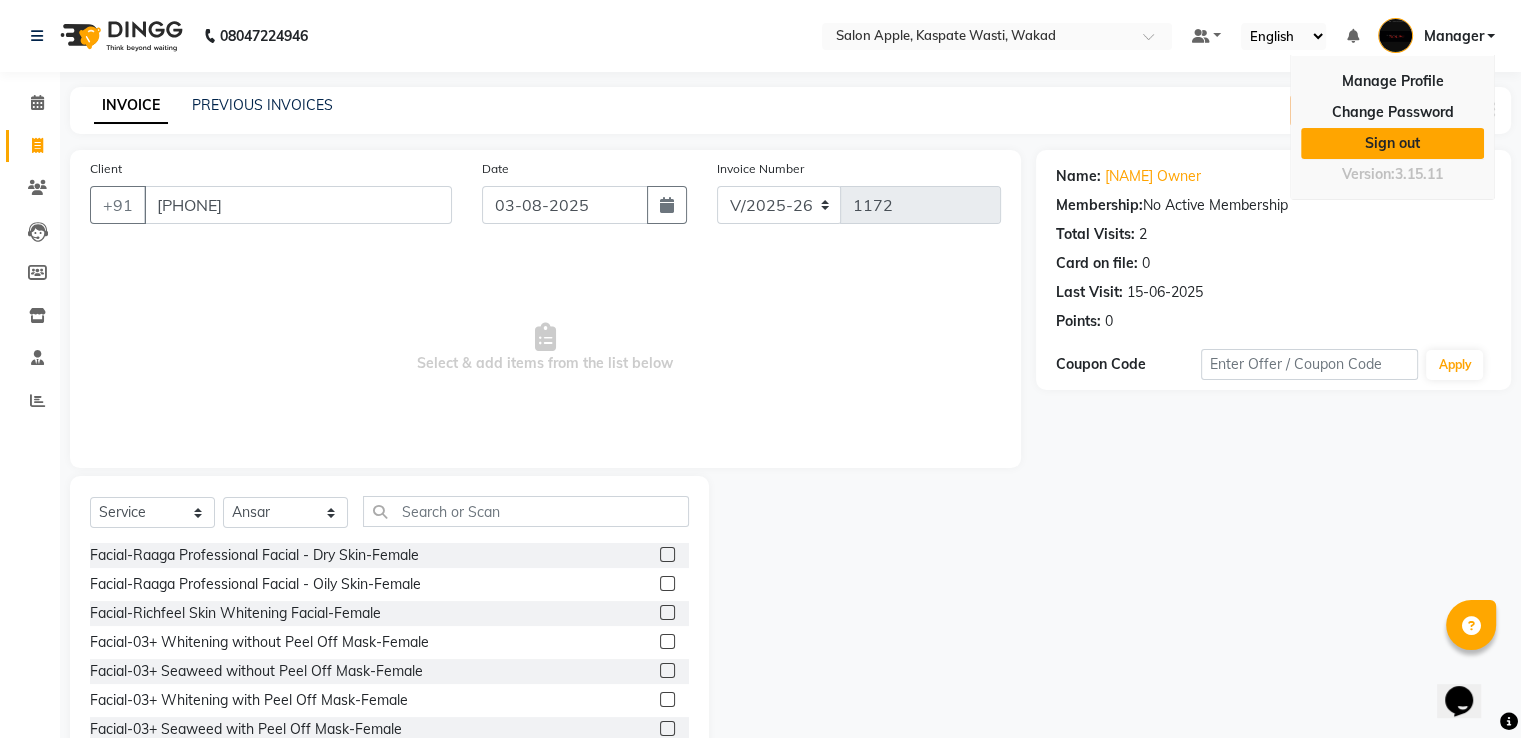 click on "Sign out" at bounding box center [1392, 143] 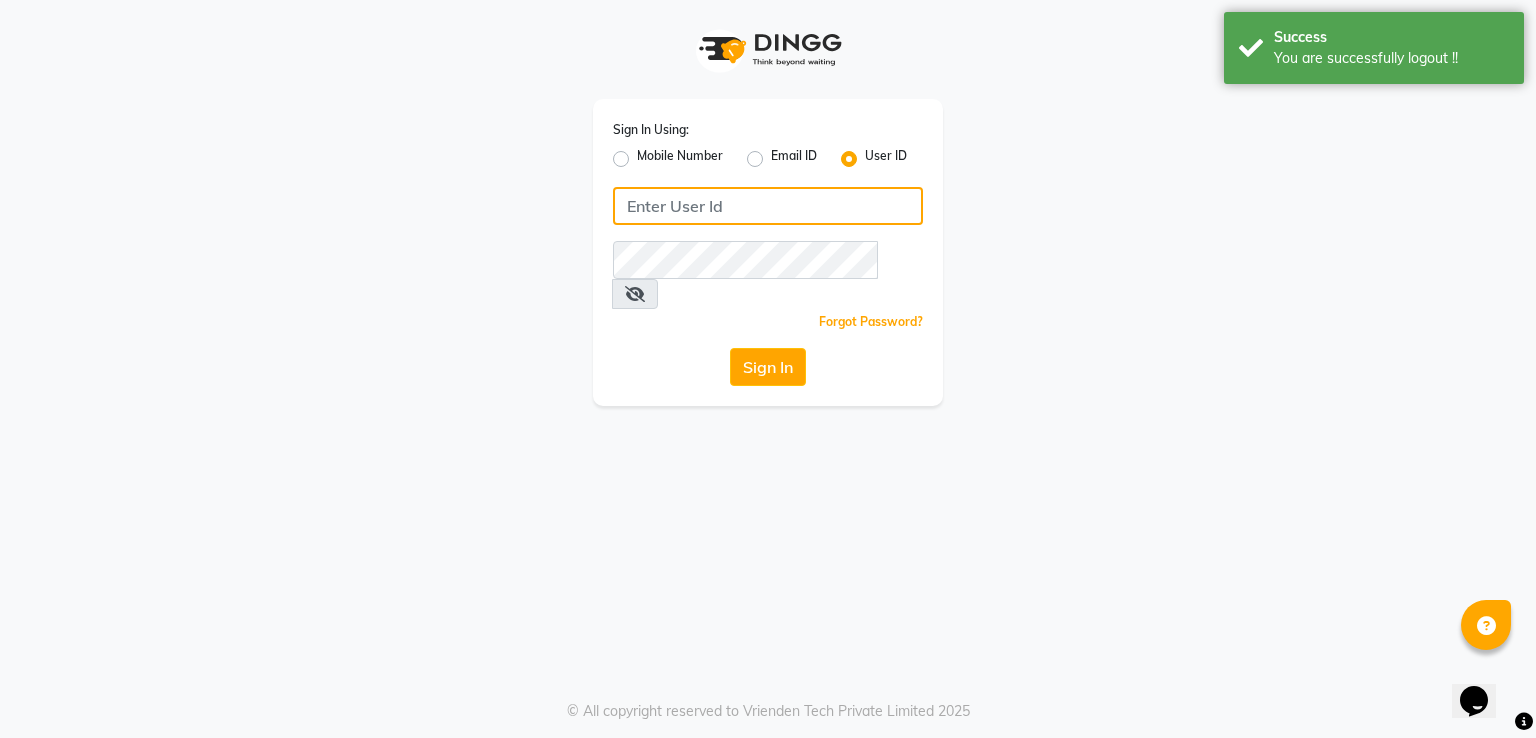 type on "[PHONE]" 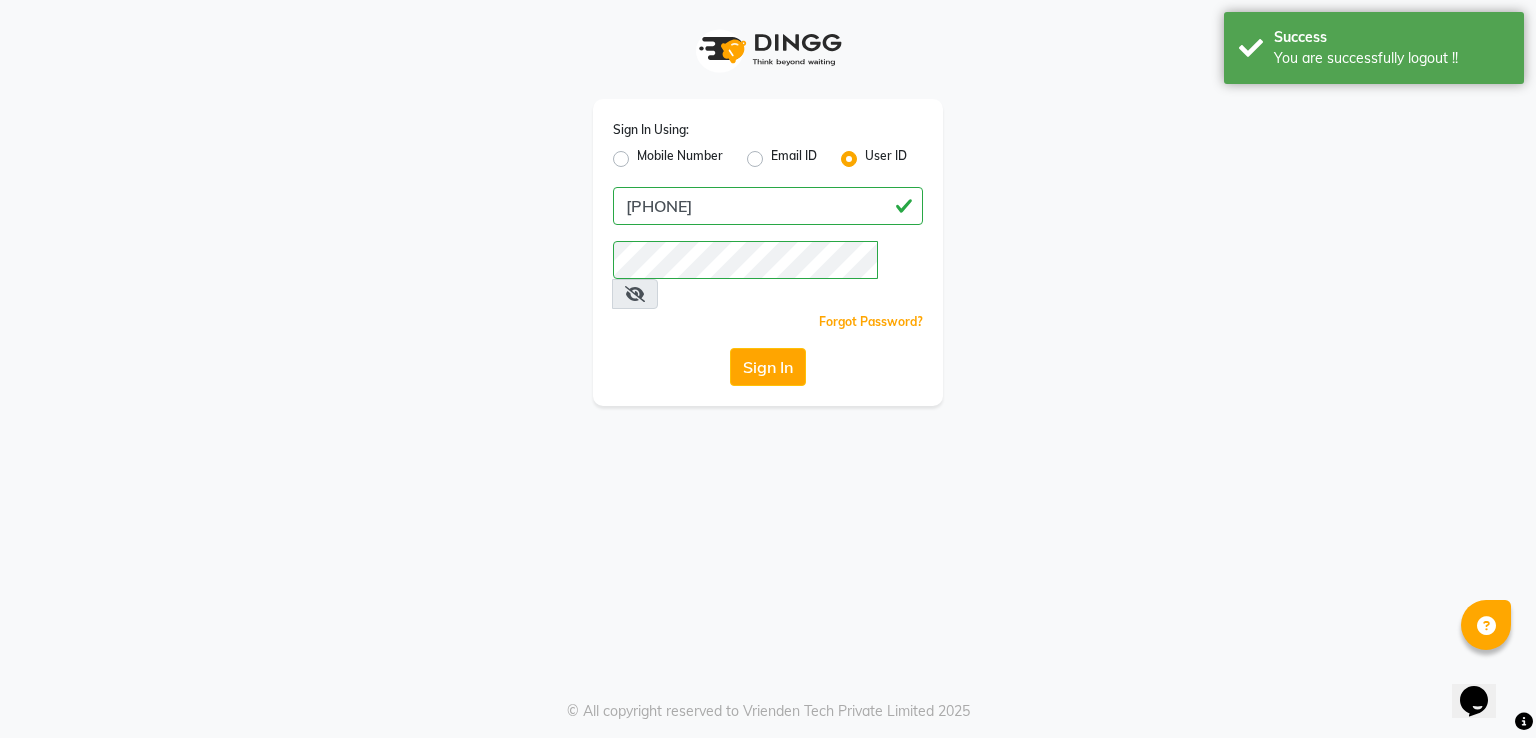 click on "Mobile Number" 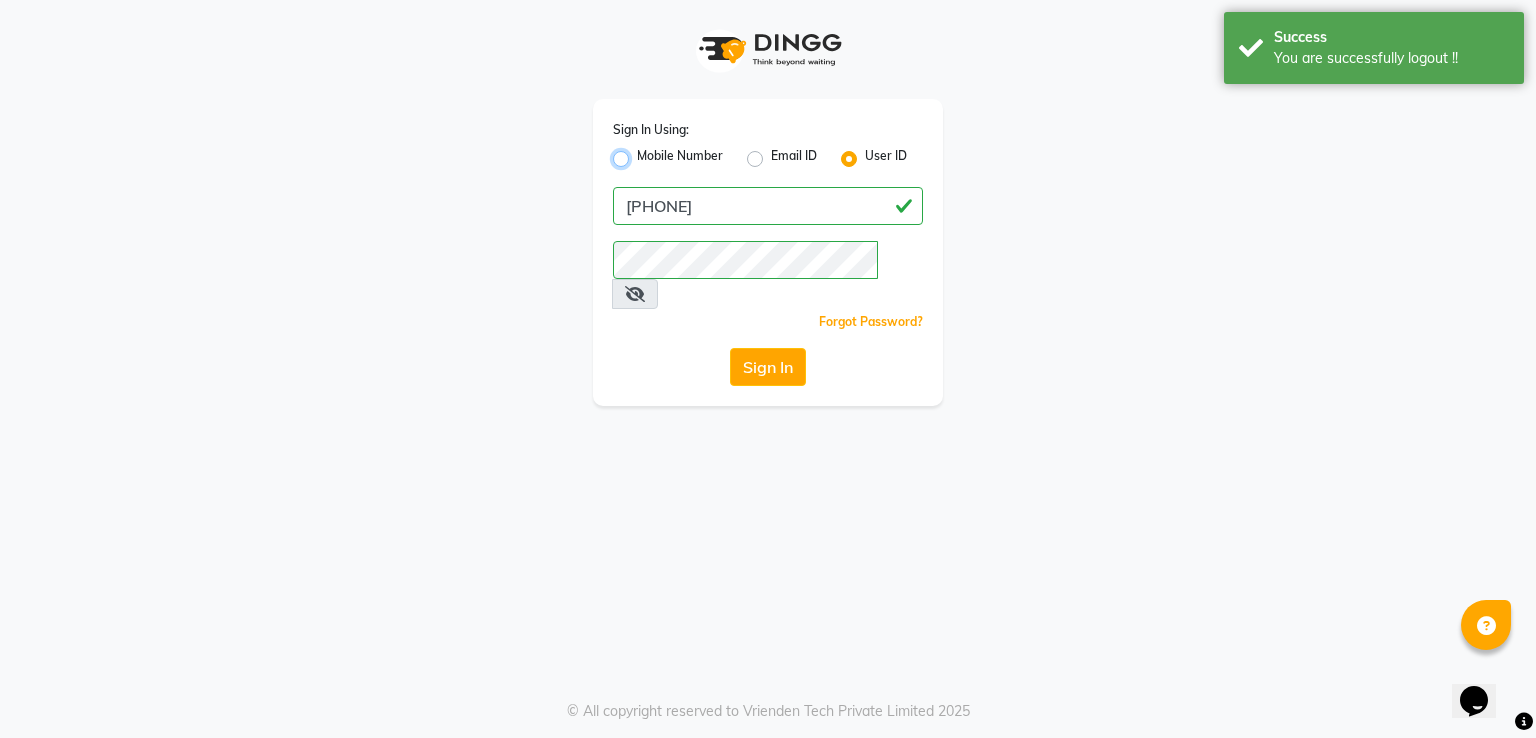 click on "Mobile Number" at bounding box center [643, 153] 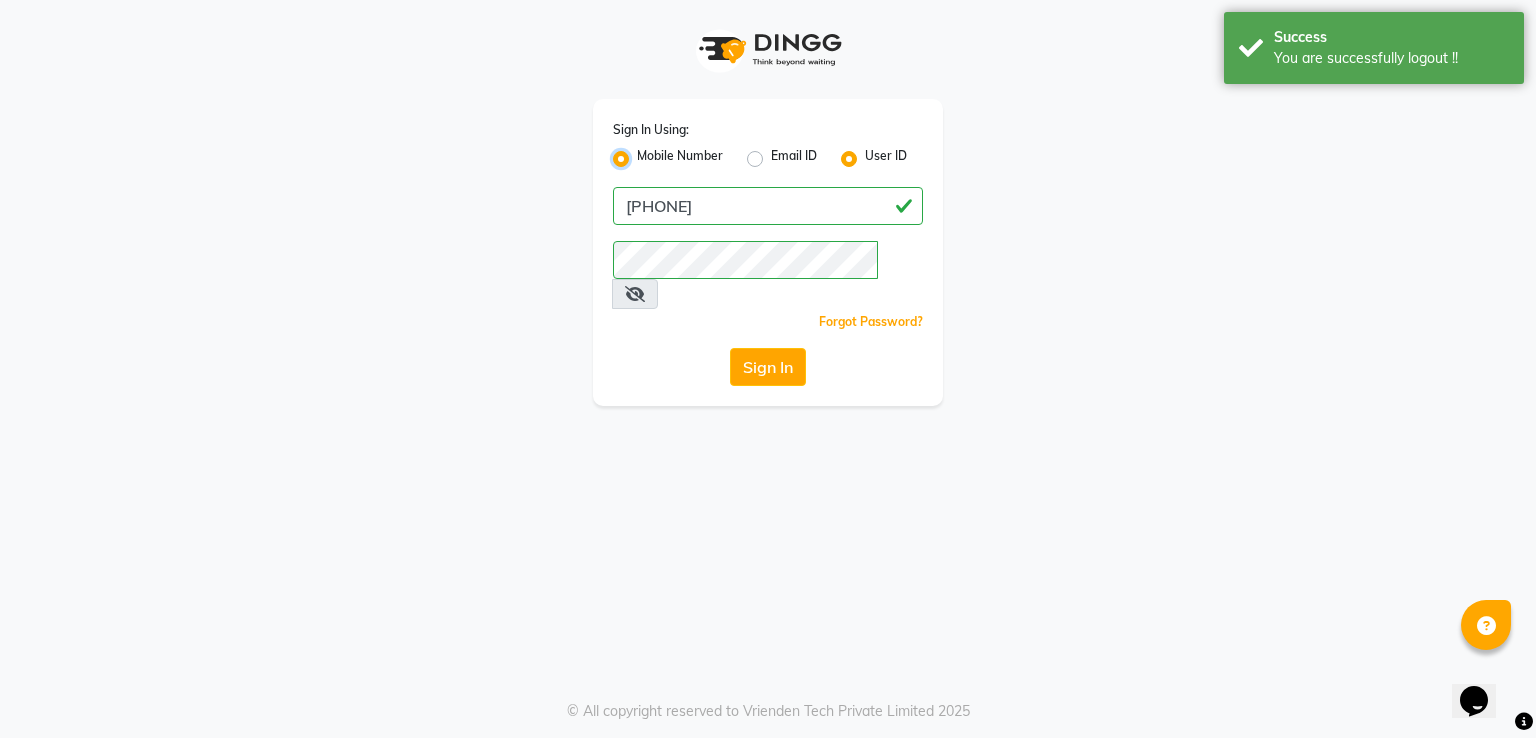 radio on "false" 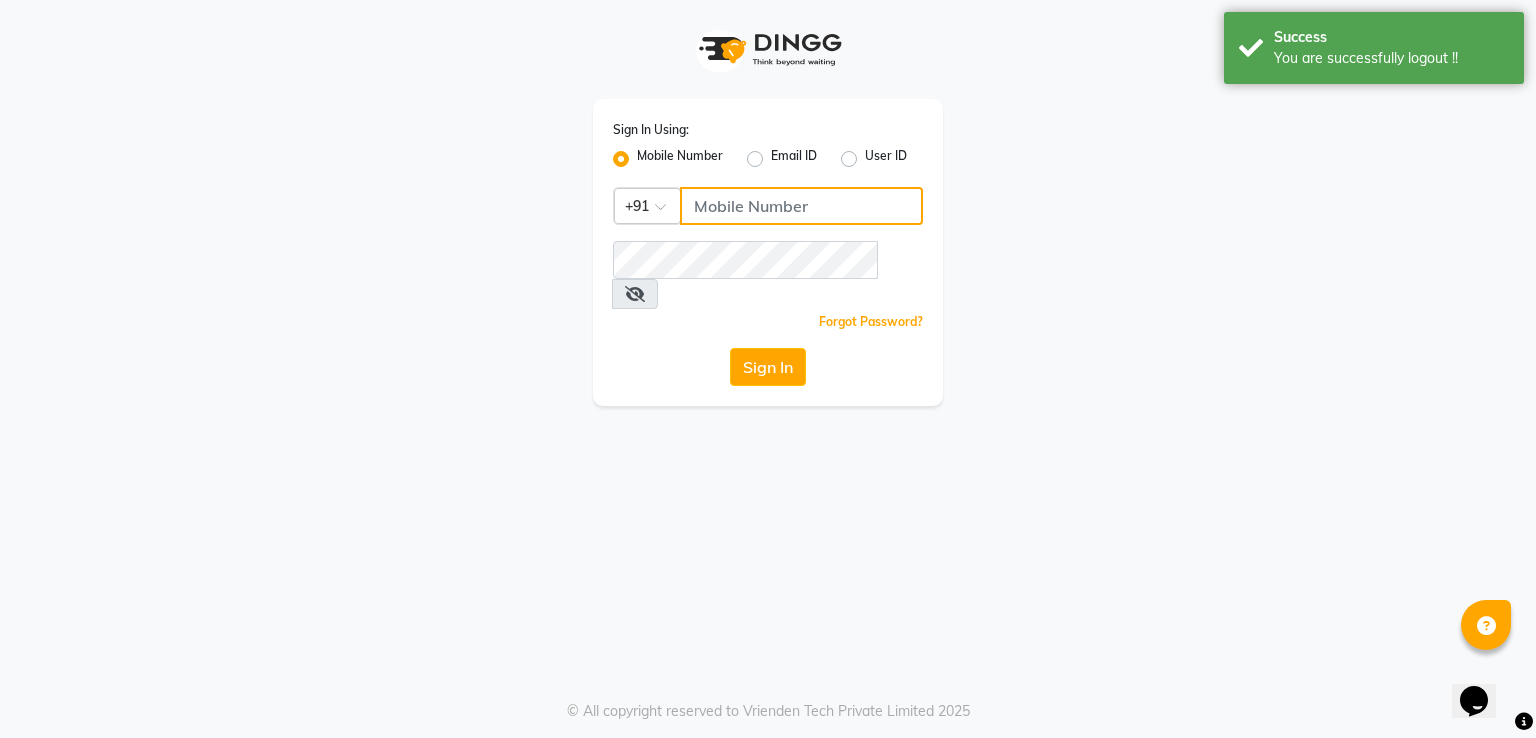 click 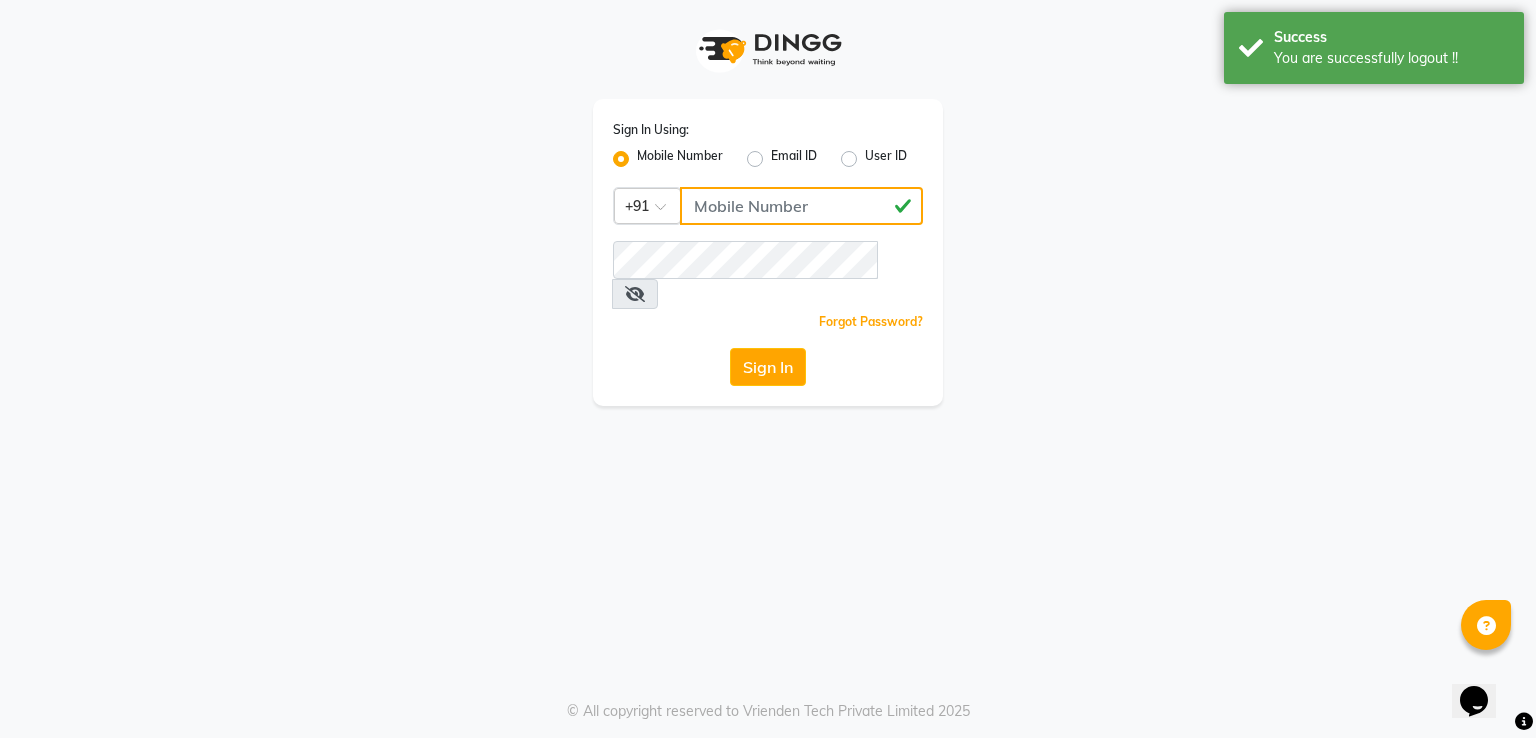 type on "[PHONE]" 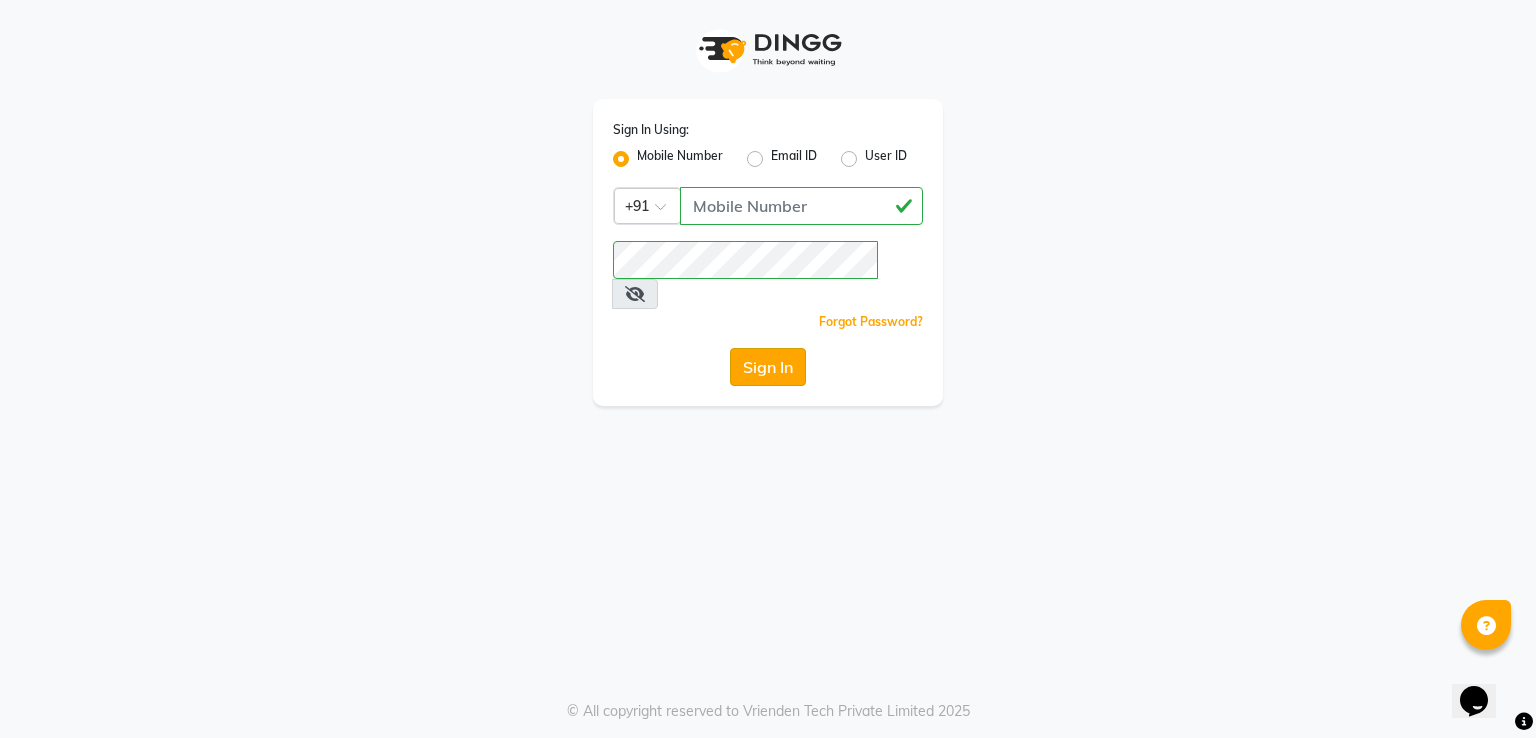 click on "Sign In" 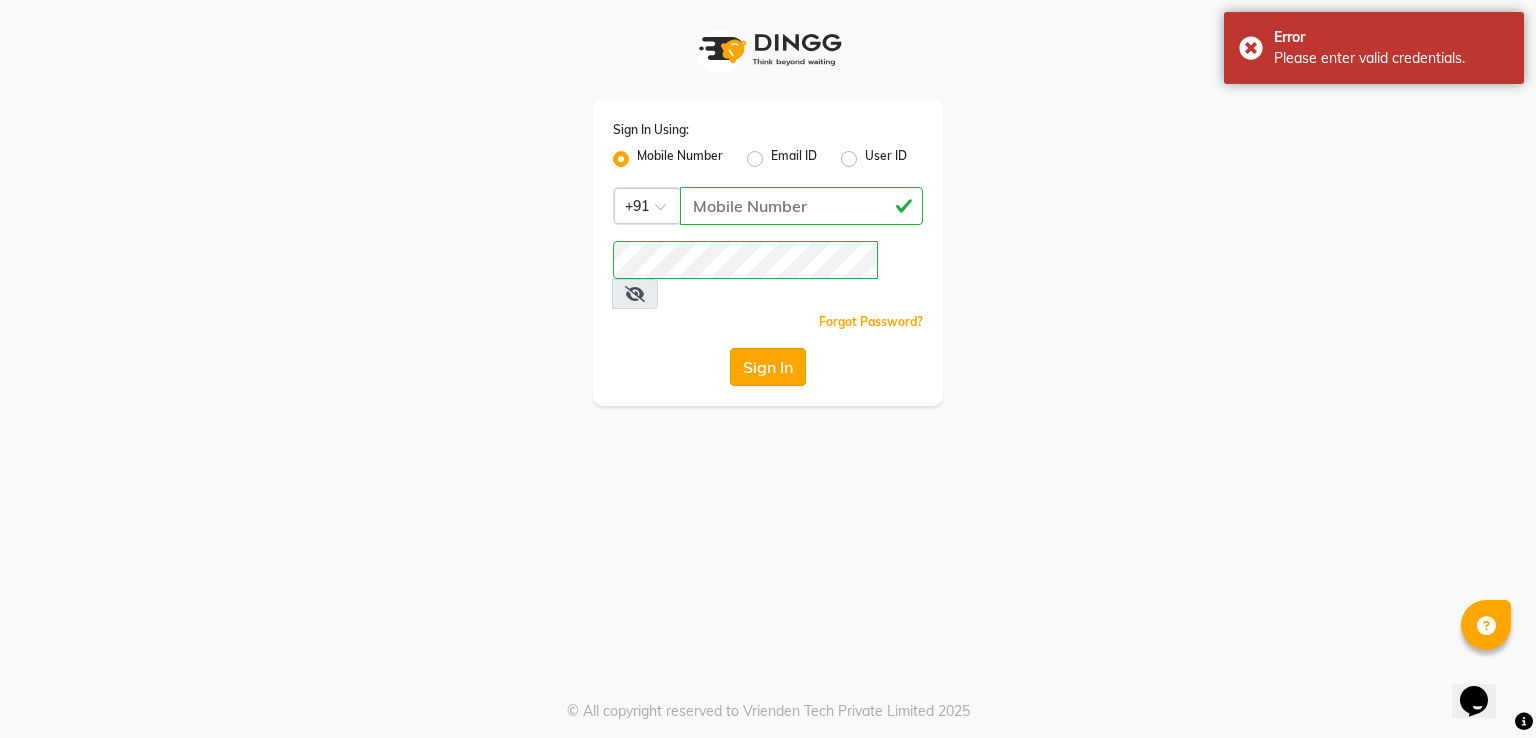 click on "Sign In" 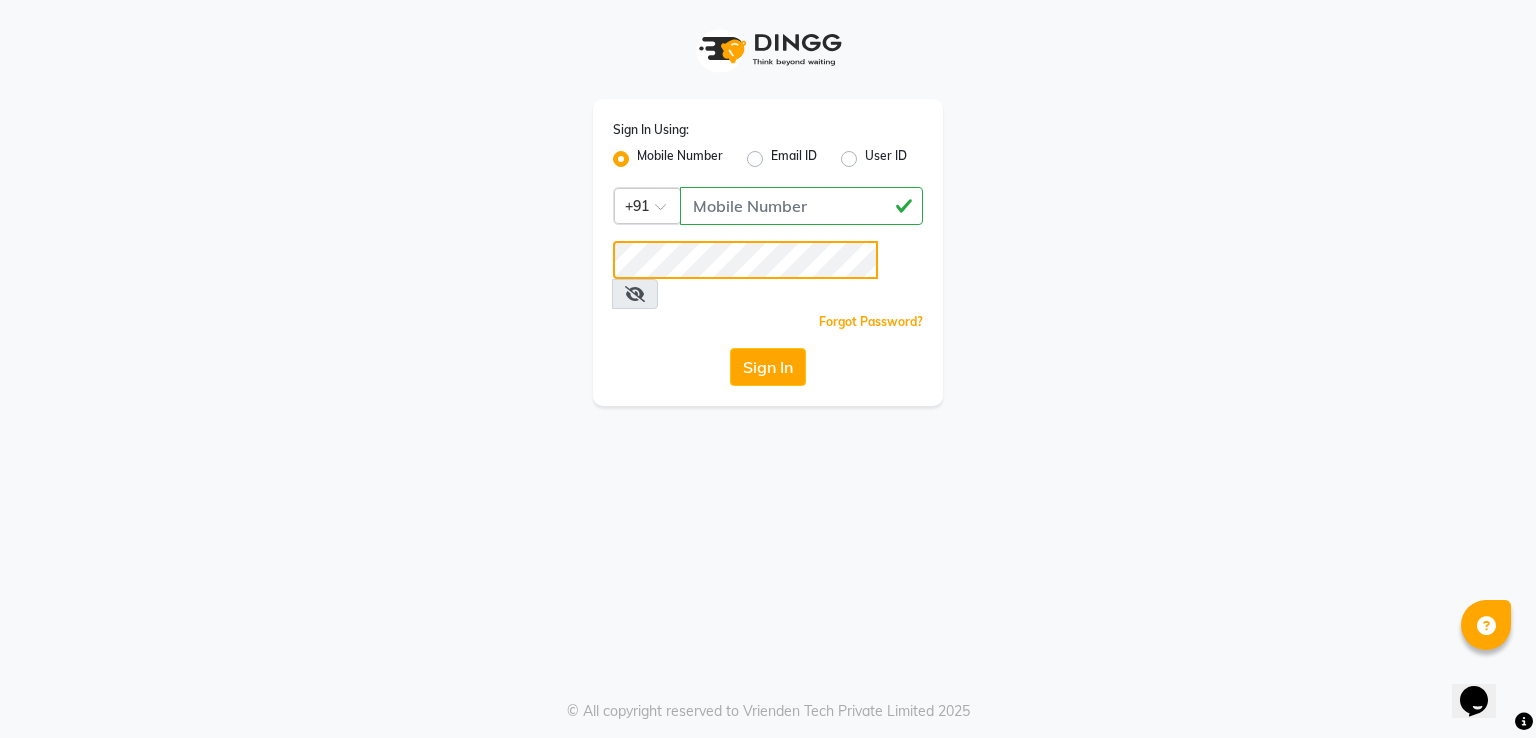 click on "Sign In Using: Mobile Number Email ID User ID Country Code × +91 [PHONE]  Remember me Forgot Password?  Sign In" 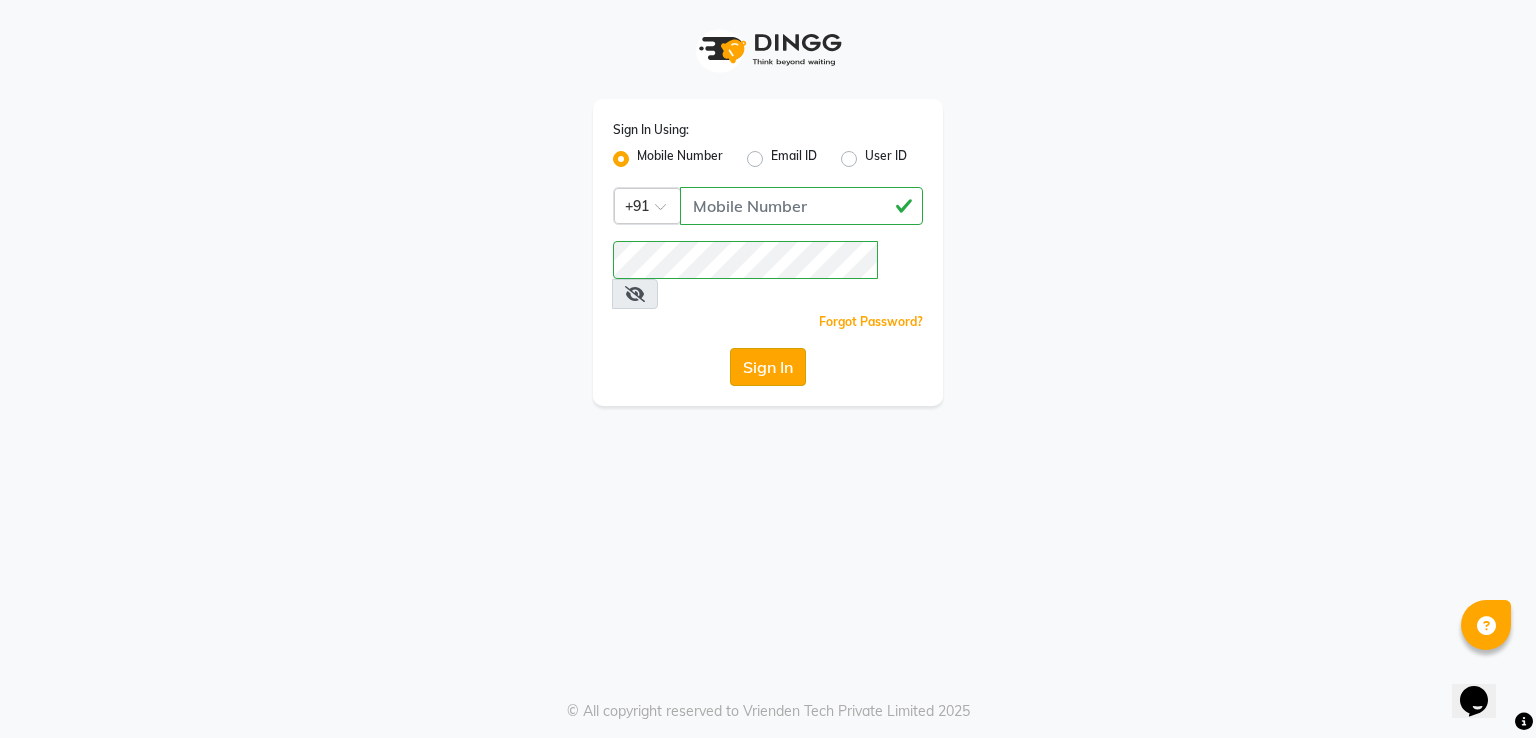 click on "Sign In" 